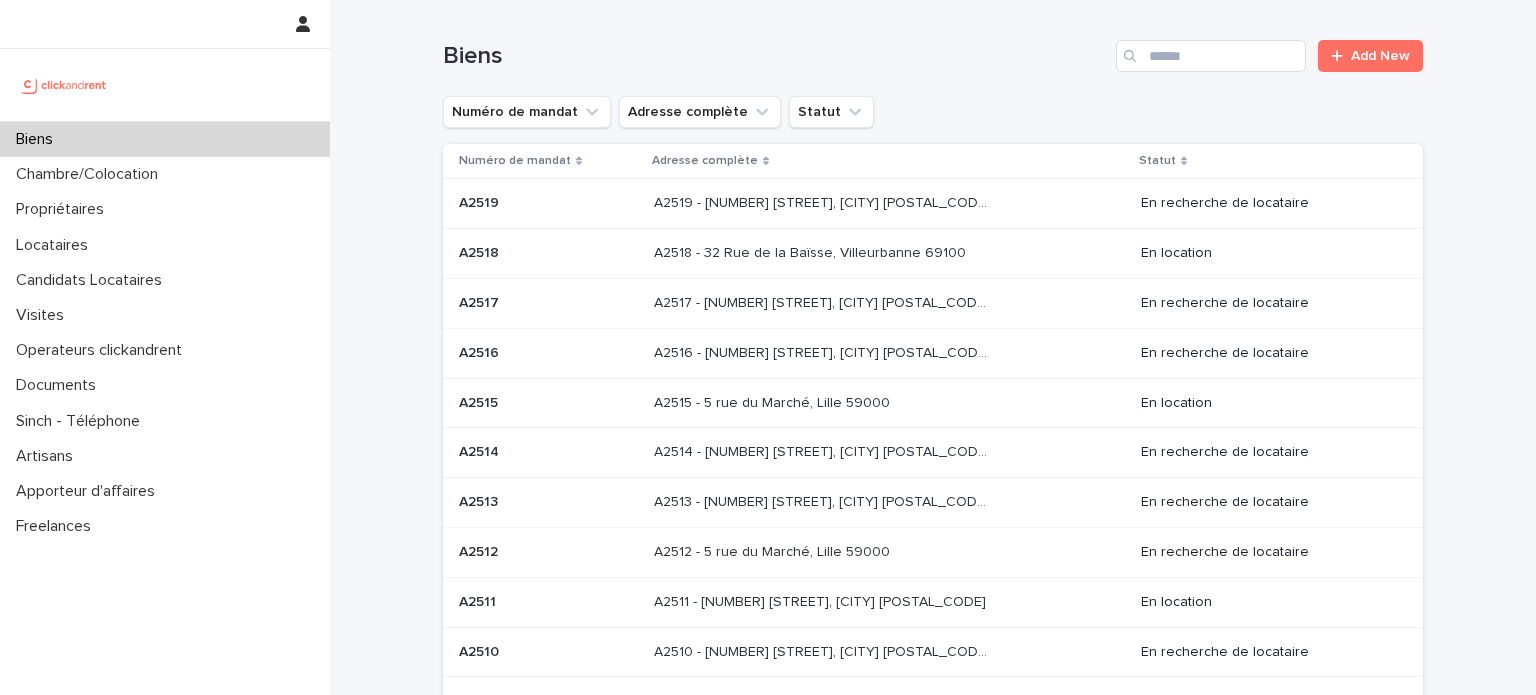 scroll, scrollTop: 0, scrollLeft: 0, axis: both 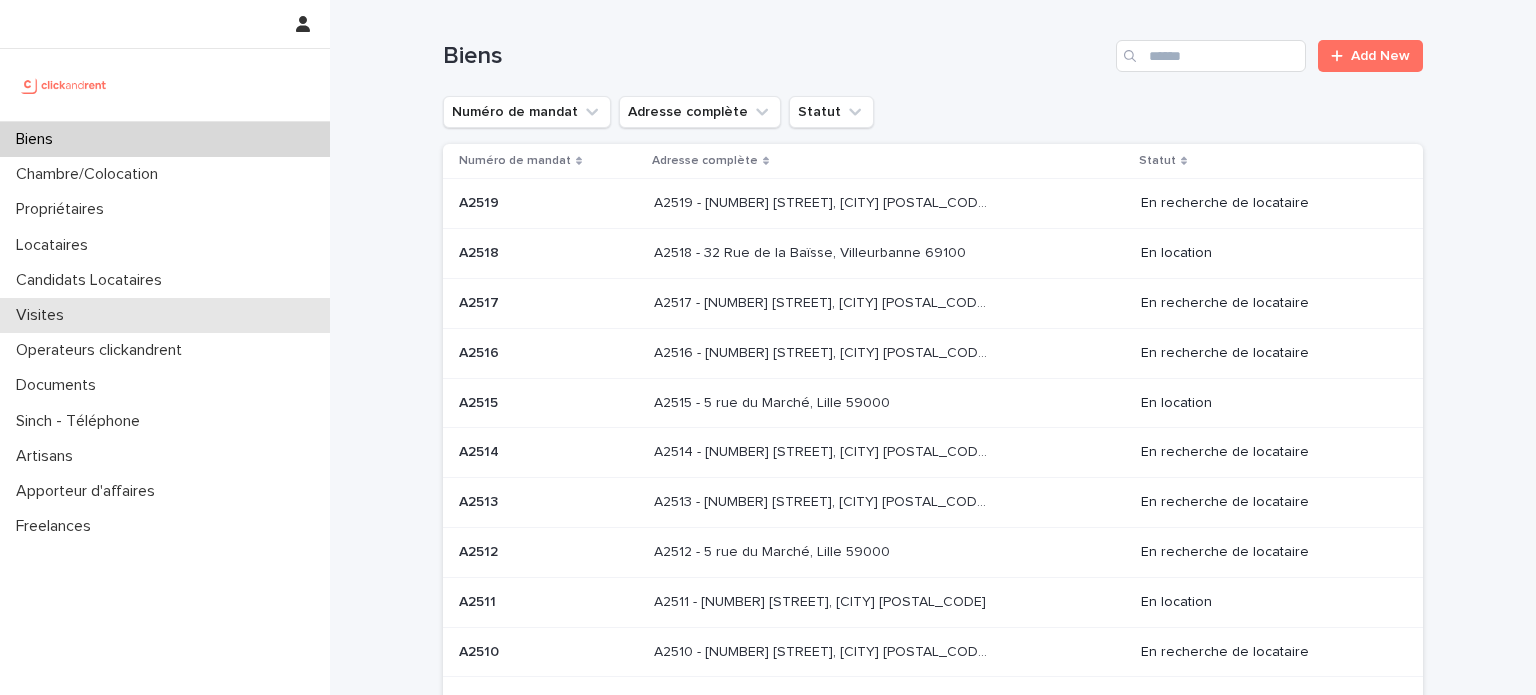 click on "Visites" at bounding box center [165, 315] 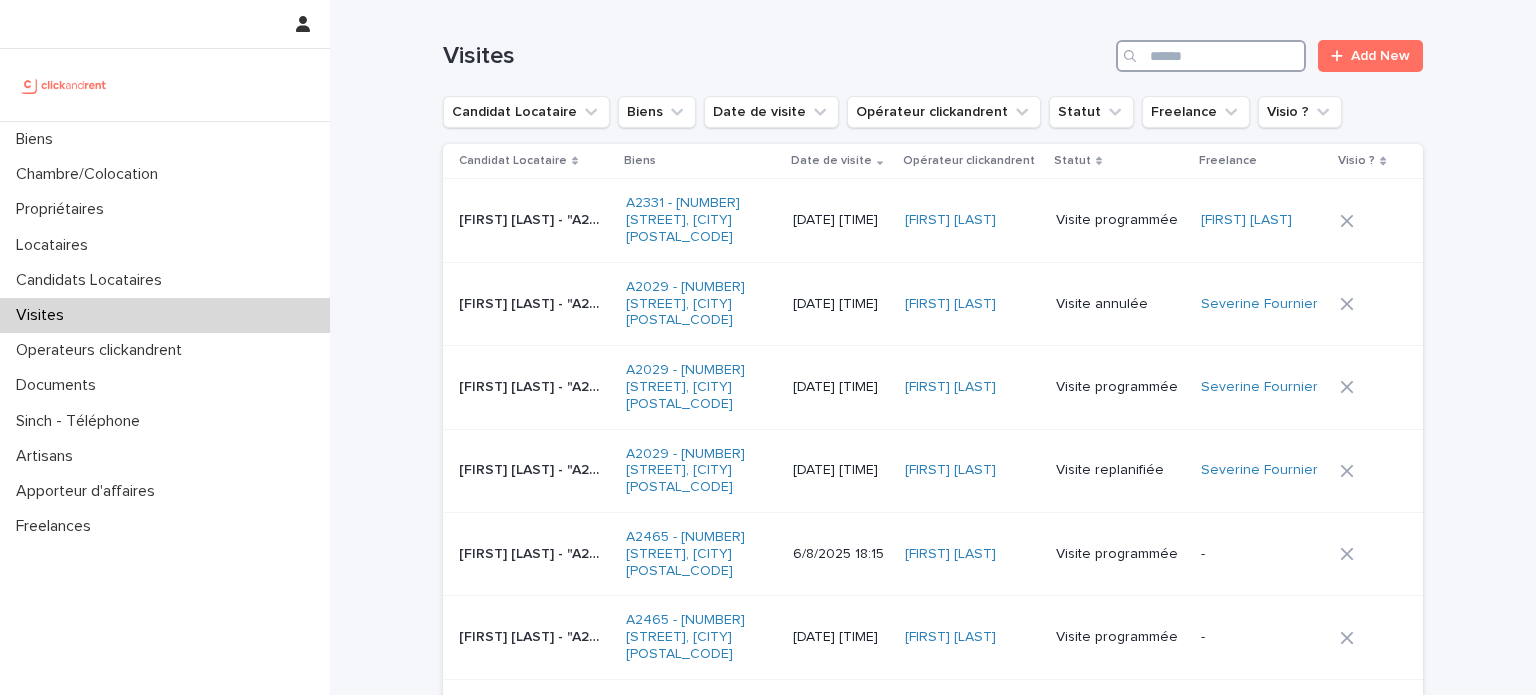 click at bounding box center [1211, 56] 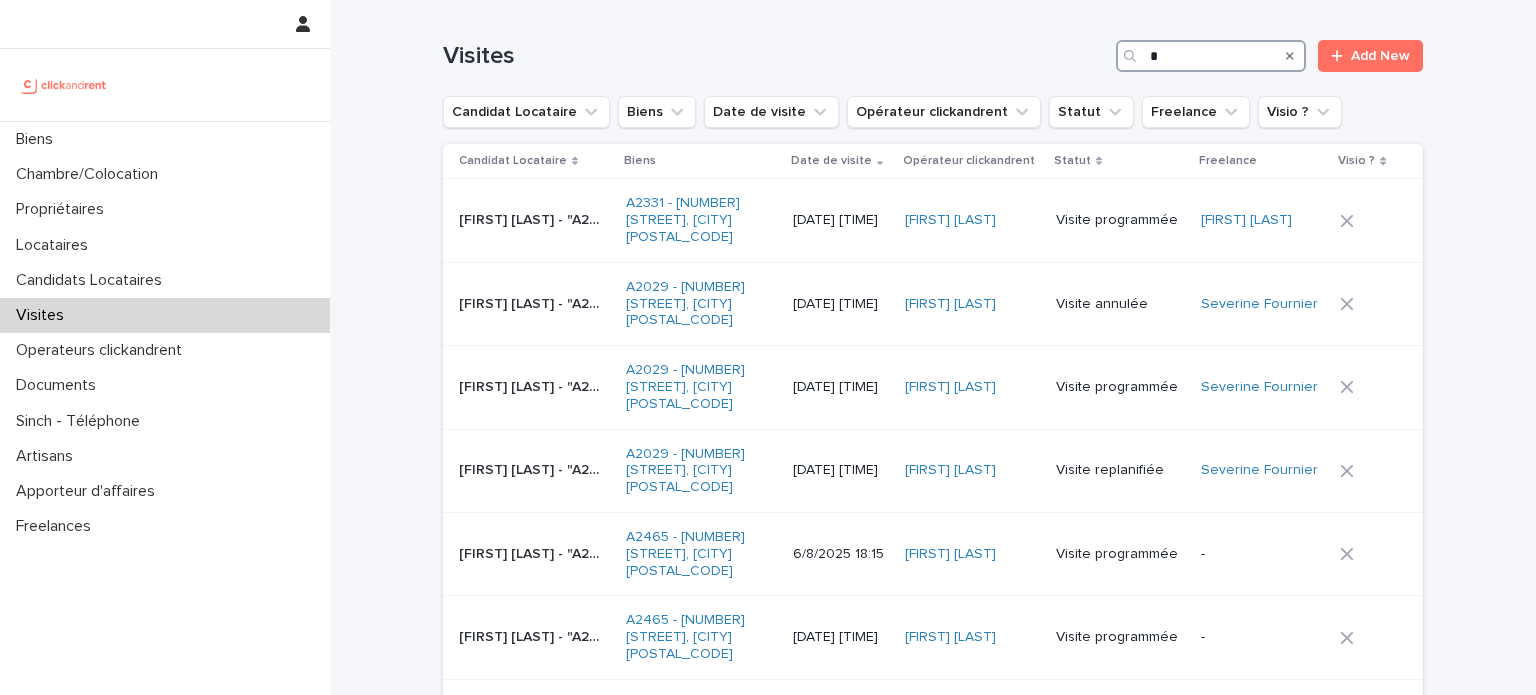 type 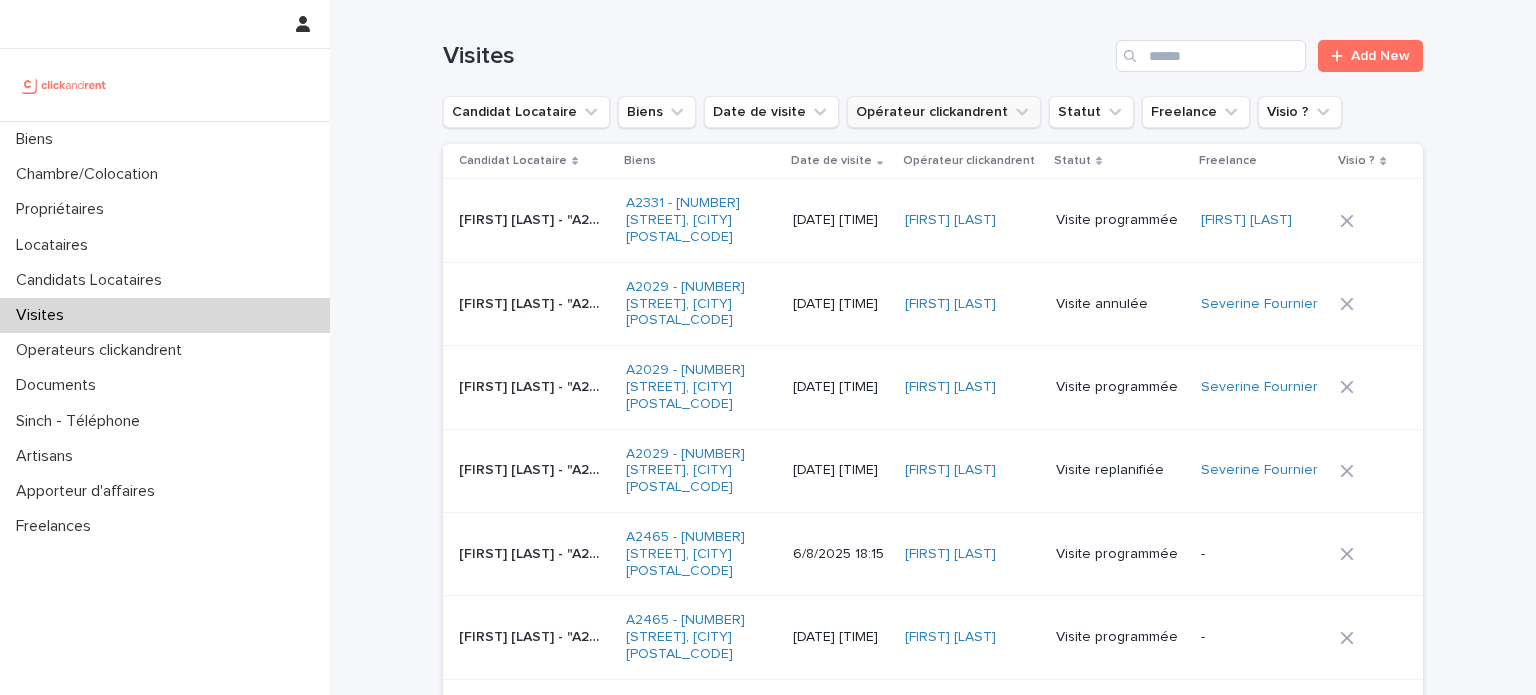 click on "Opérateur clickandrent" at bounding box center (944, 112) 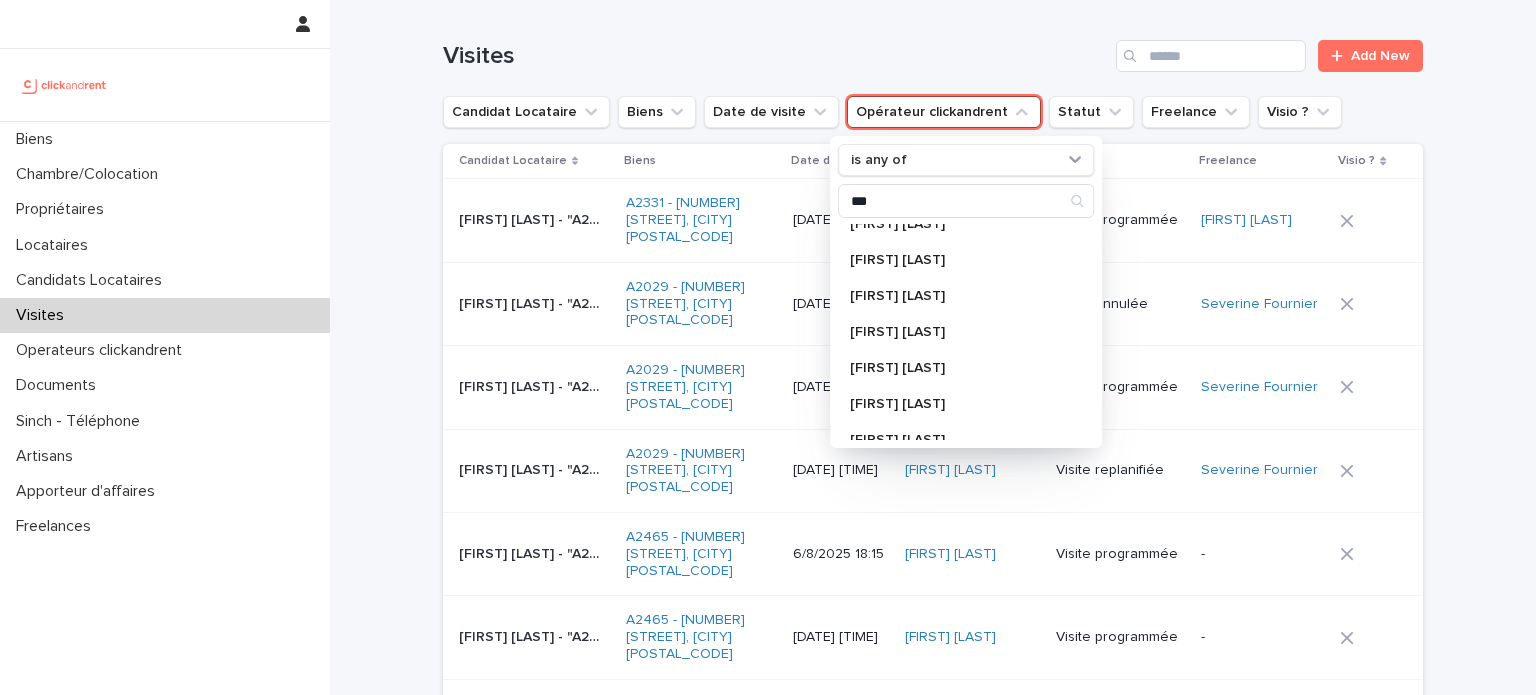 scroll, scrollTop: 0, scrollLeft: 0, axis: both 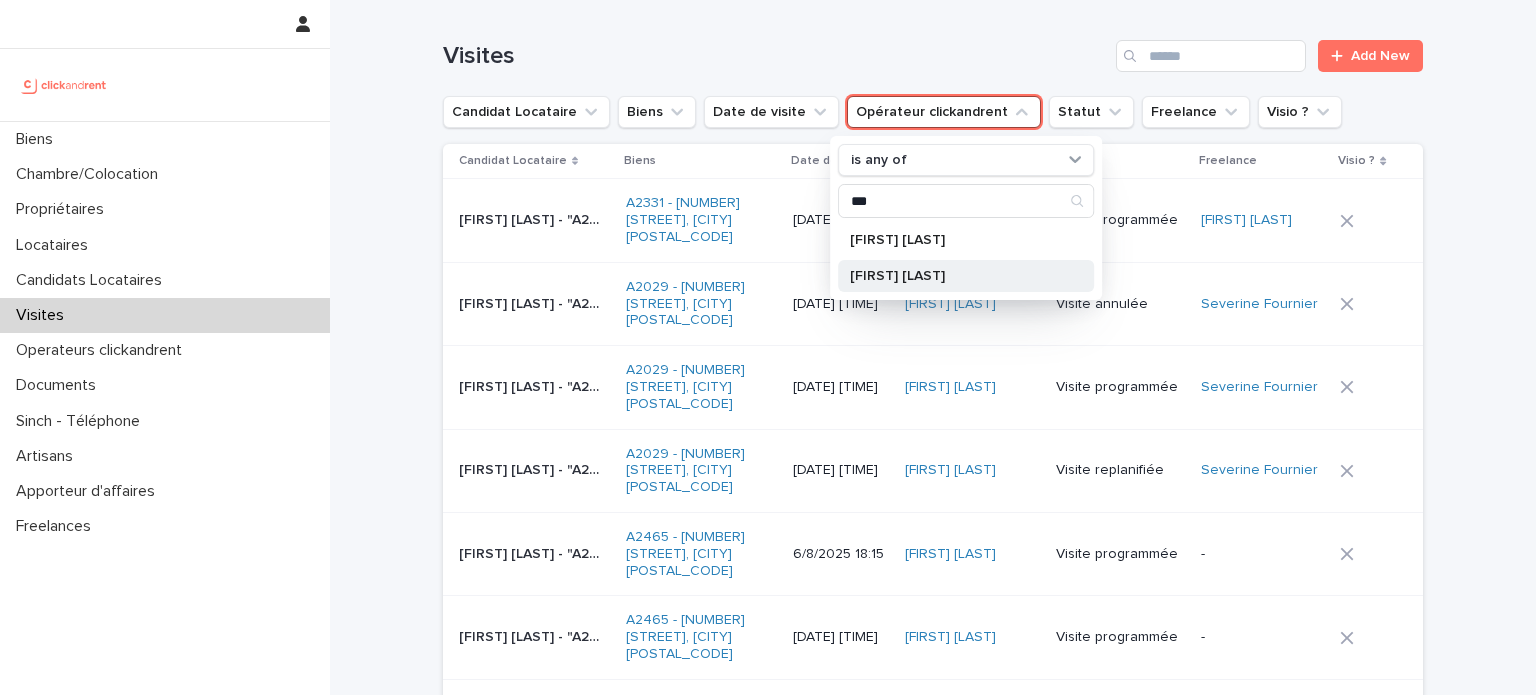 type on "***" 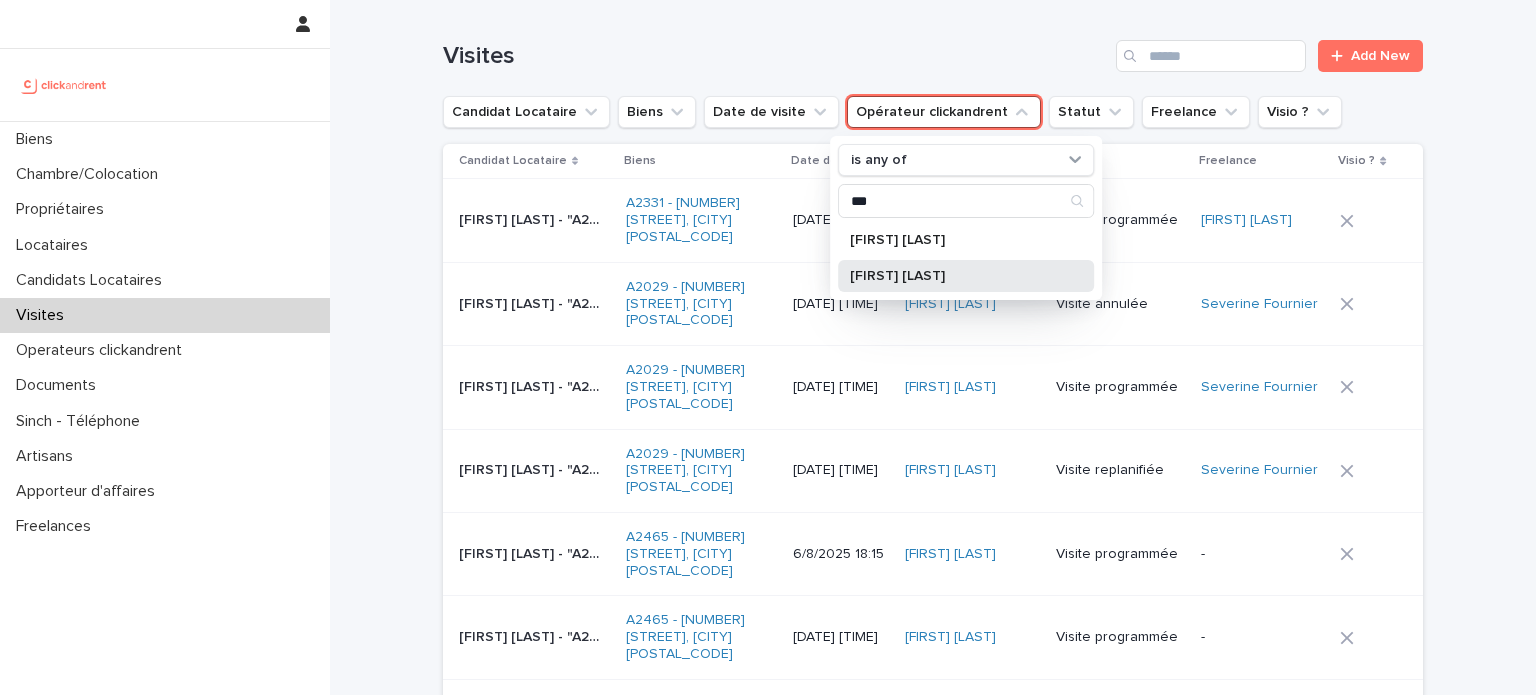 click on "[FIRST] [LAST]" at bounding box center (956, 276) 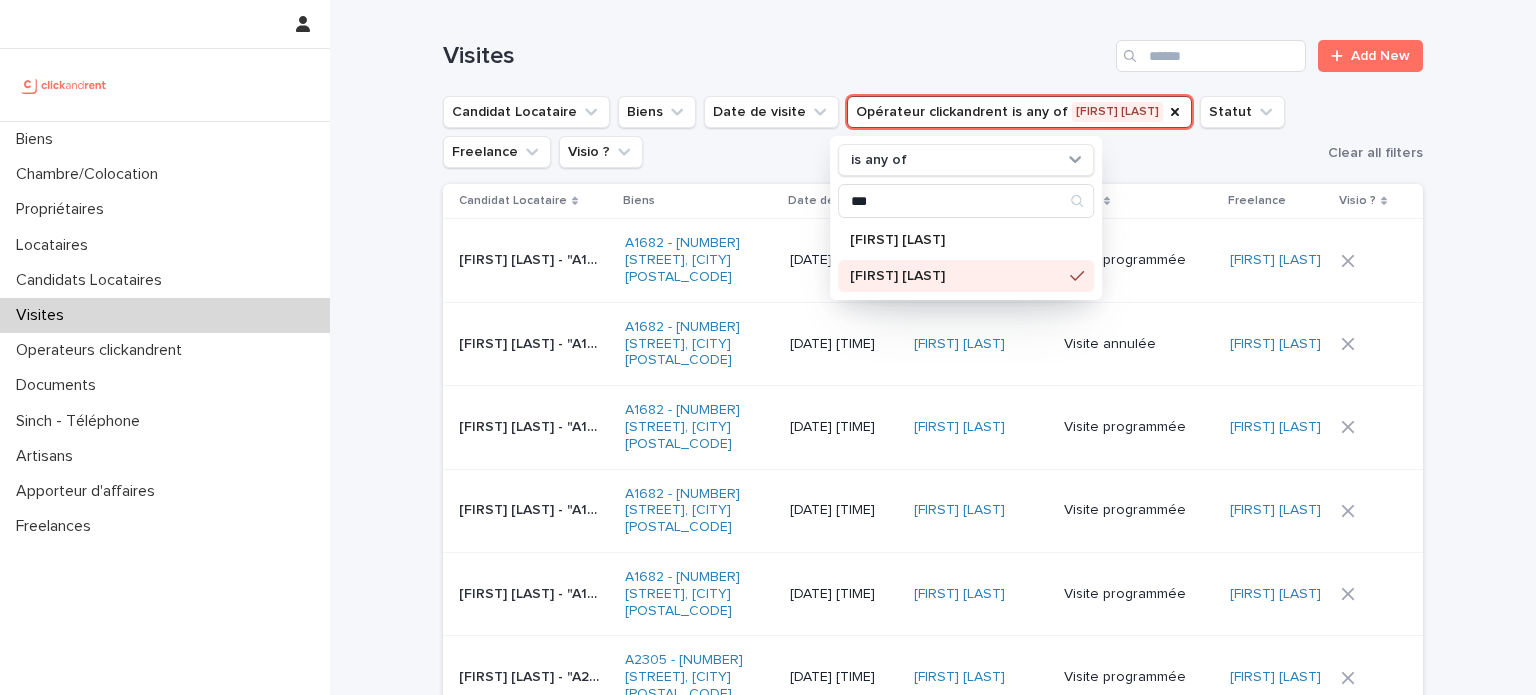 click on "Loading... Saving… Loading... Saving… Visites Add New Candidat Locataire Biens Date de visite Opérateur clickandrent is any of [FIRST] [LAST] is any of *** [FIRST] [LAST] [FIRST] [LAST] Statut Freelance Visio ? Clear all filters Candidat Locataire Biens Date de visite Opérateur clickandrent Statut Freelance Visio ? [FIRST] [LAST] - "A1682 - [NUMBER] [STREET], [CITY]" [FIRST] [LAST] - "A1682 - [NUMBER] [STREET], [CITY]"   A1682 - [NUMBER] [STREET], [CITY]   [DATE] [TIME] [FIRST] [LAST]   Visite programmée [FIRST] [LAST]   [FIRST] [LAST] - "A1682 - [NUMBER] [STREET], [CITY]" [FIRST] [LAST] - "A1682 - [NUMBER] [STREET], [CITY]"   A1682 - [NUMBER] [STREET], [CITY]   [DATE] [TIME] [FIRST] [LAST]   Visite annulée [FIRST] [LAST]   [FIRST] [LAST] - "A1682 - [NUMBER] [STREET], [CITY]" [FIRST] [LAST] - "A1682 - [NUMBER] [STREET], [CITY]"   A1682 - [NUMBER] [STREET], [CITY]   [DATE] [TIME] [FIRST] [LAST]   Visite programmée [FIRST] [LAST]       [DATE] [TIME]" at bounding box center (933, 1445) 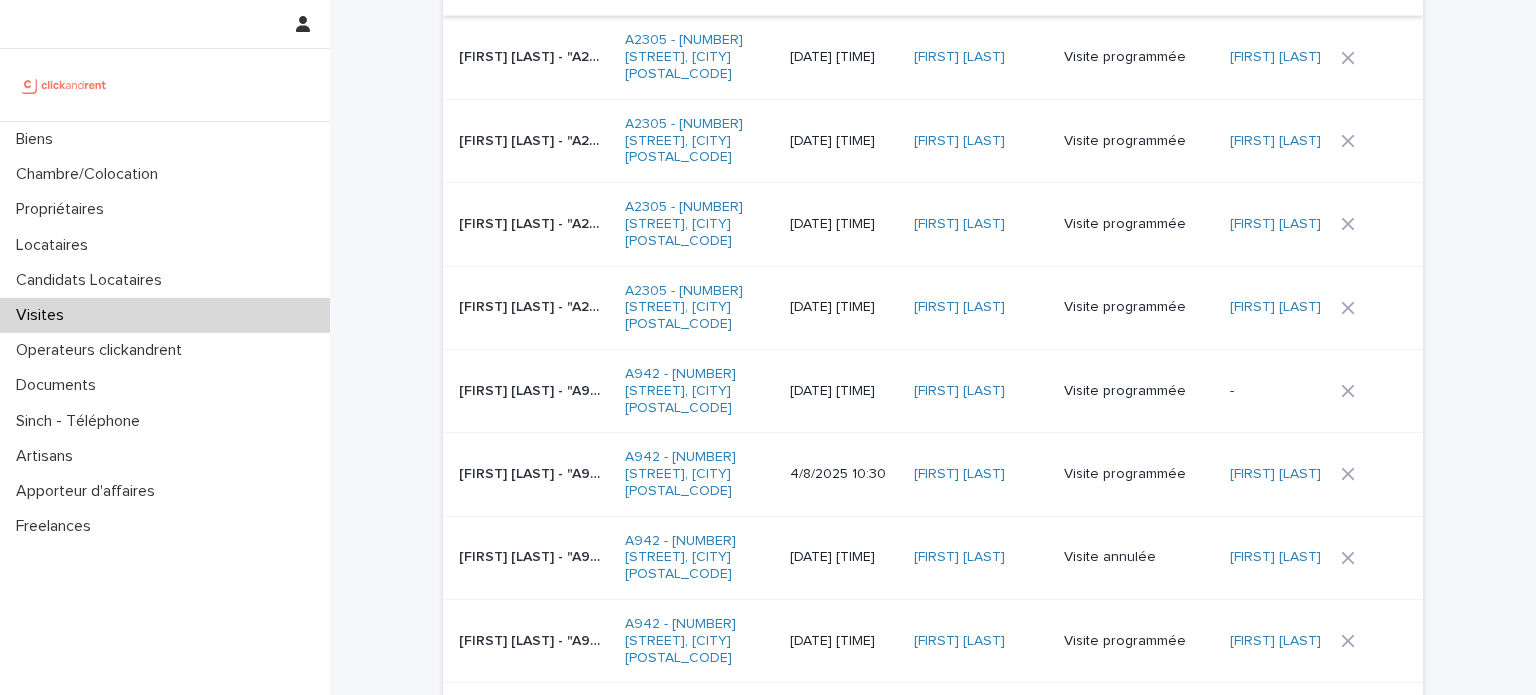 scroll, scrollTop: 620, scrollLeft: 0, axis: vertical 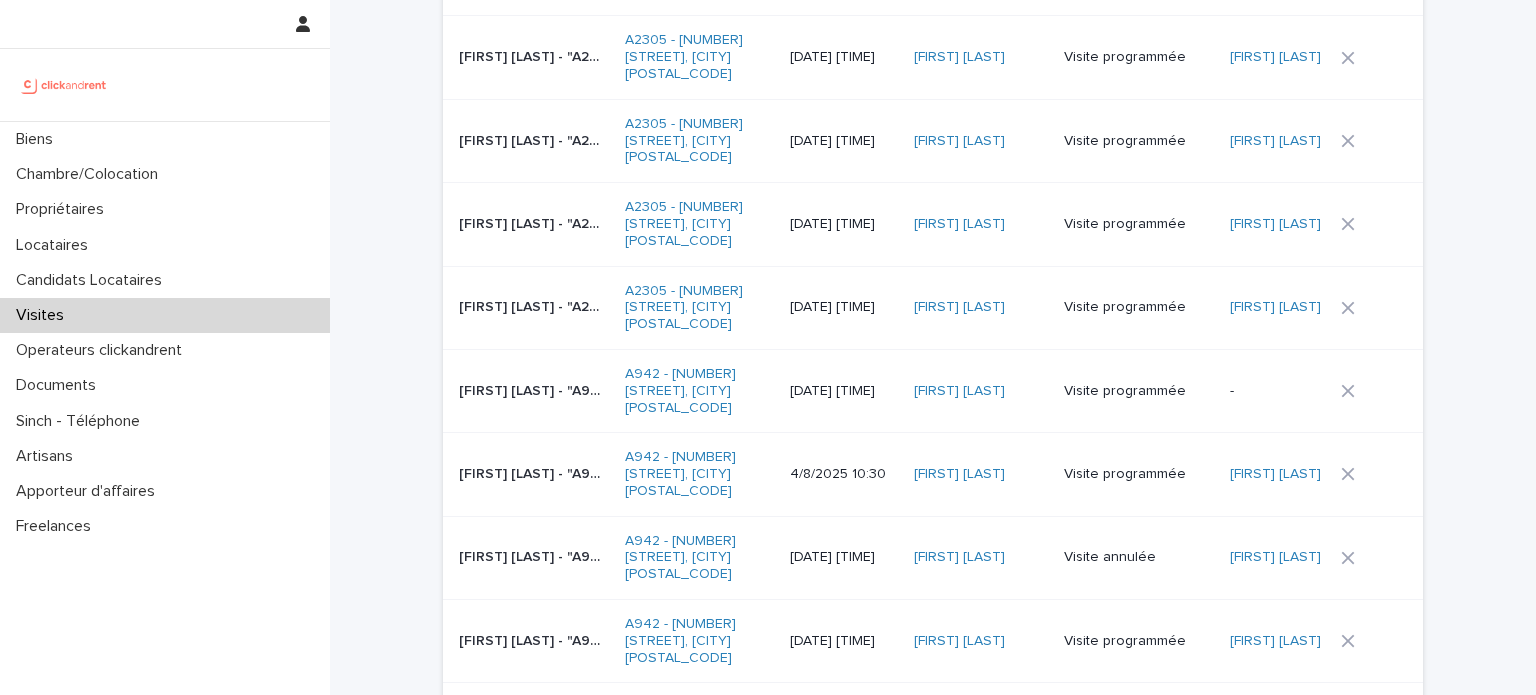 click on "[FIRST] [LAST]  - "A942 - [NUMBER] [STREET], [CITY] [POSTAL_CODE]"" at bounding box center [532, 639] 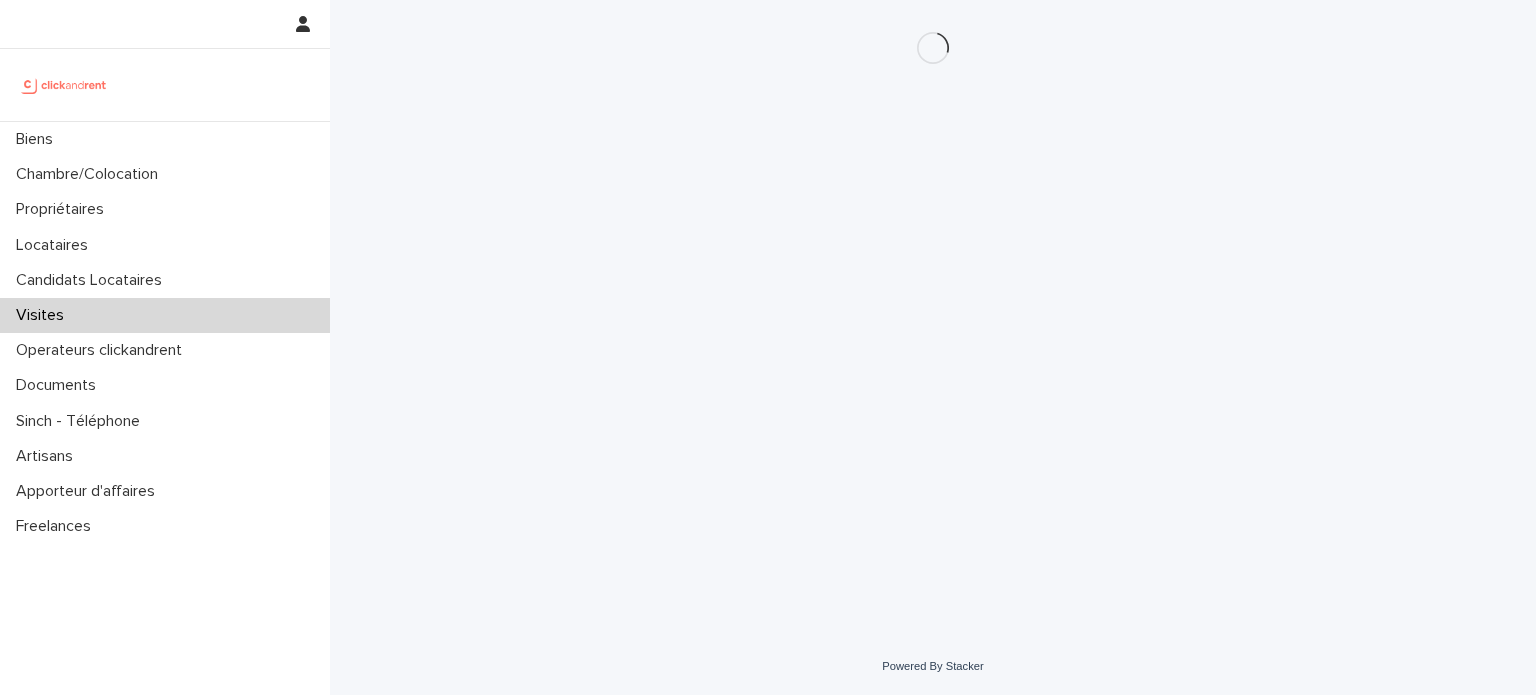 scroll, scrollTop: 0, scrollLeft: 0, axis: both 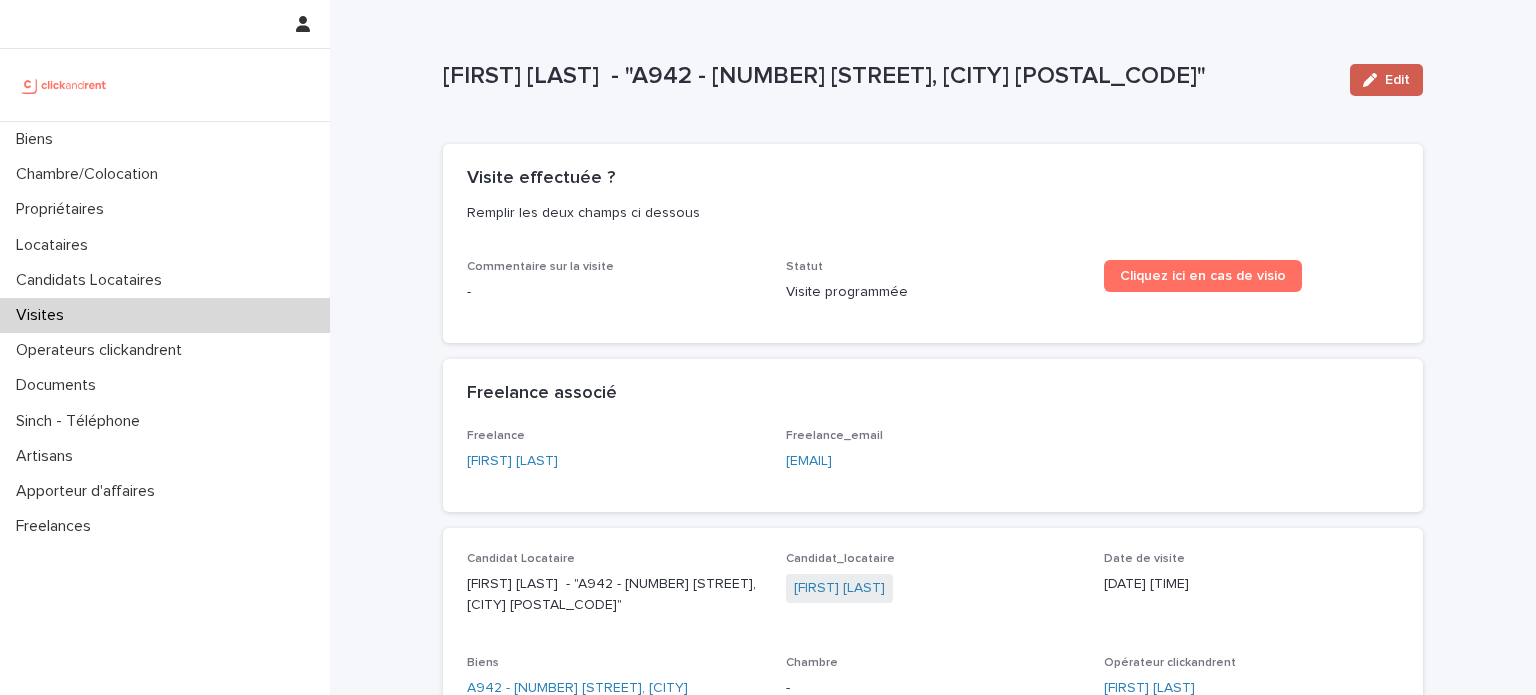 click at bounding box center [1374, 80] 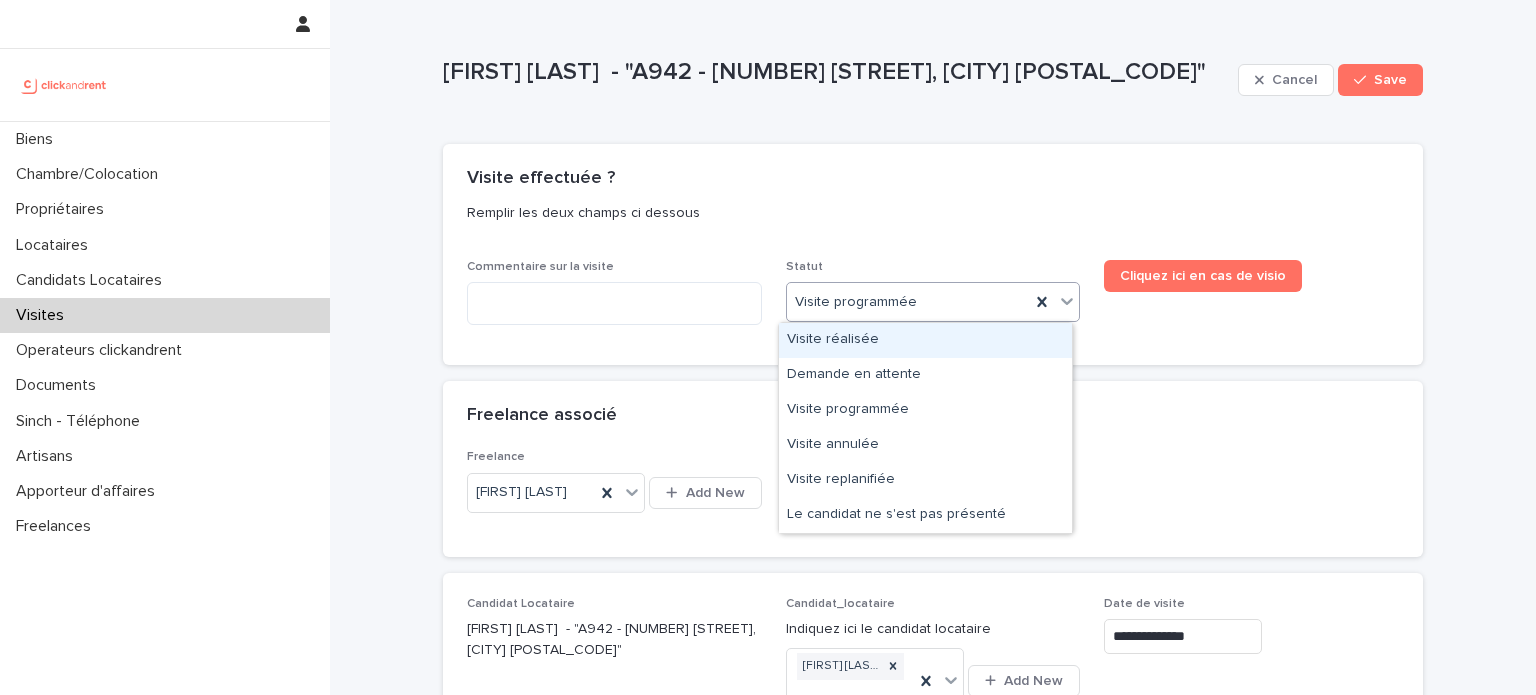 click on "Visite programmée" at bounding box center [909, 302] 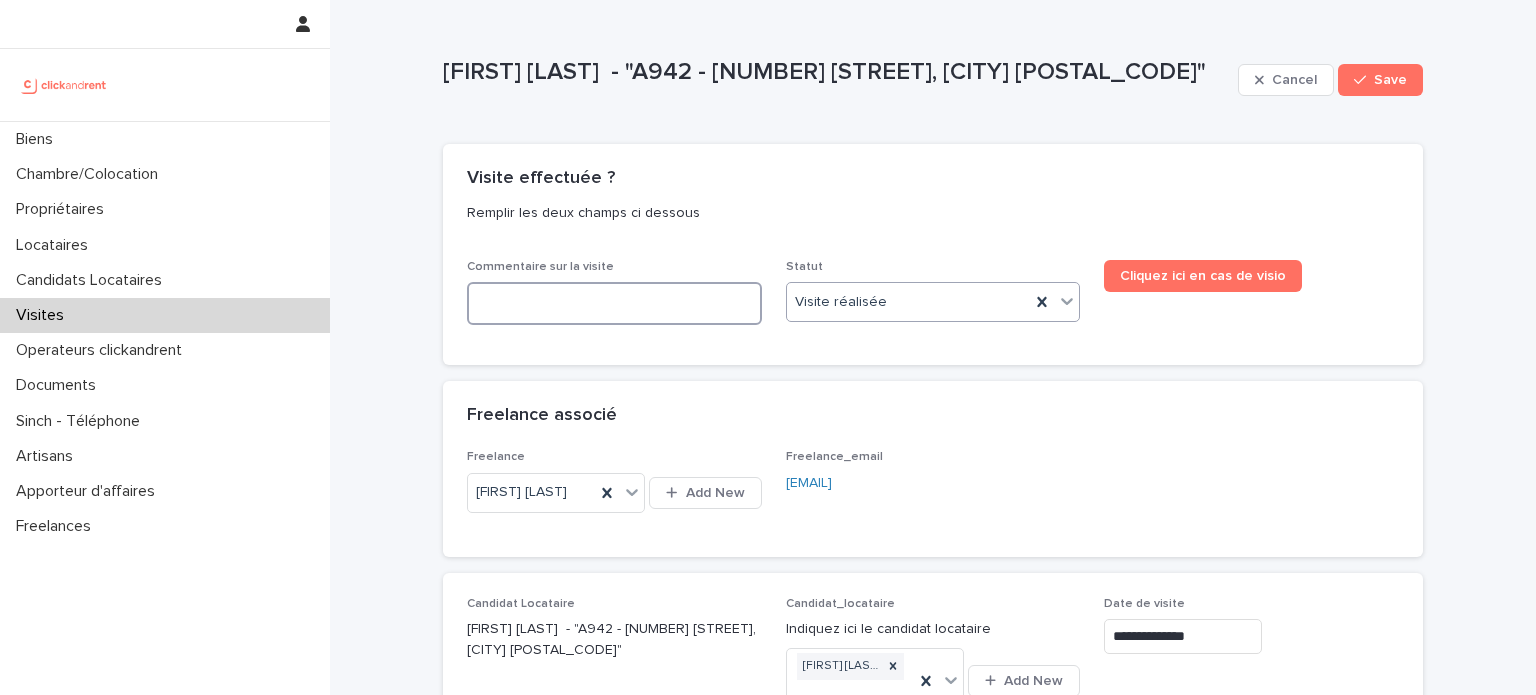 click at bounding box center [614, 303] 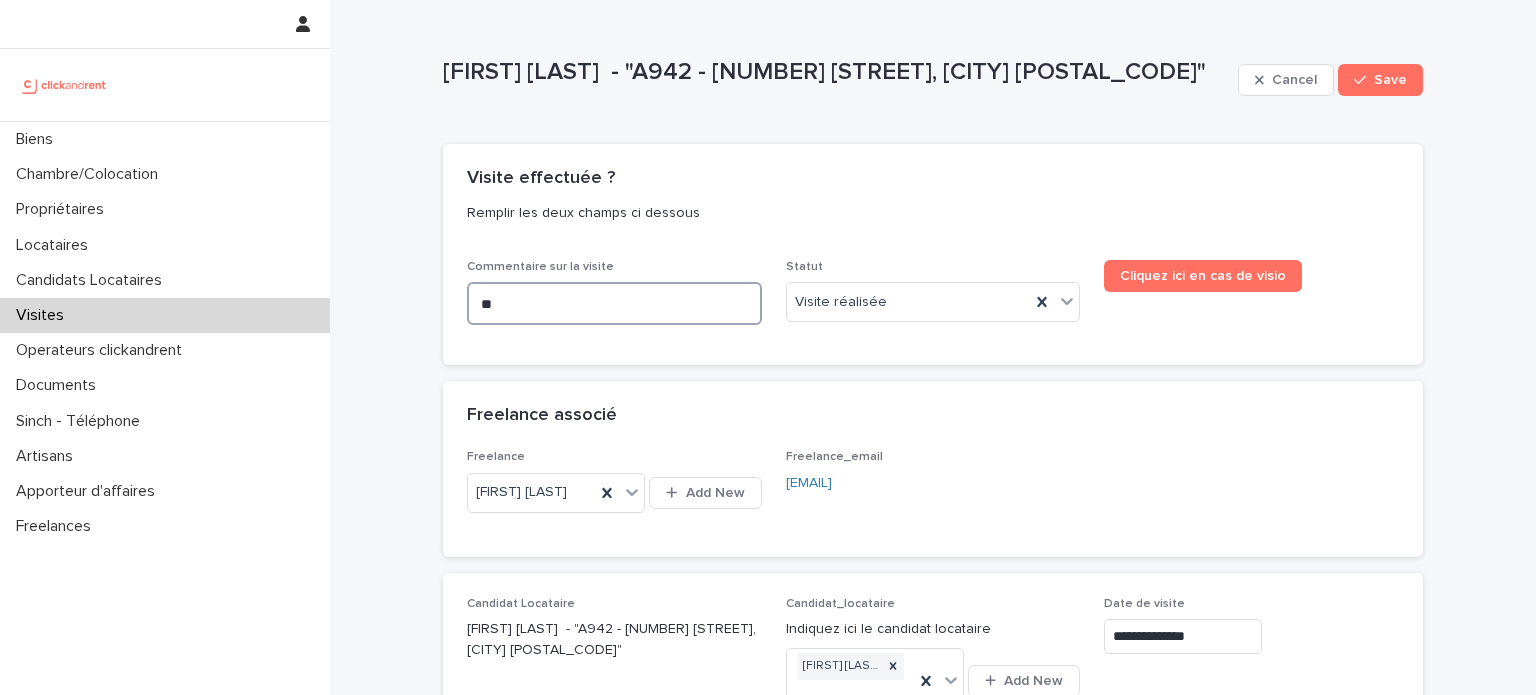 type on "***" 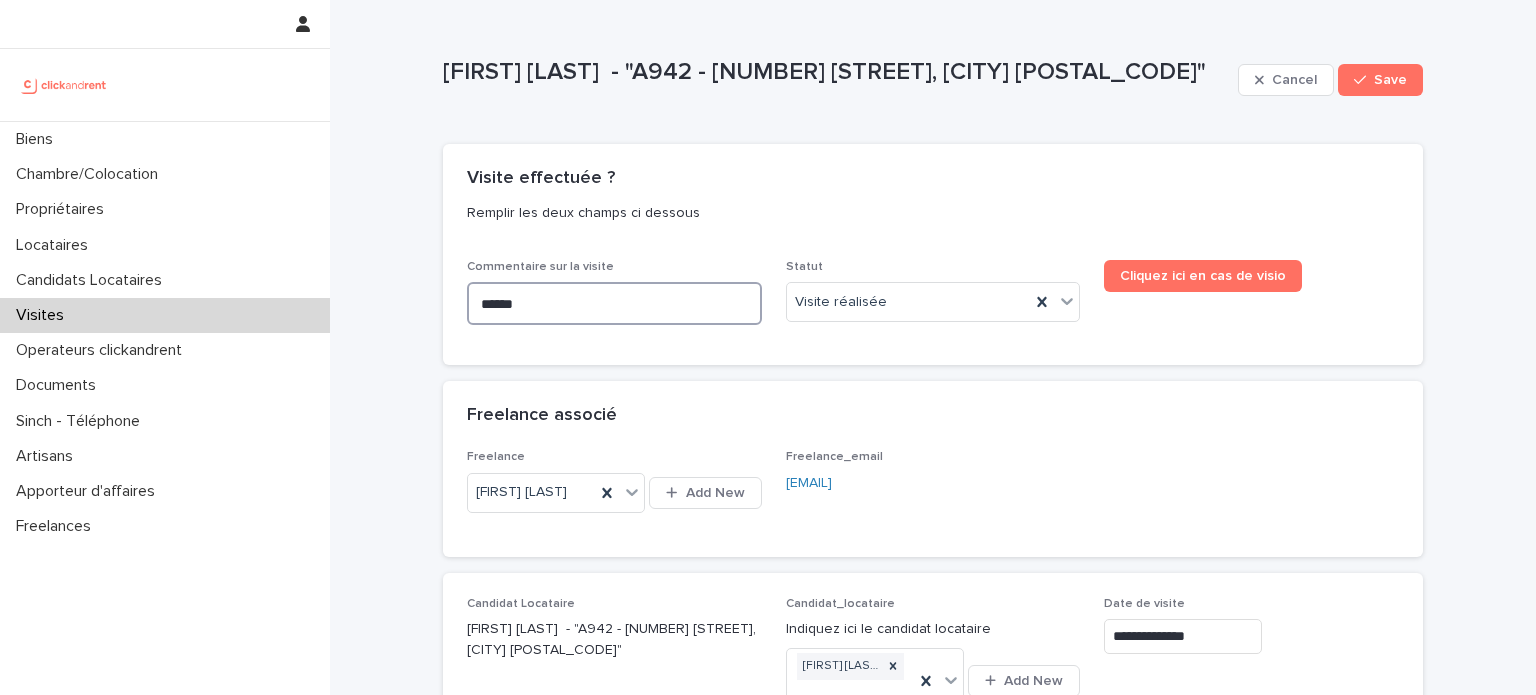 type on "*******" 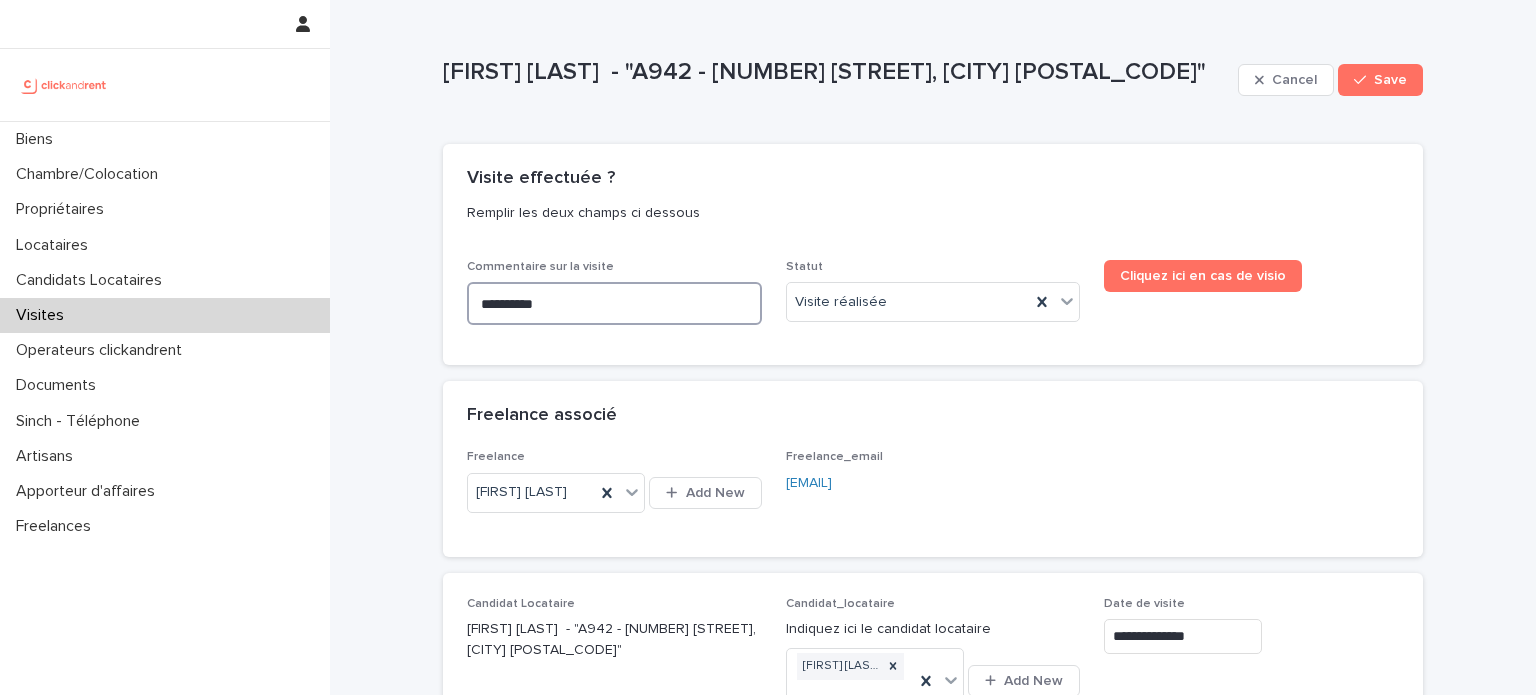 type on "**********" 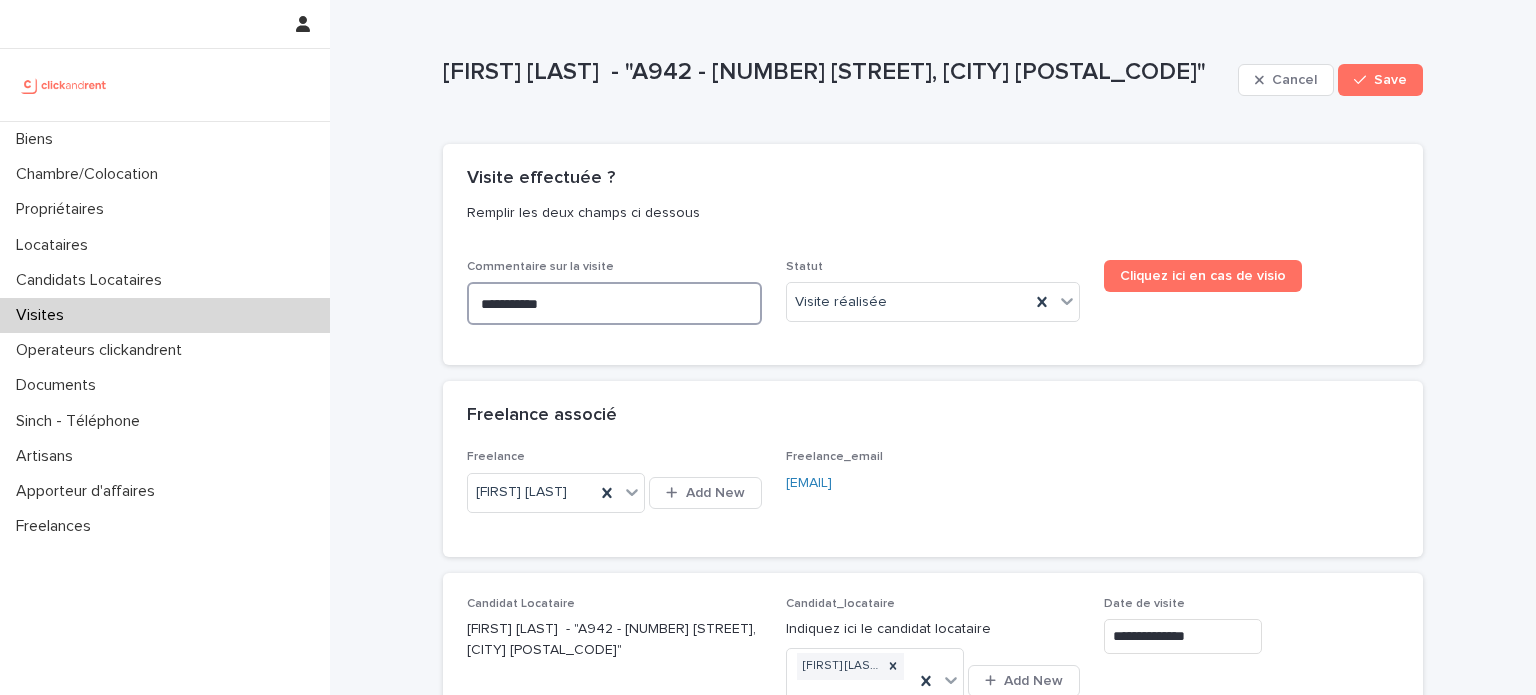 type on "*********" 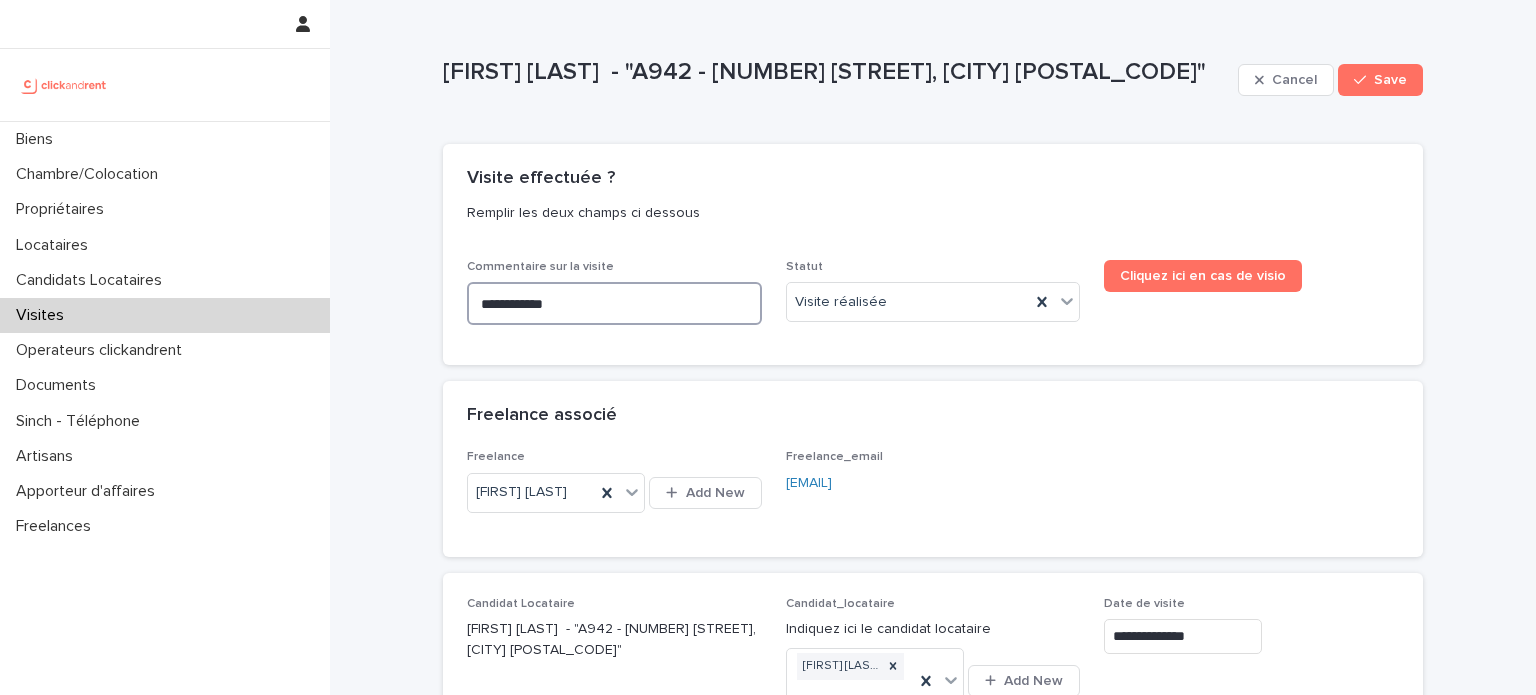 type on "**********" 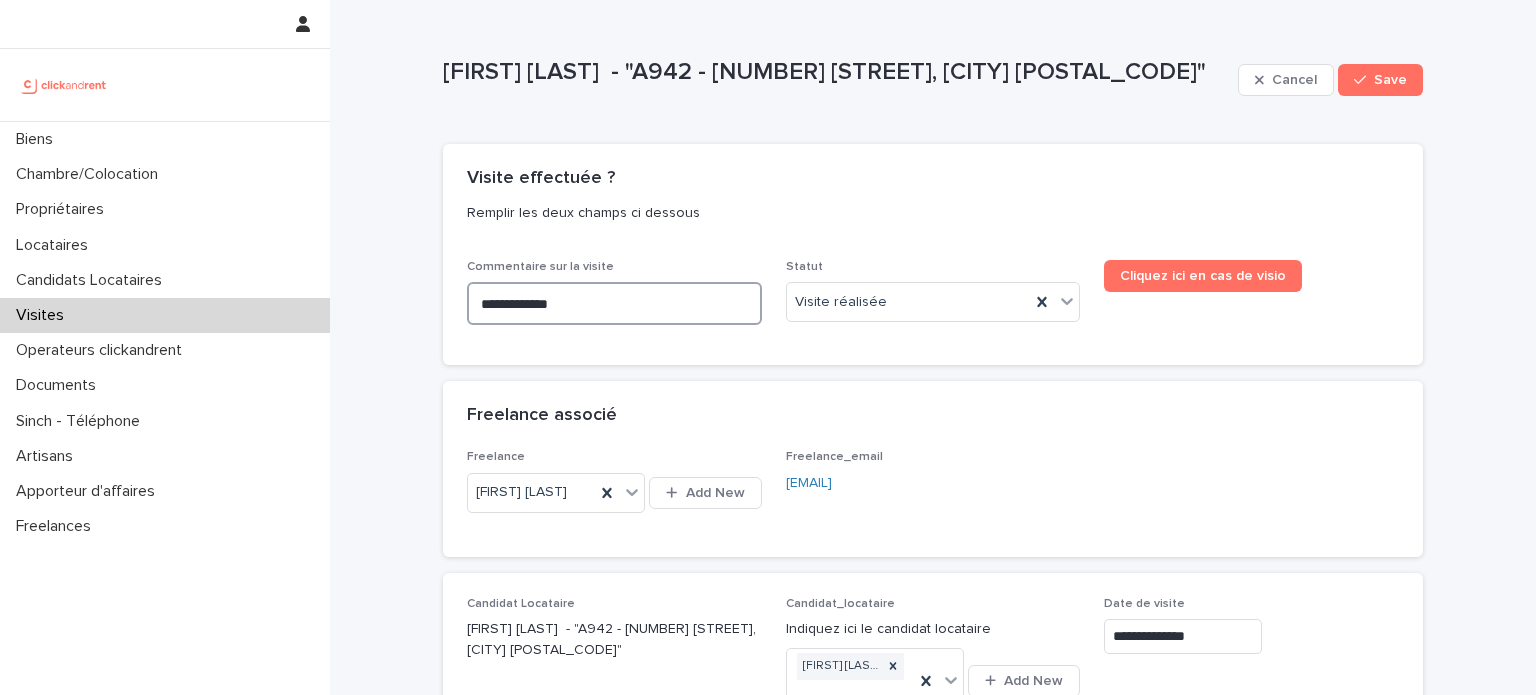 type on "**********" 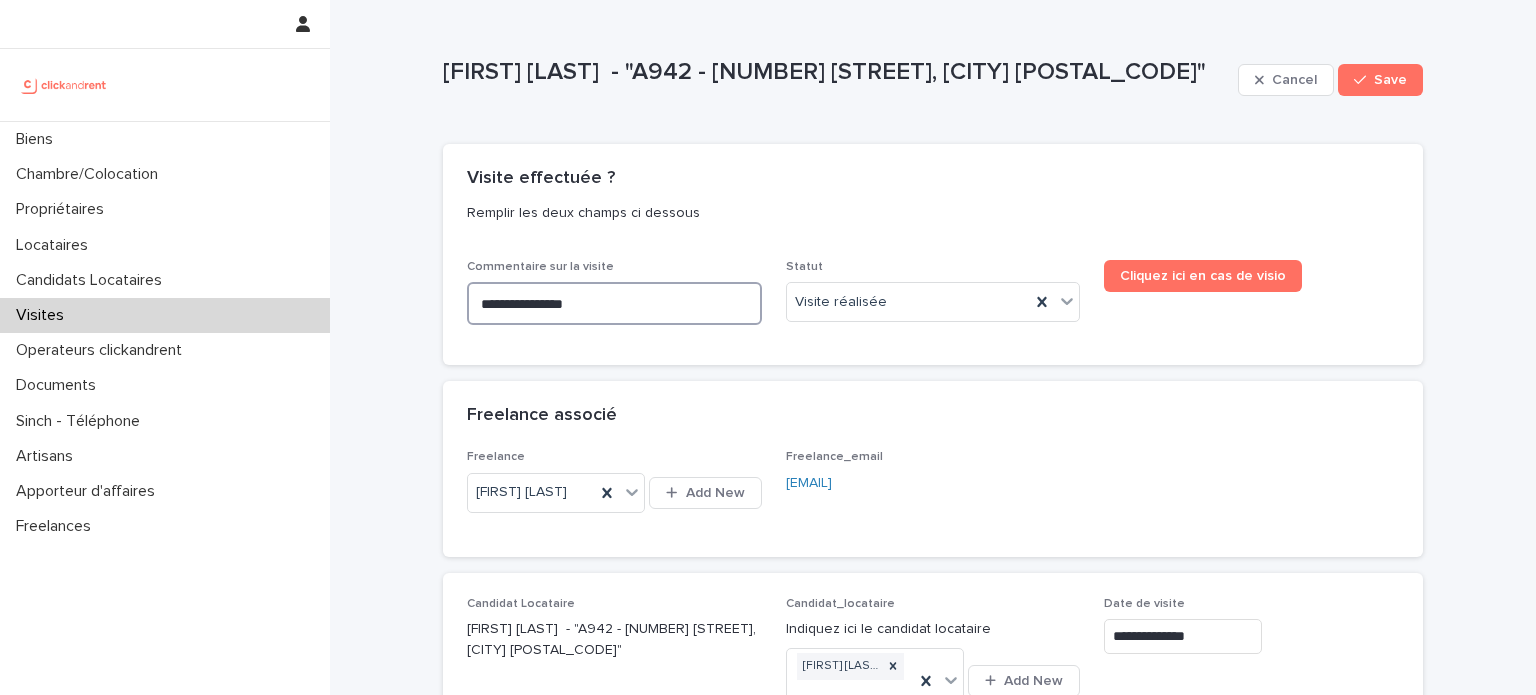 type on "**********" 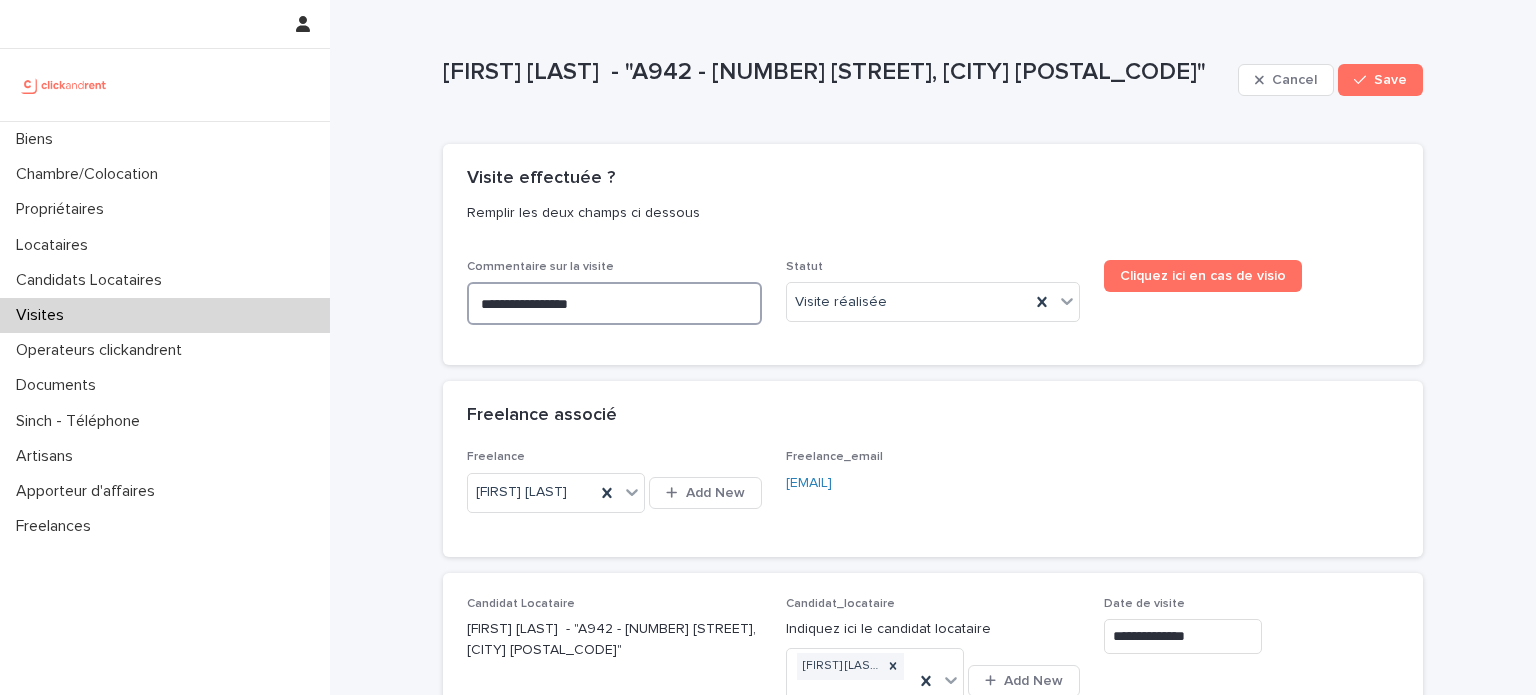 type on "**********" 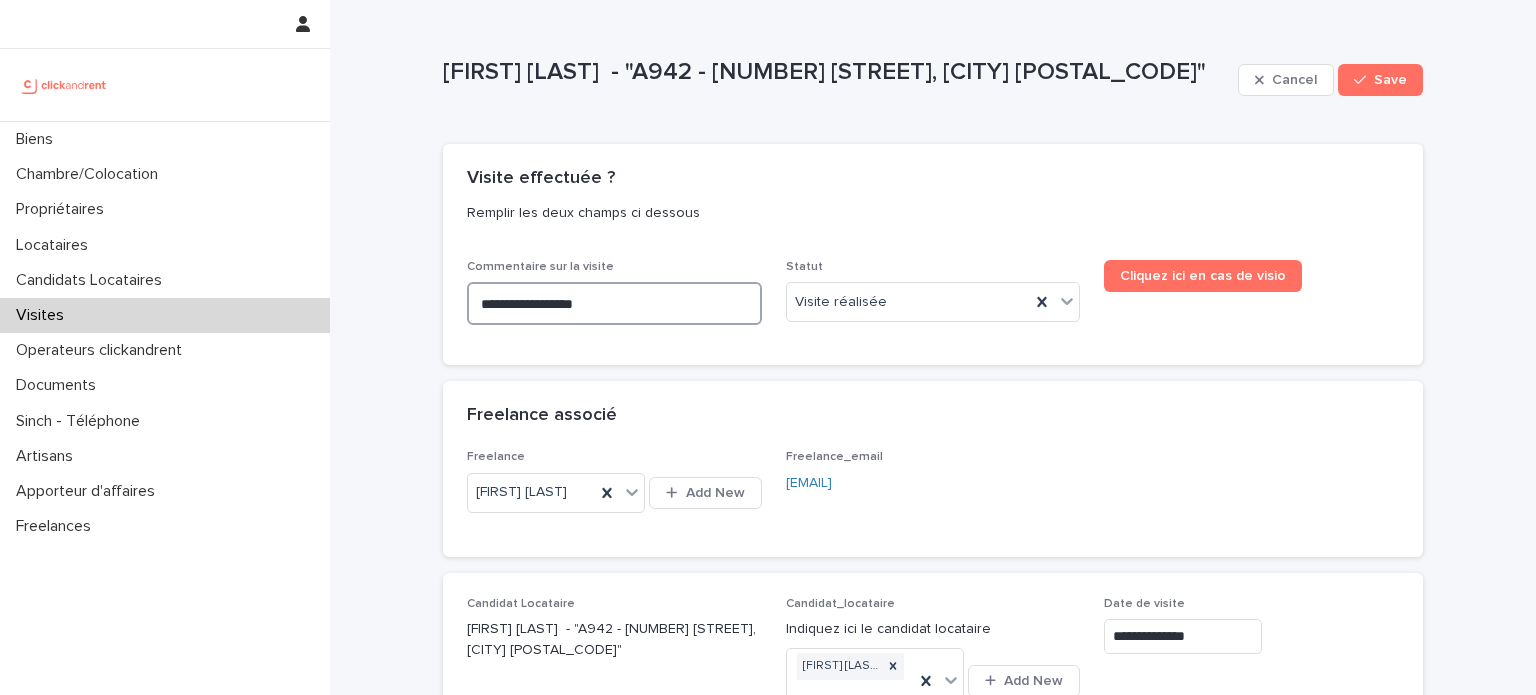 type on "**********" 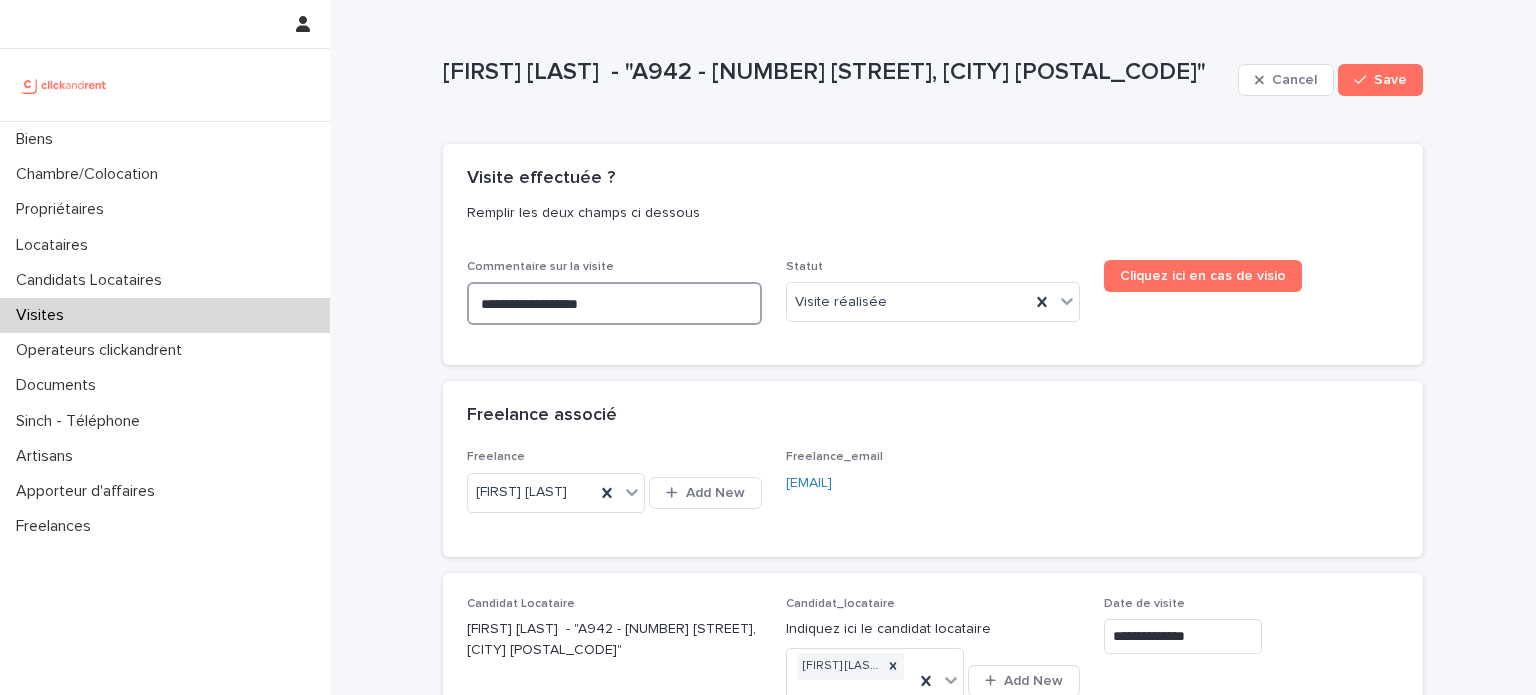 type on "**********" 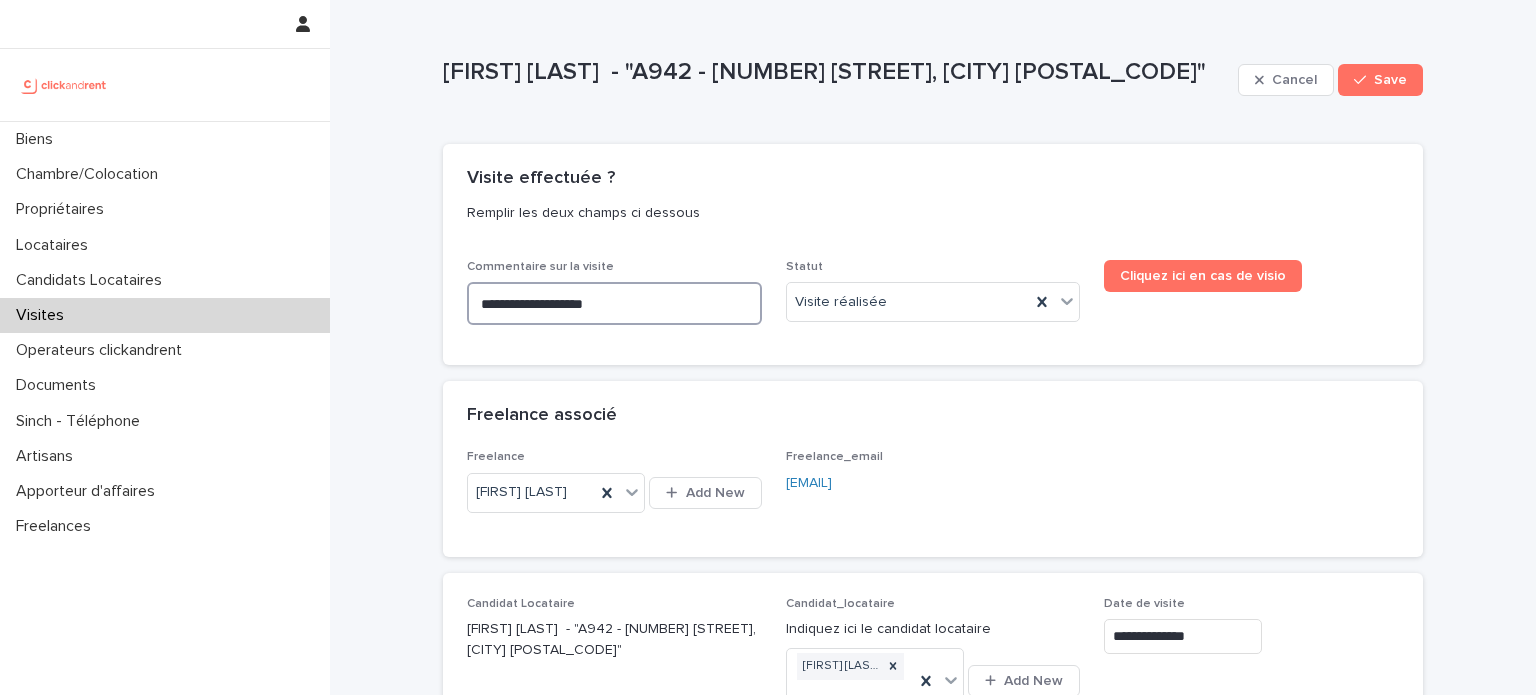 type on "**********" 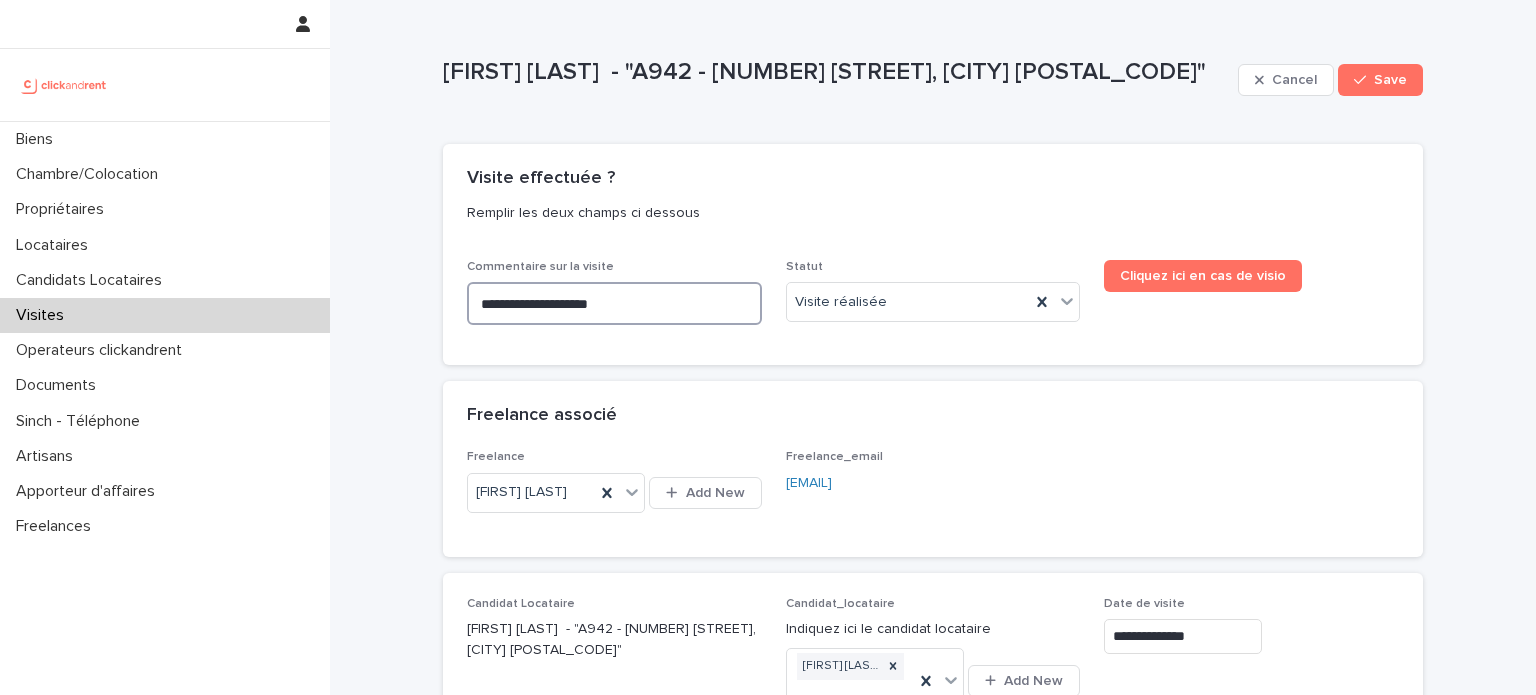 type on "**********" 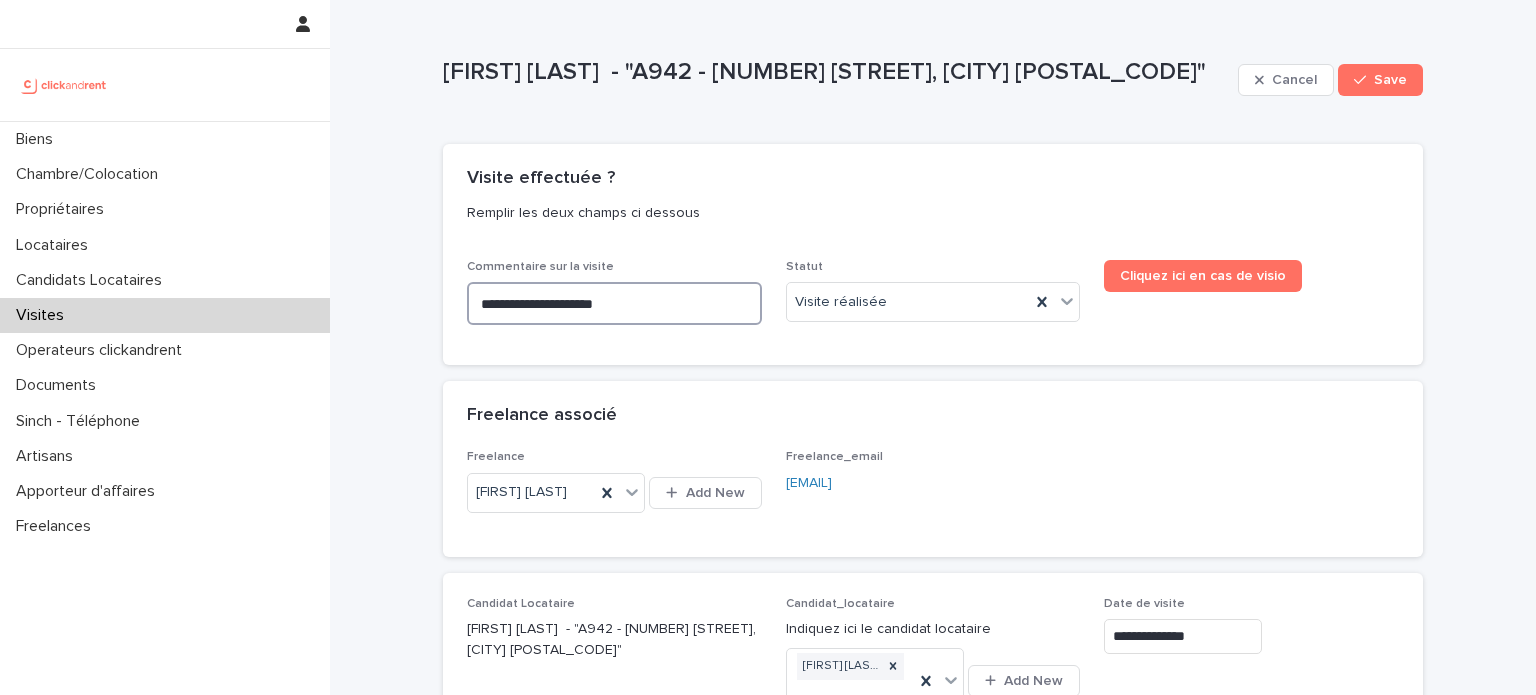 type on "**********" 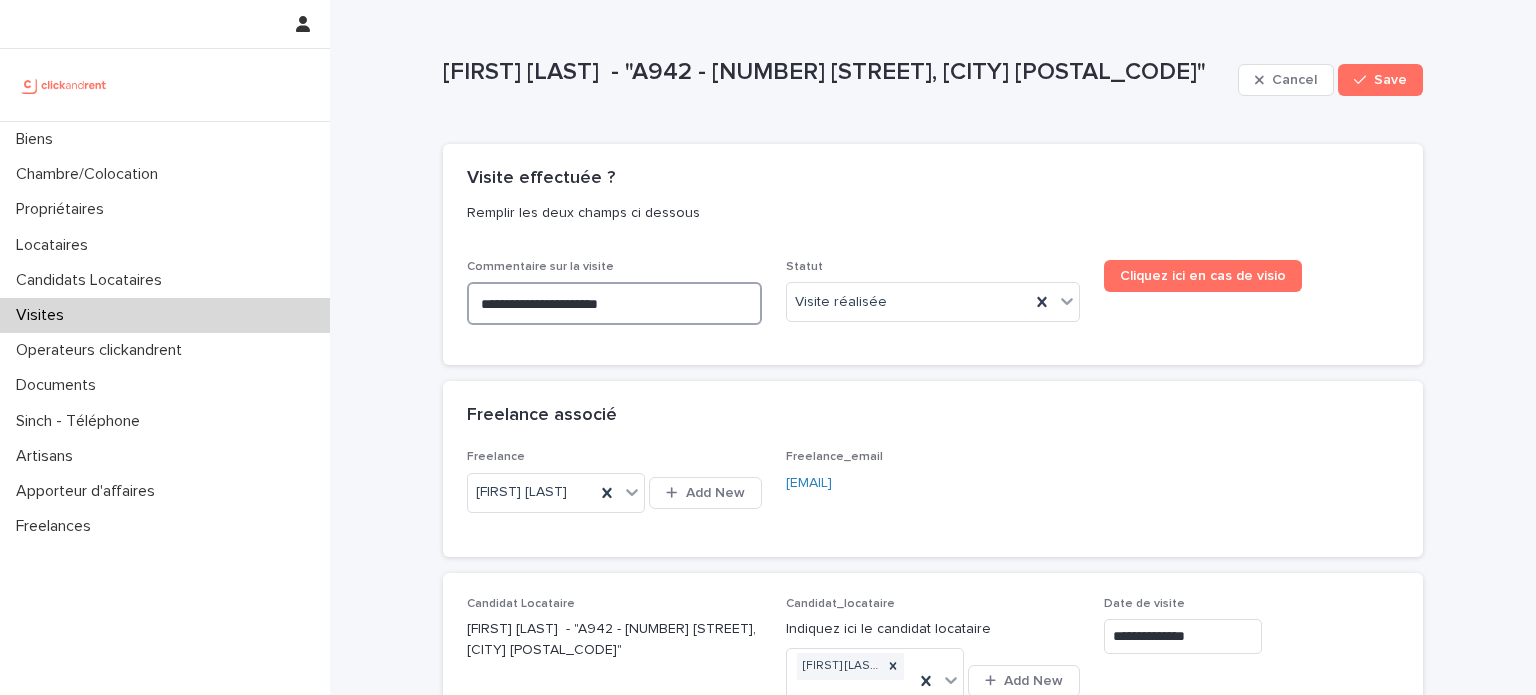 type on "**********" 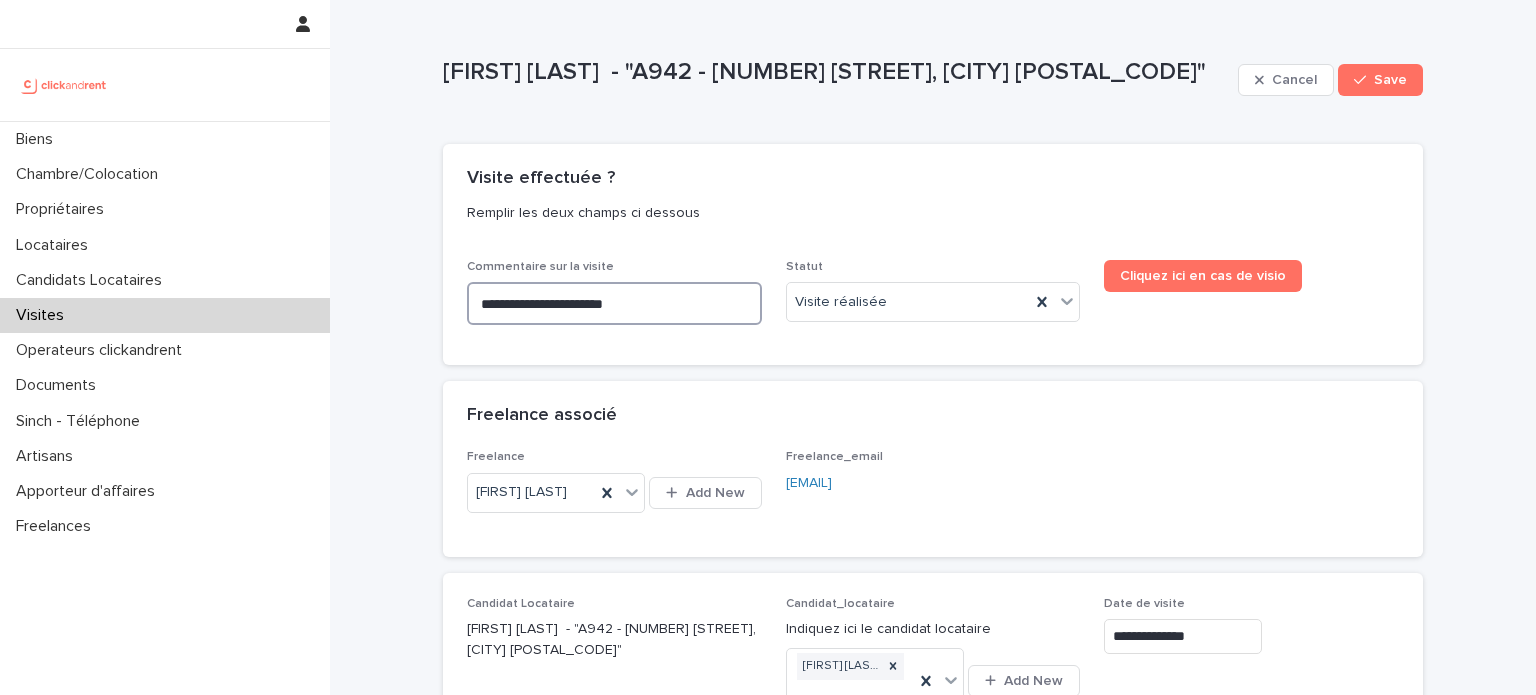 type on "**********" 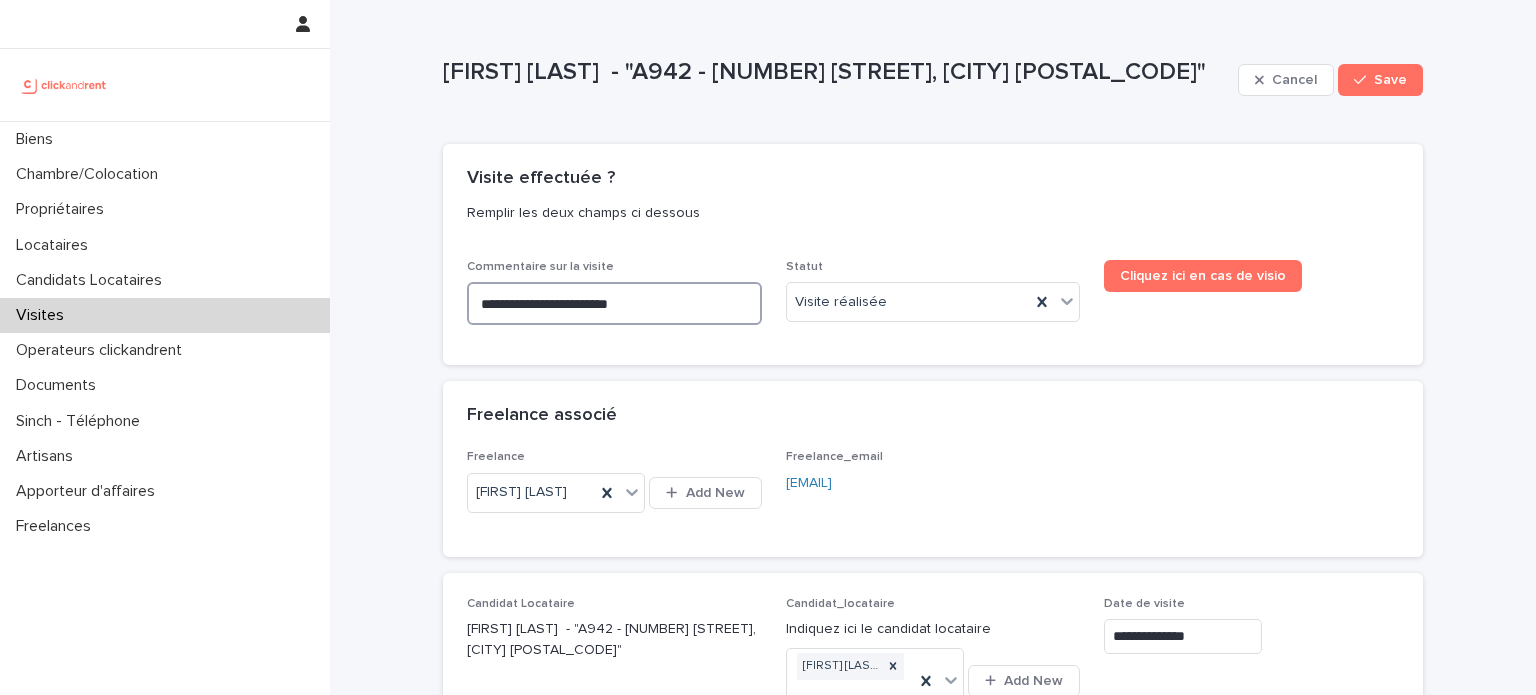 type on "**********" 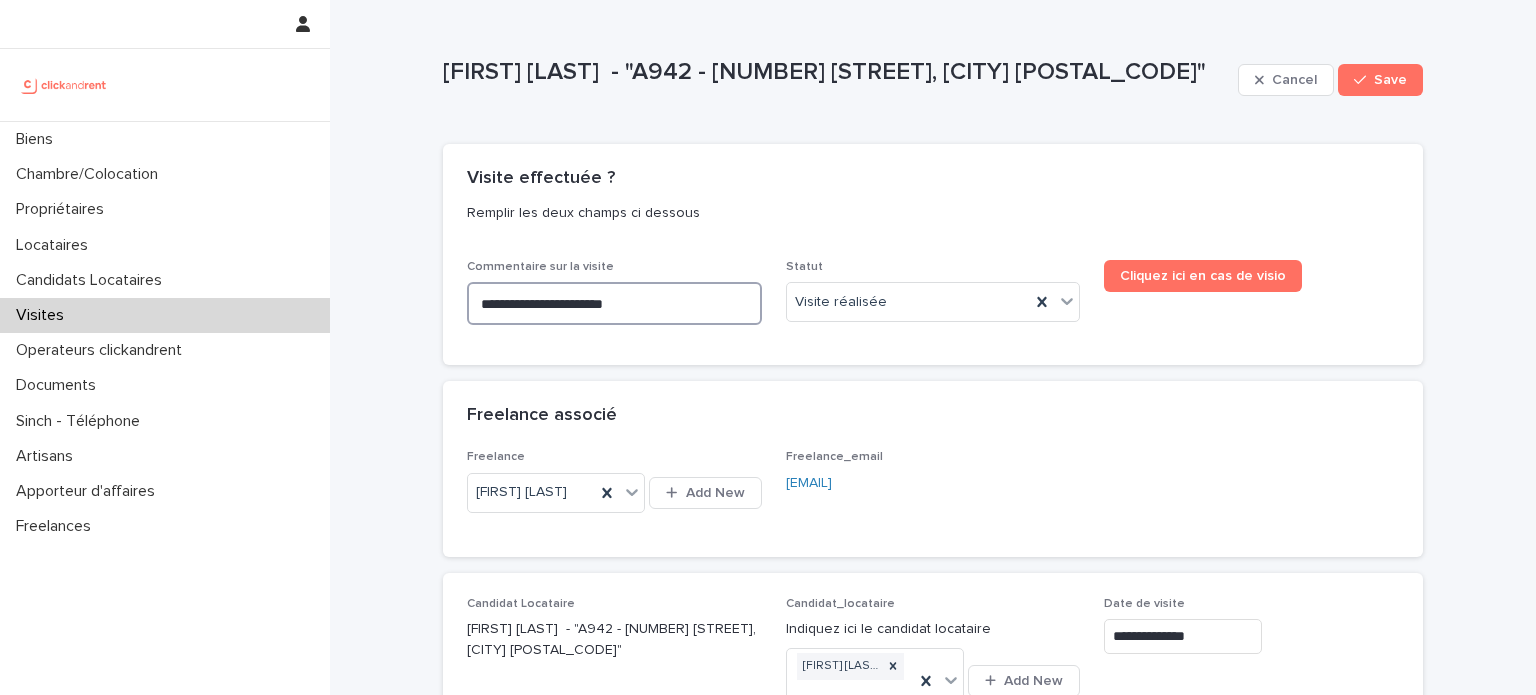 type on "**********" 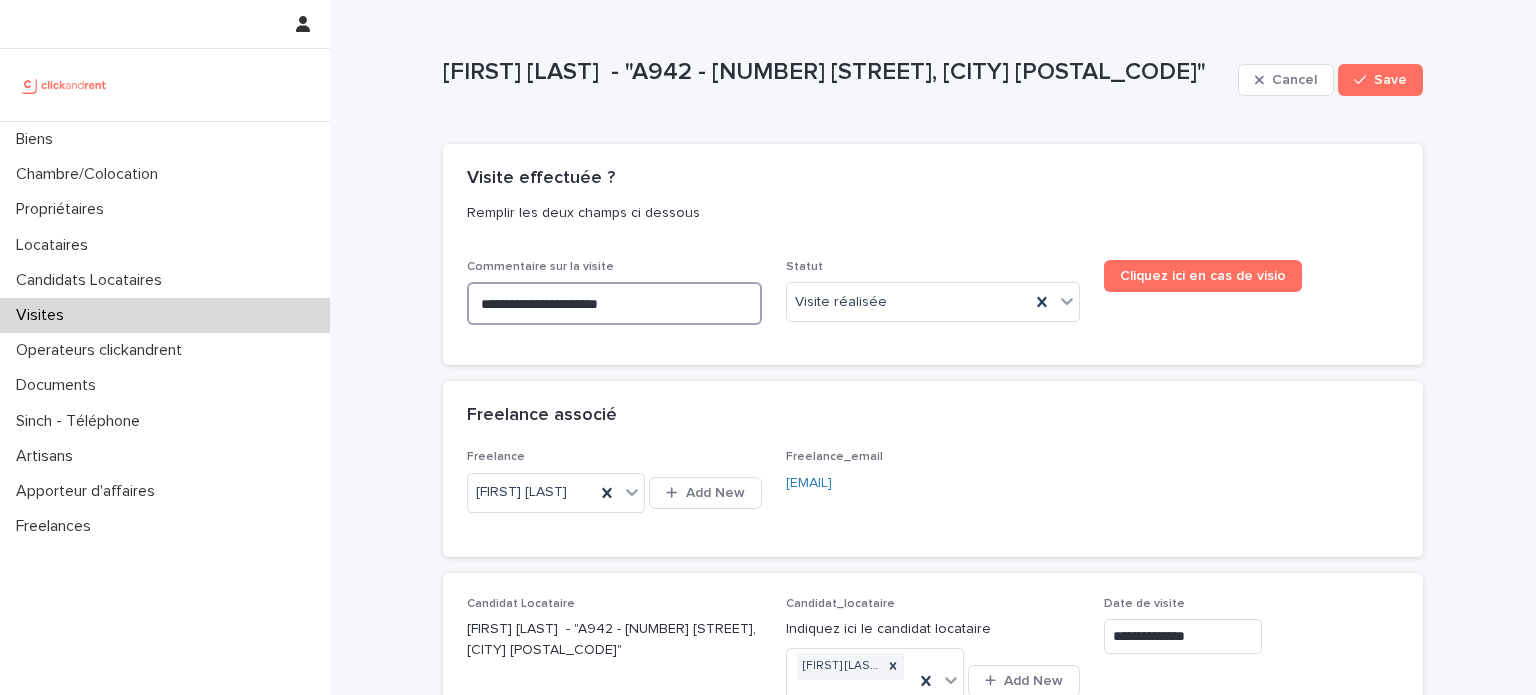 type on "**********" 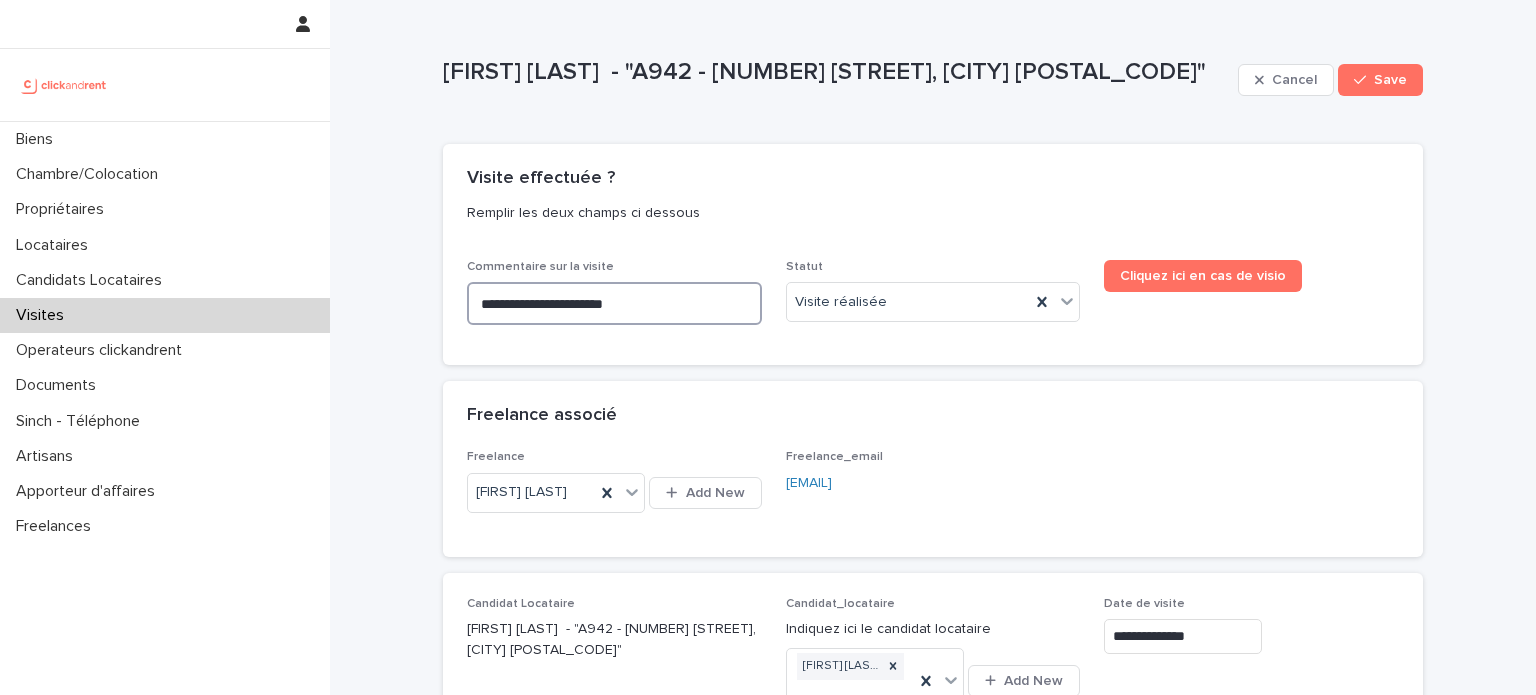 type on "**********" 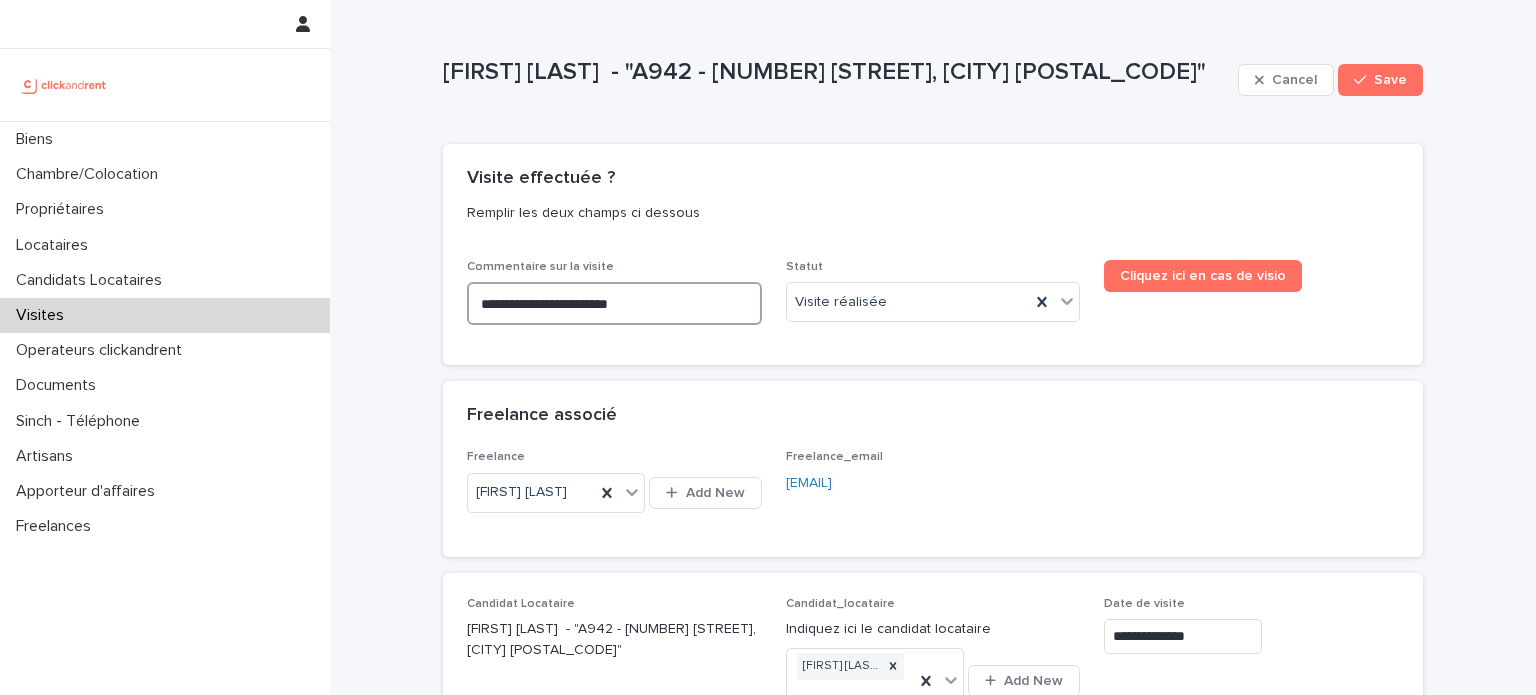 type on "**********" 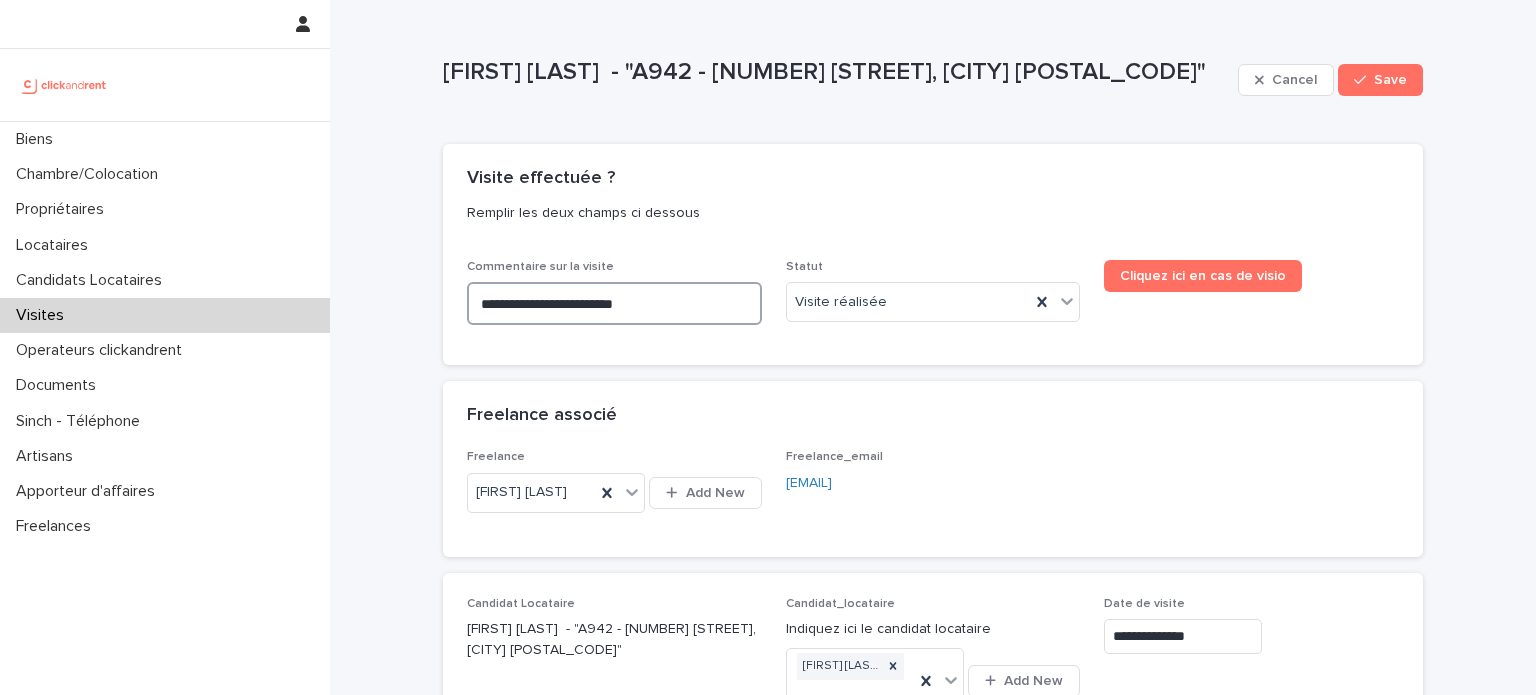 type on "**********" 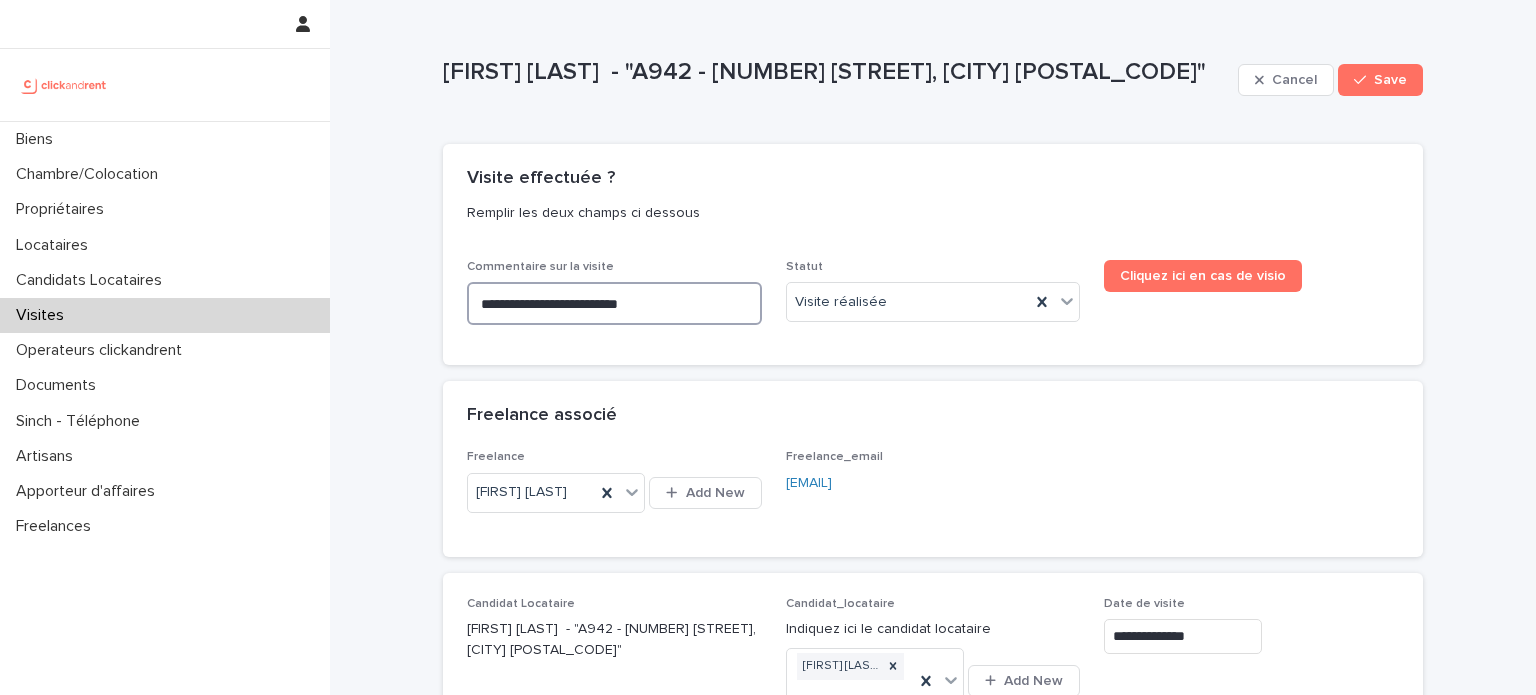 type on "**********" 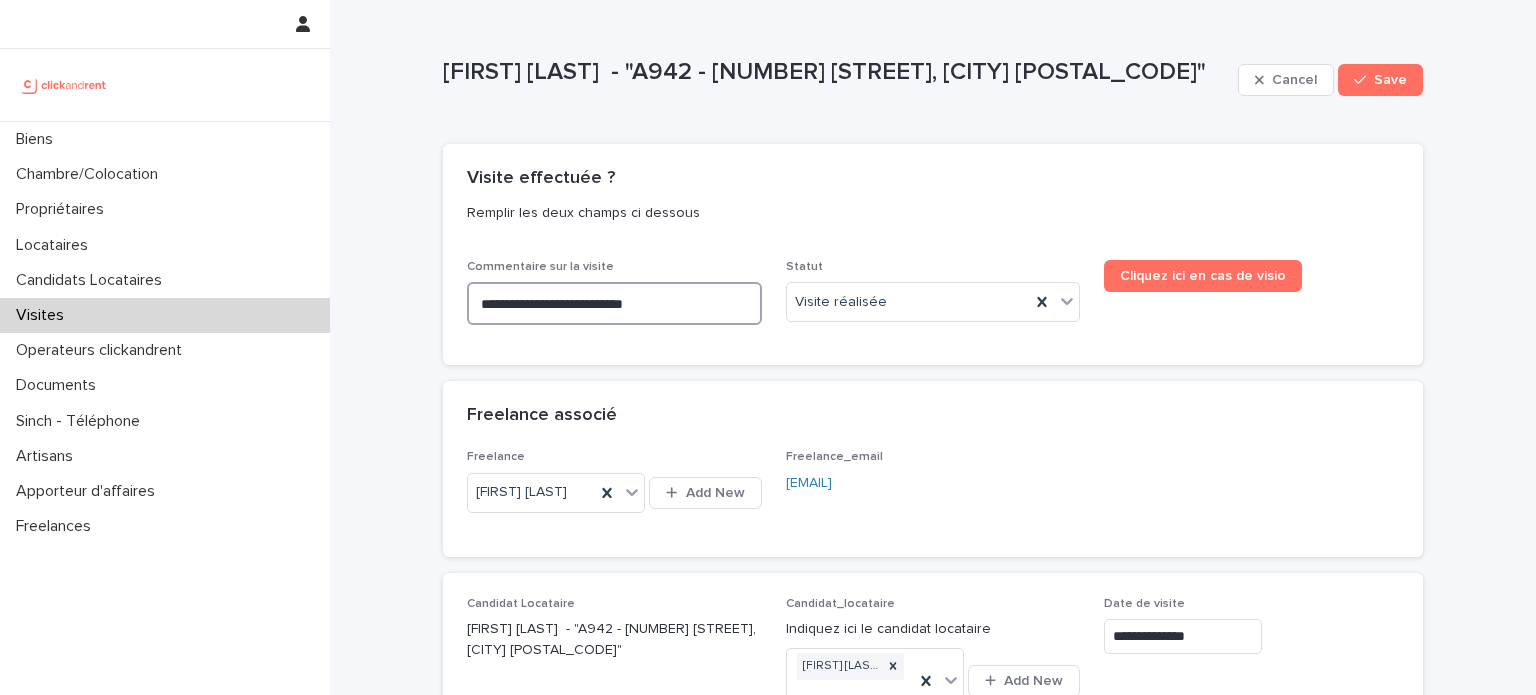 type on "**********" 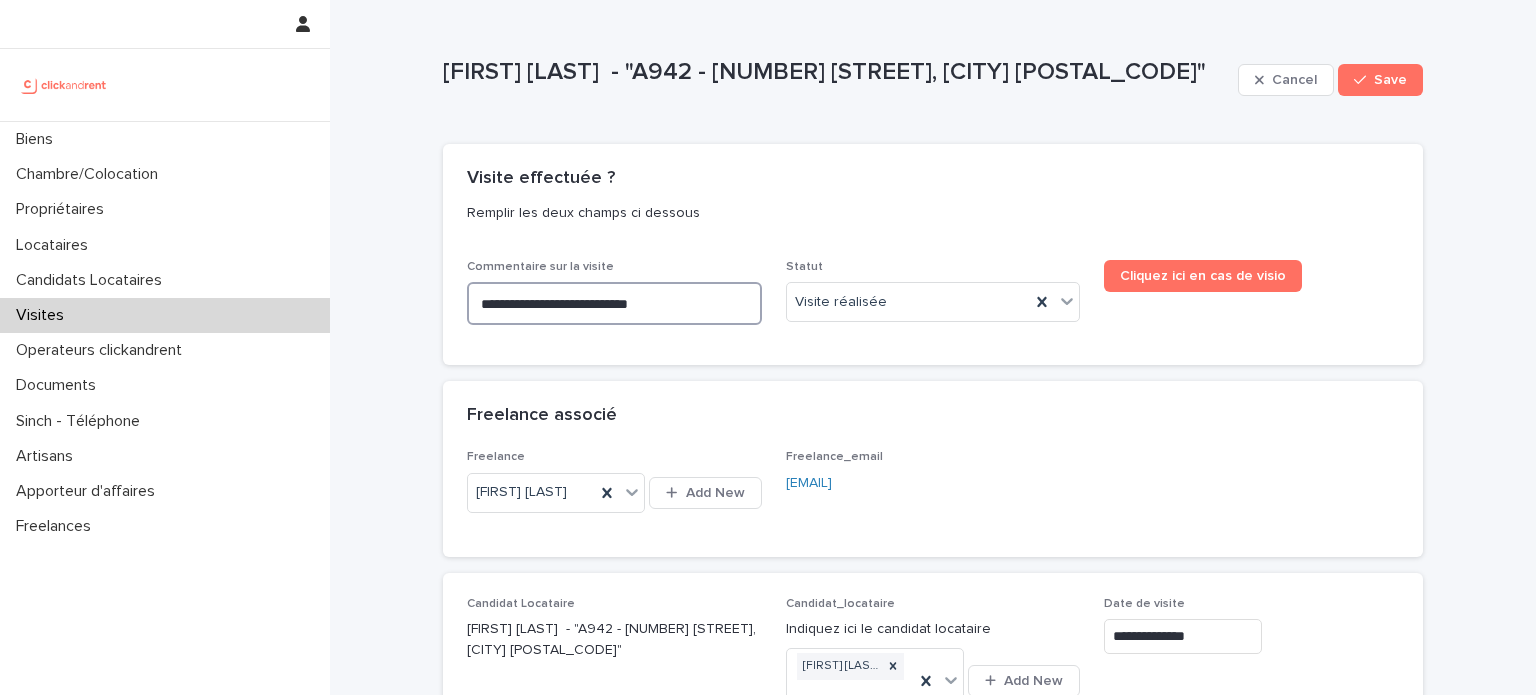 type on "**********" 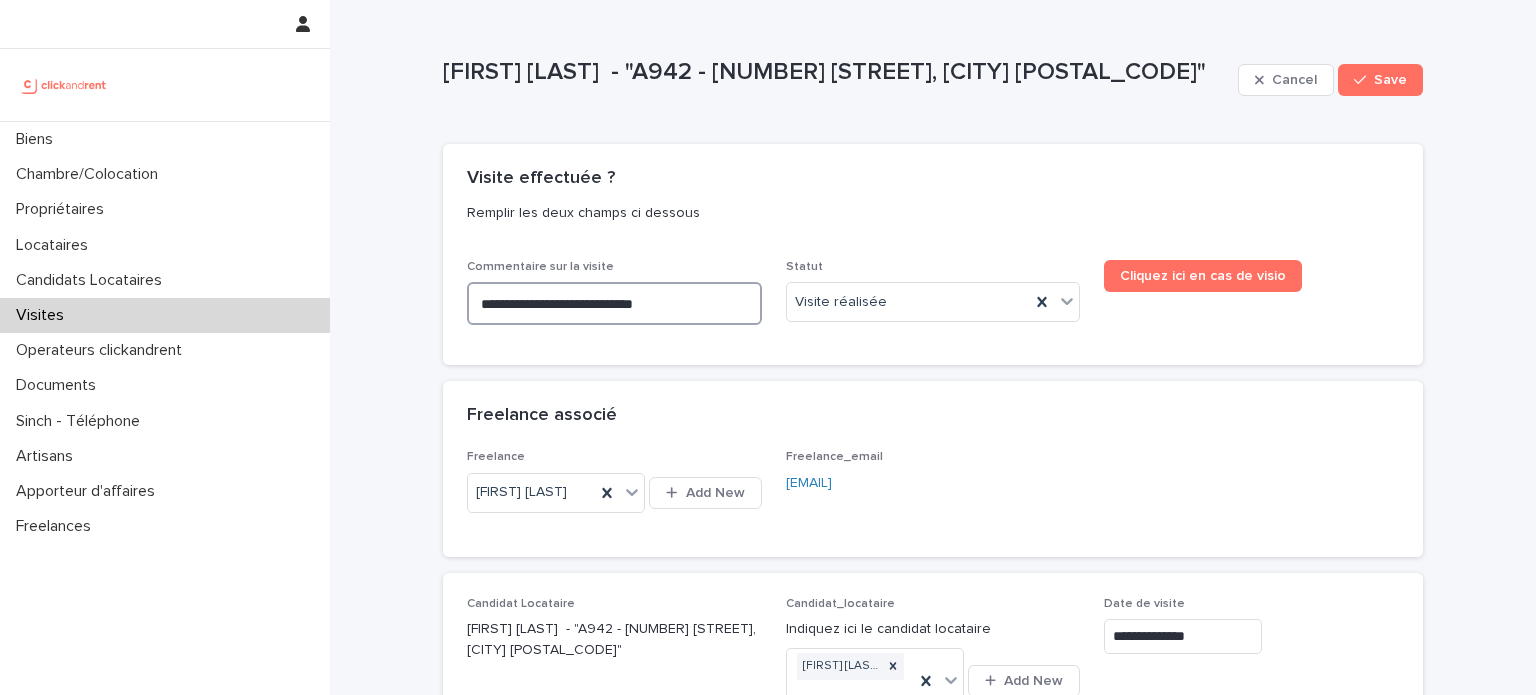 type on "**********" 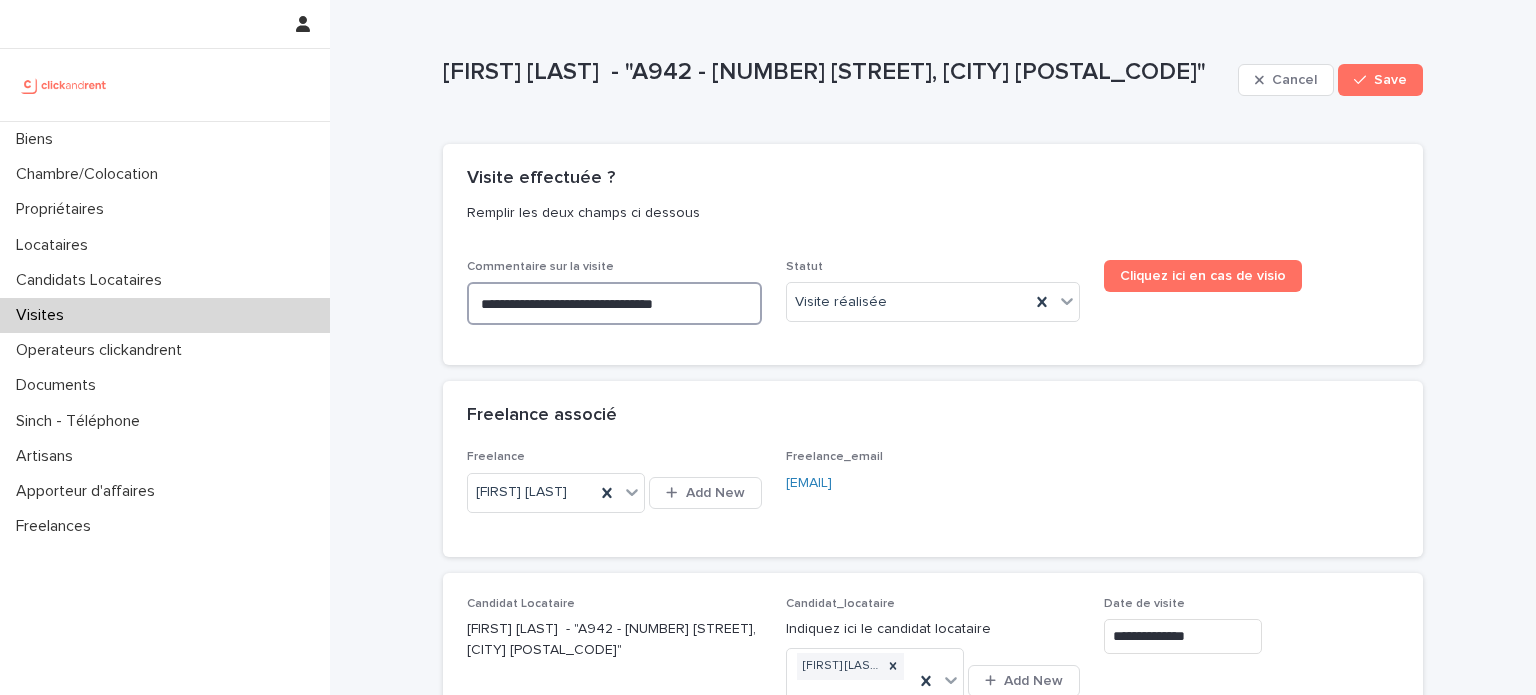 type on "**********" 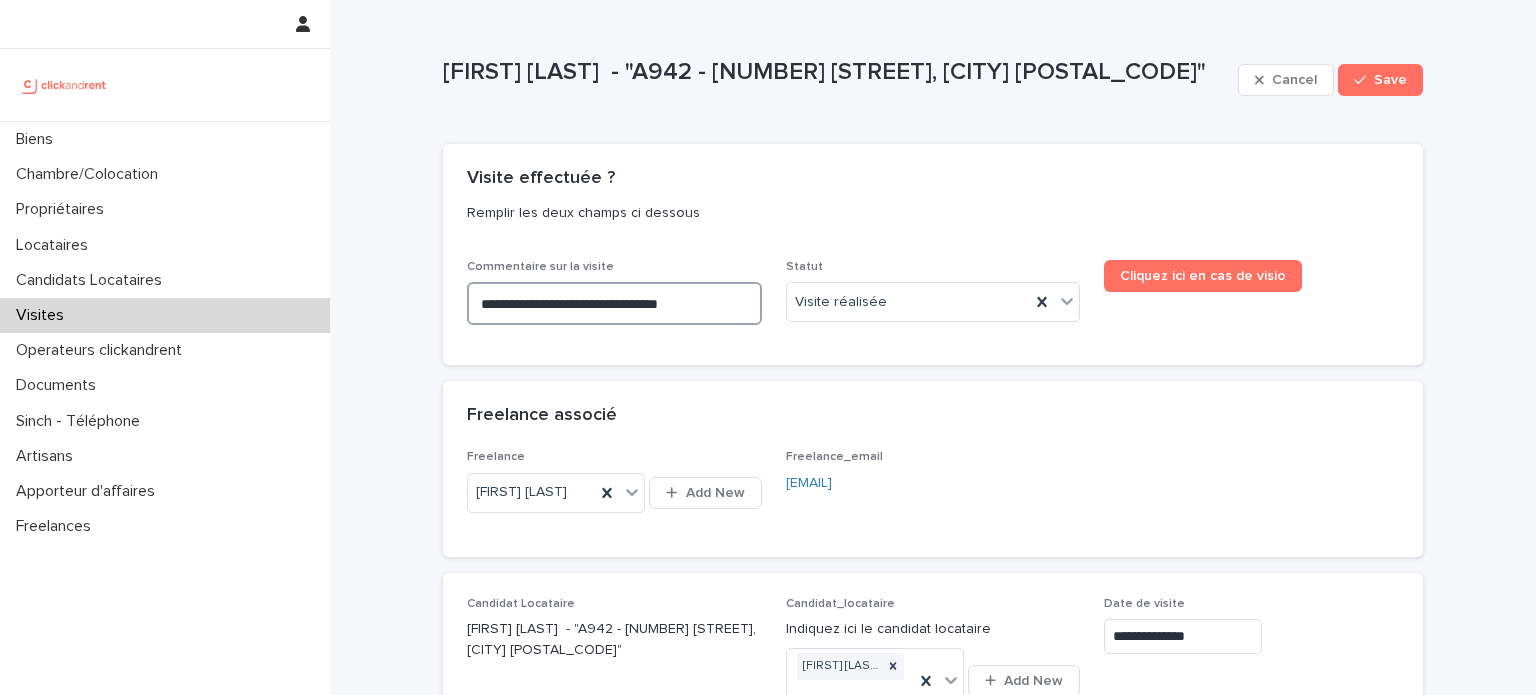 type on "**********" 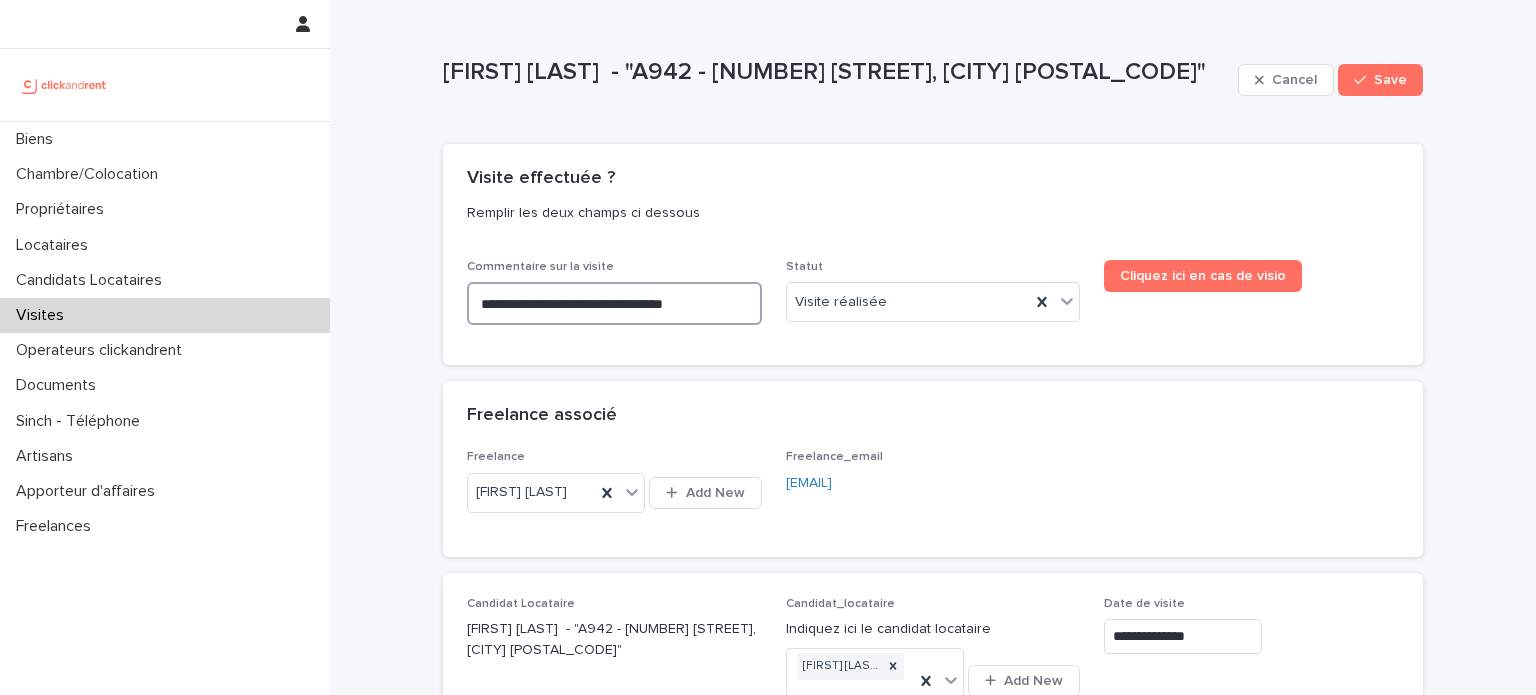 type on "**********" 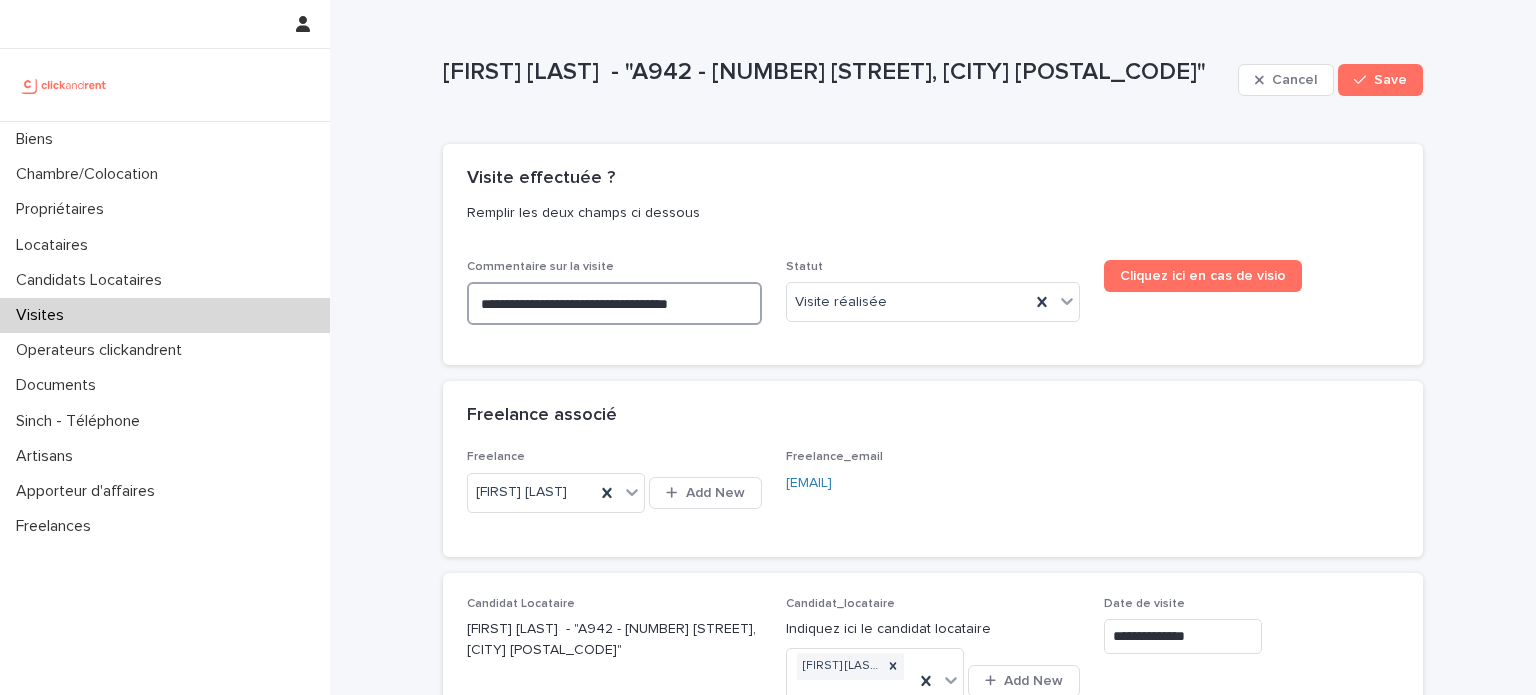type on "**********" 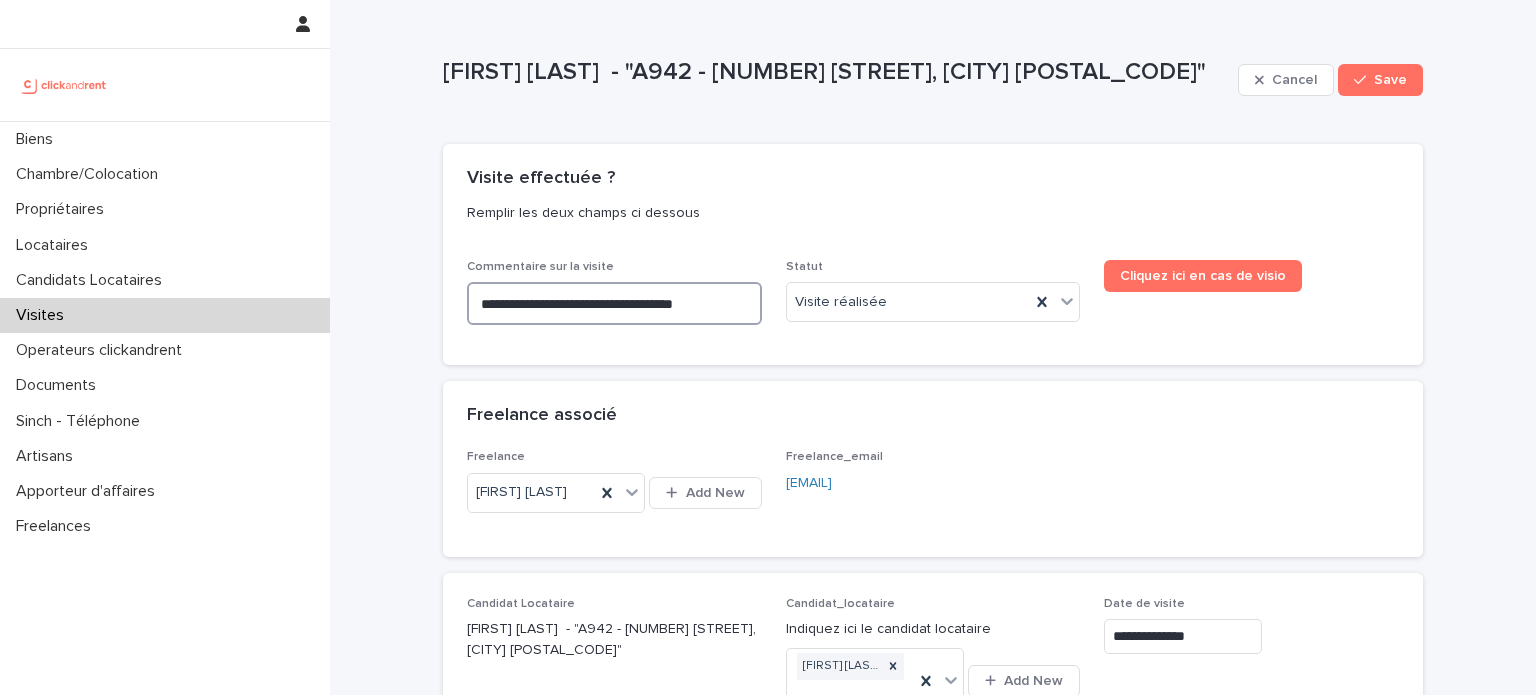 type on "**********" 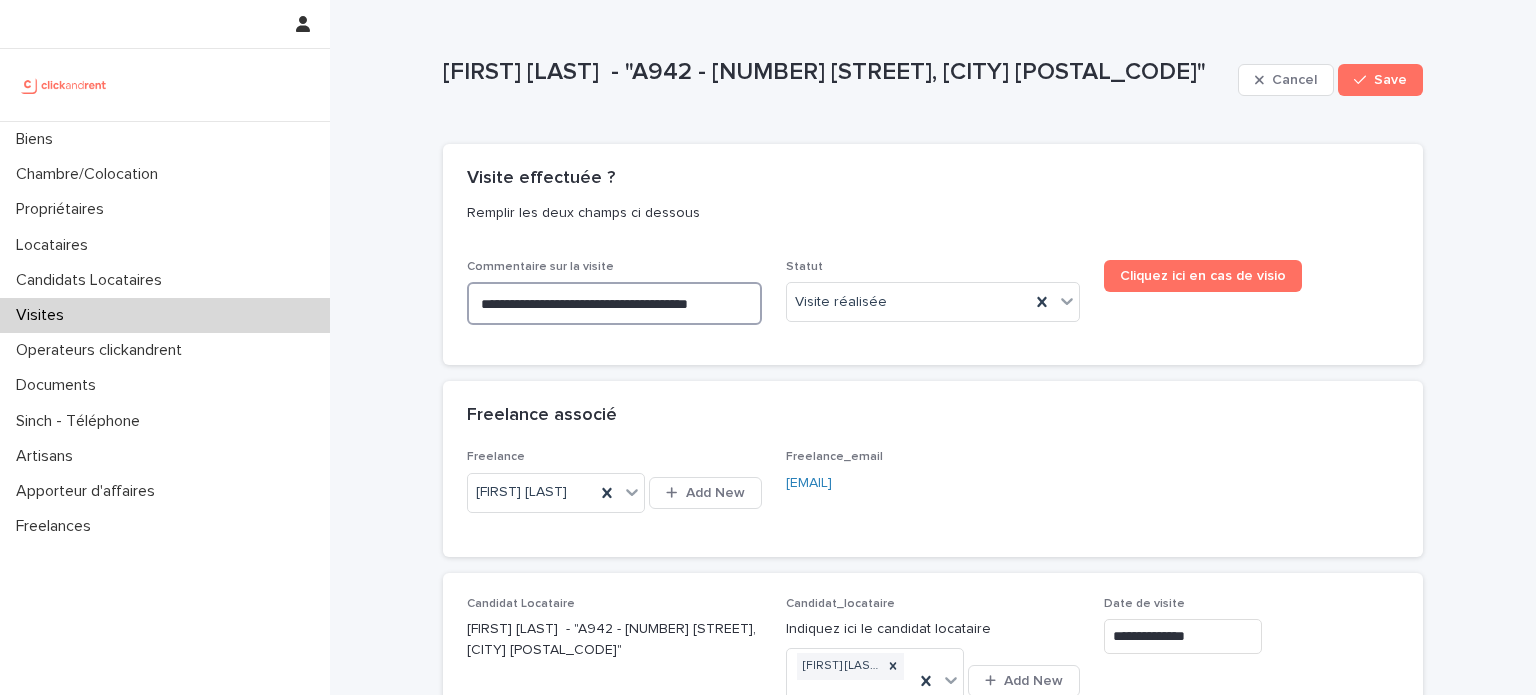 type on "**********" 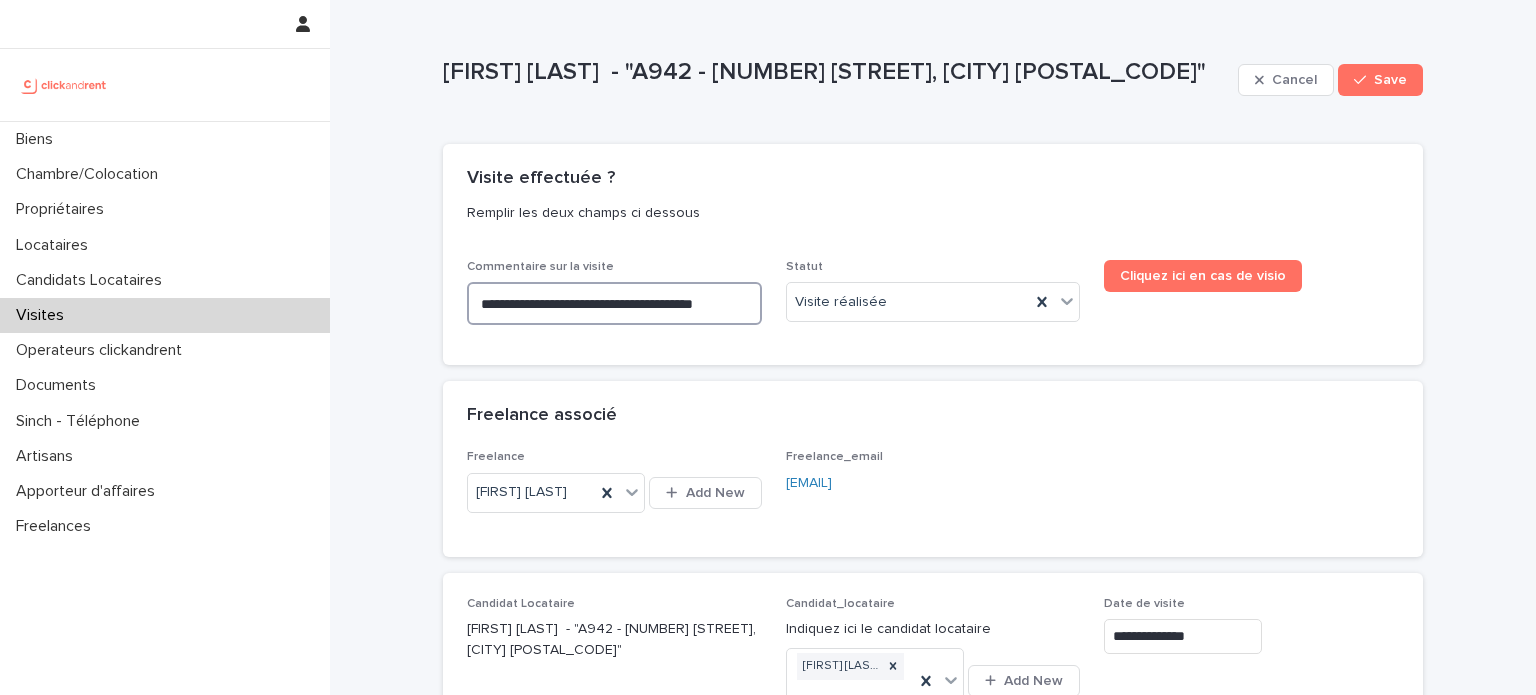 type on "**********" 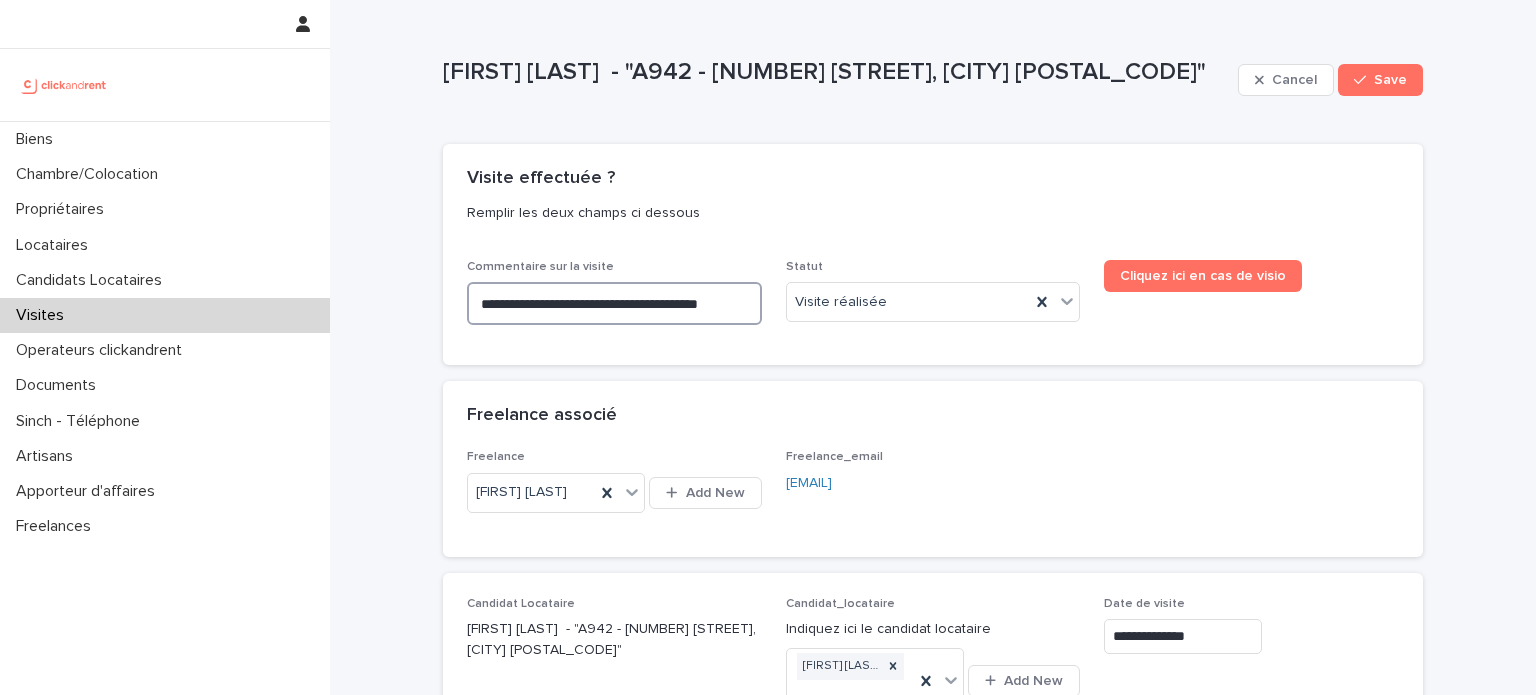 type on "**********" 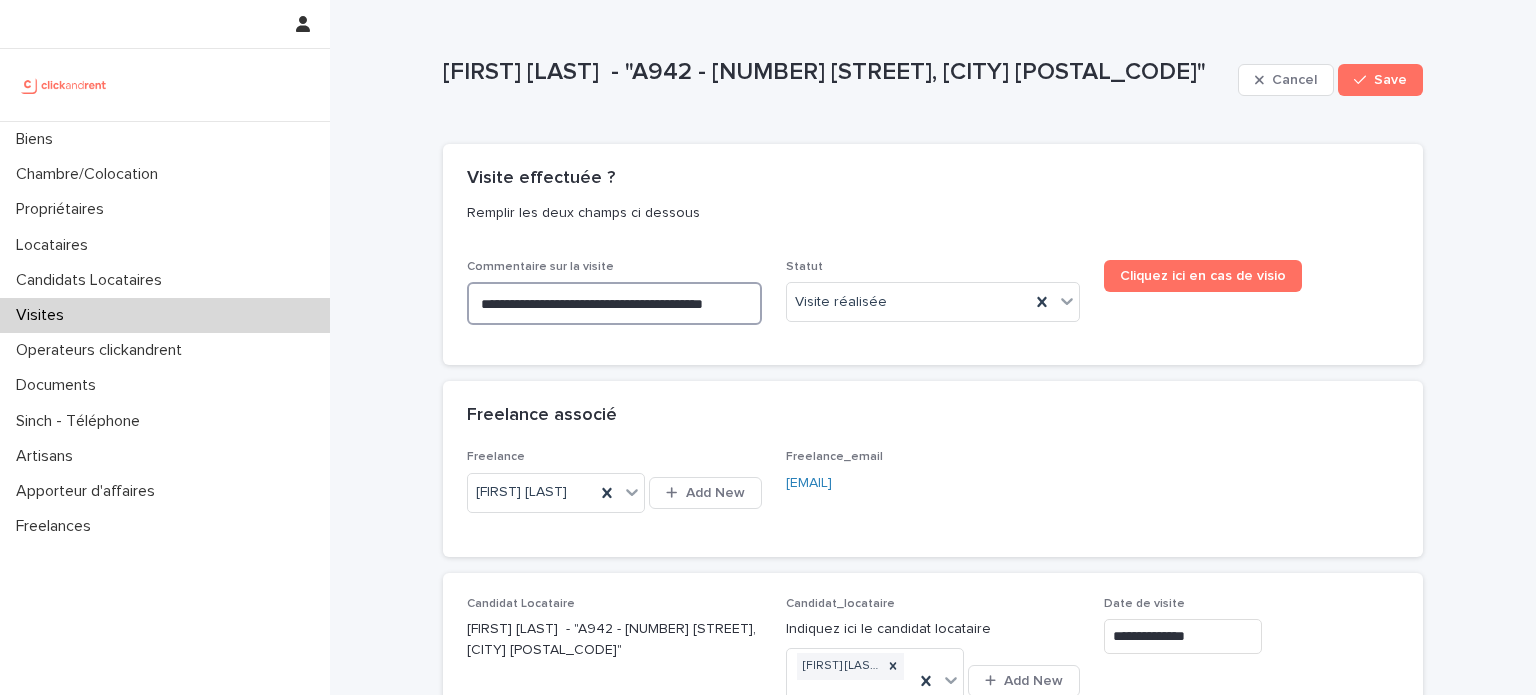 type on "**********" 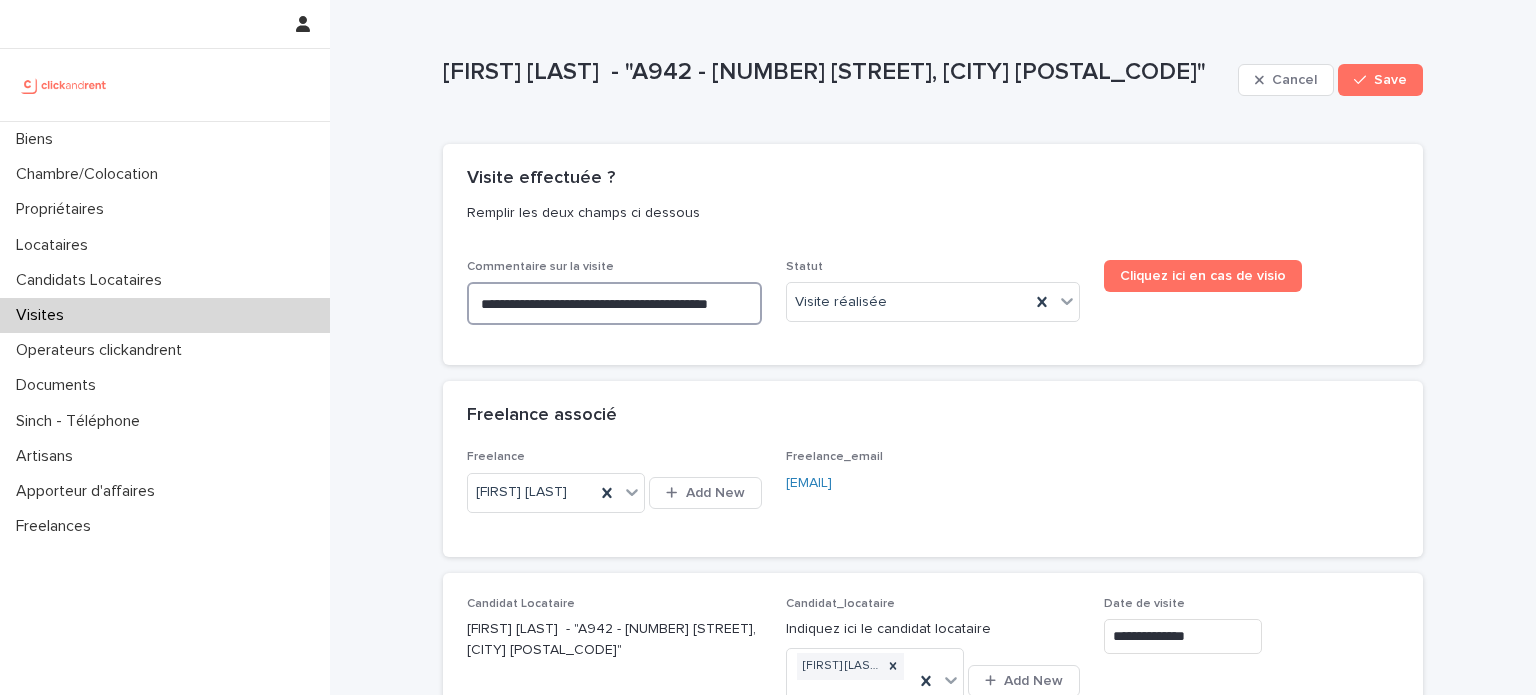 type on "**********" 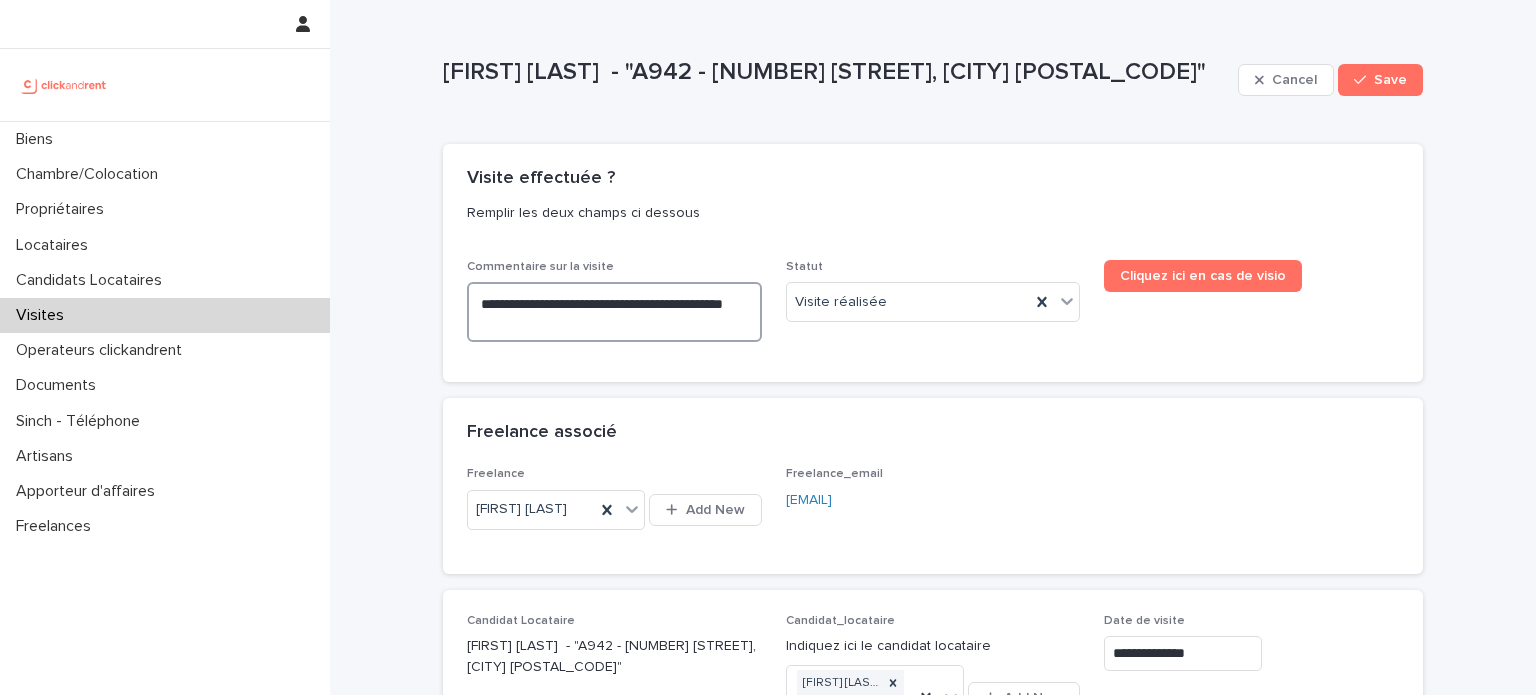 type on "**********" 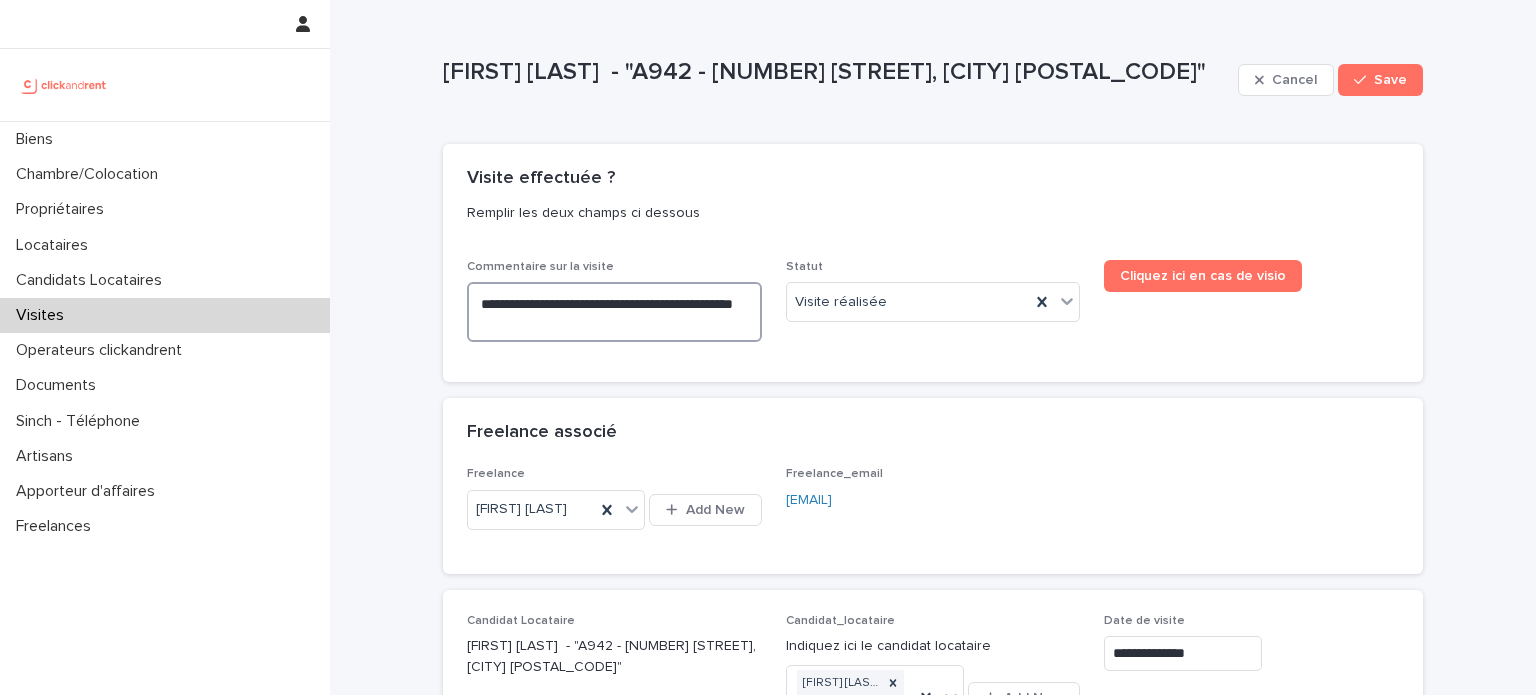 type on "**********" 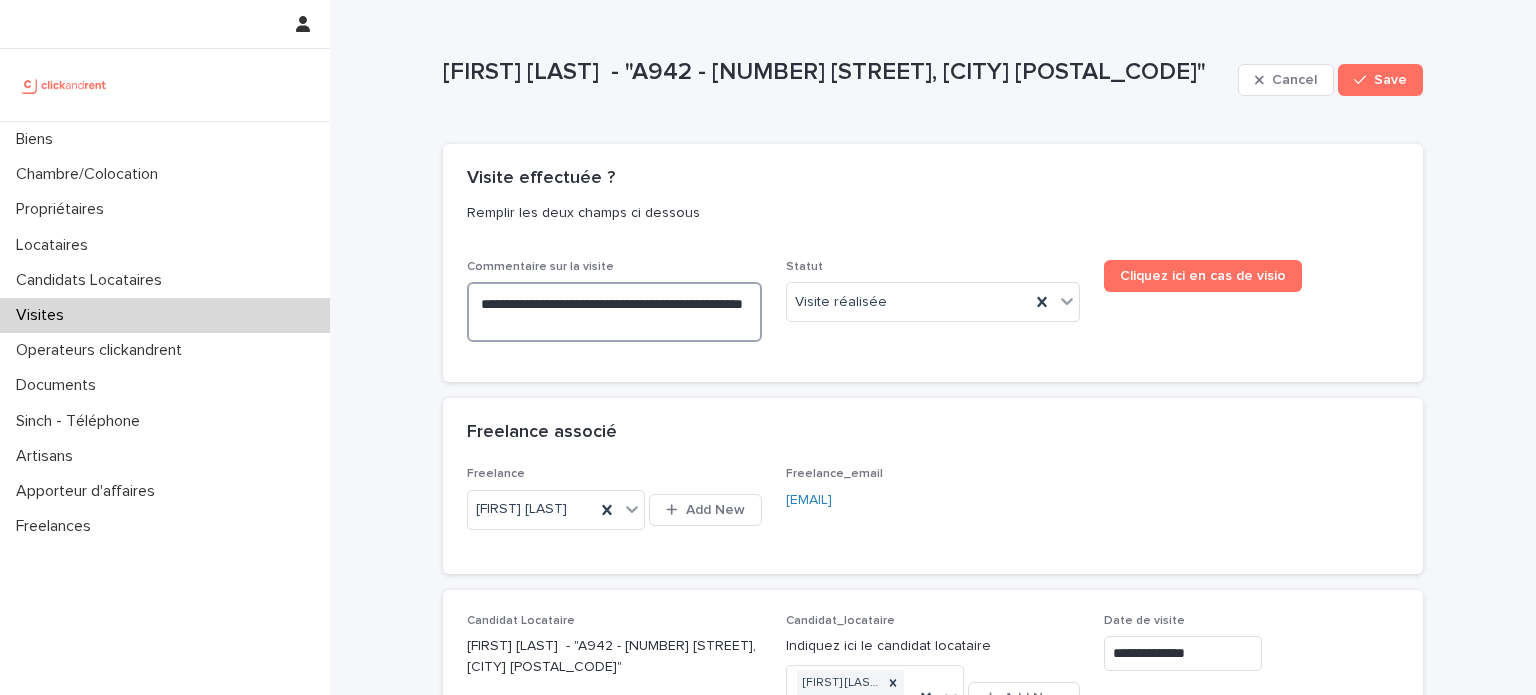 type on "**********" 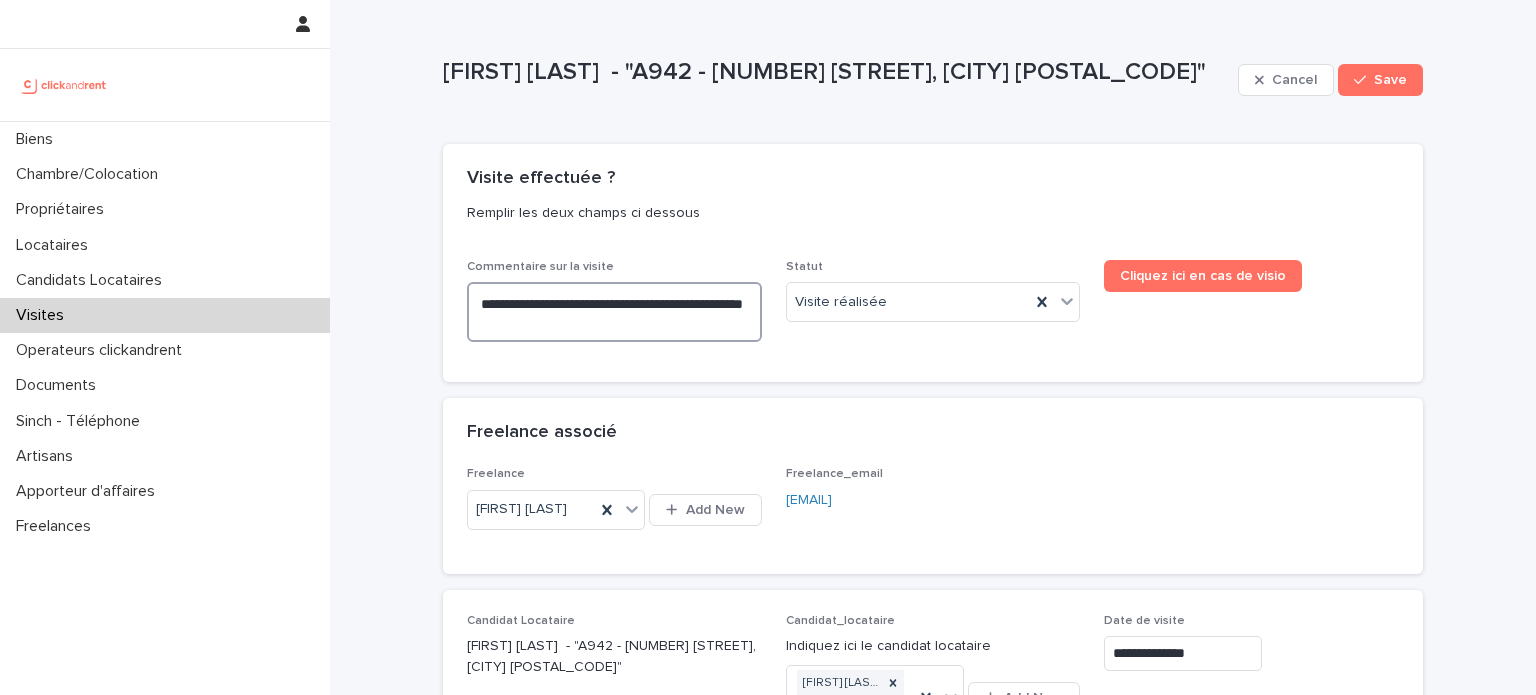 type on "**********" 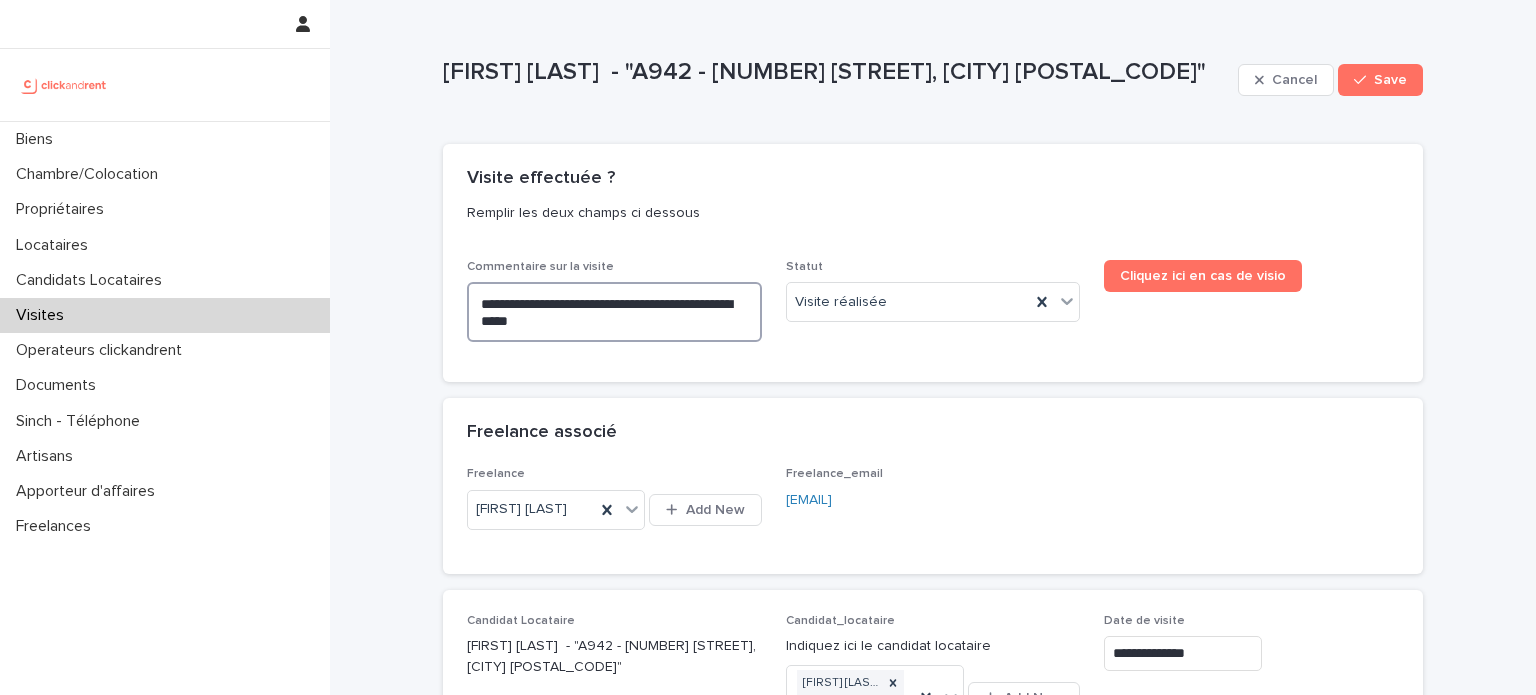 type on "**********" 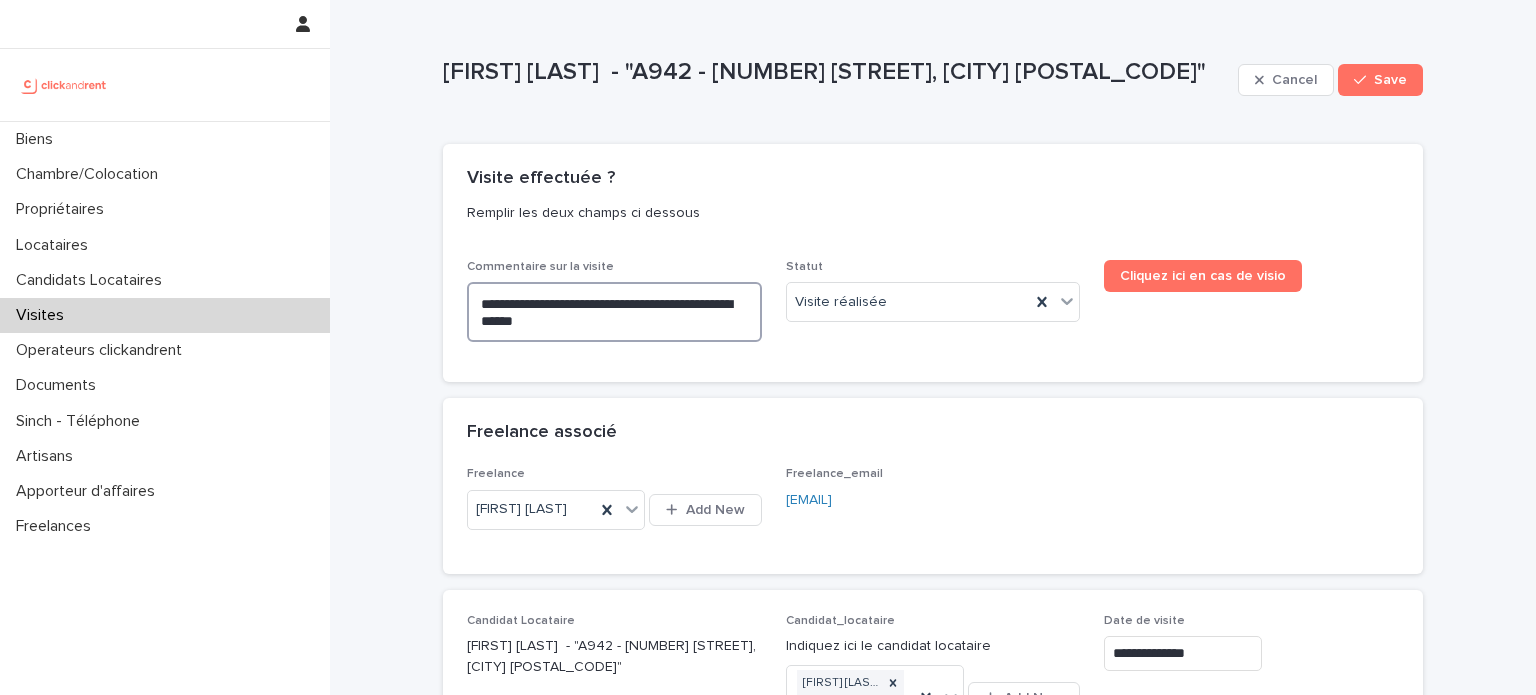 type on "**********" 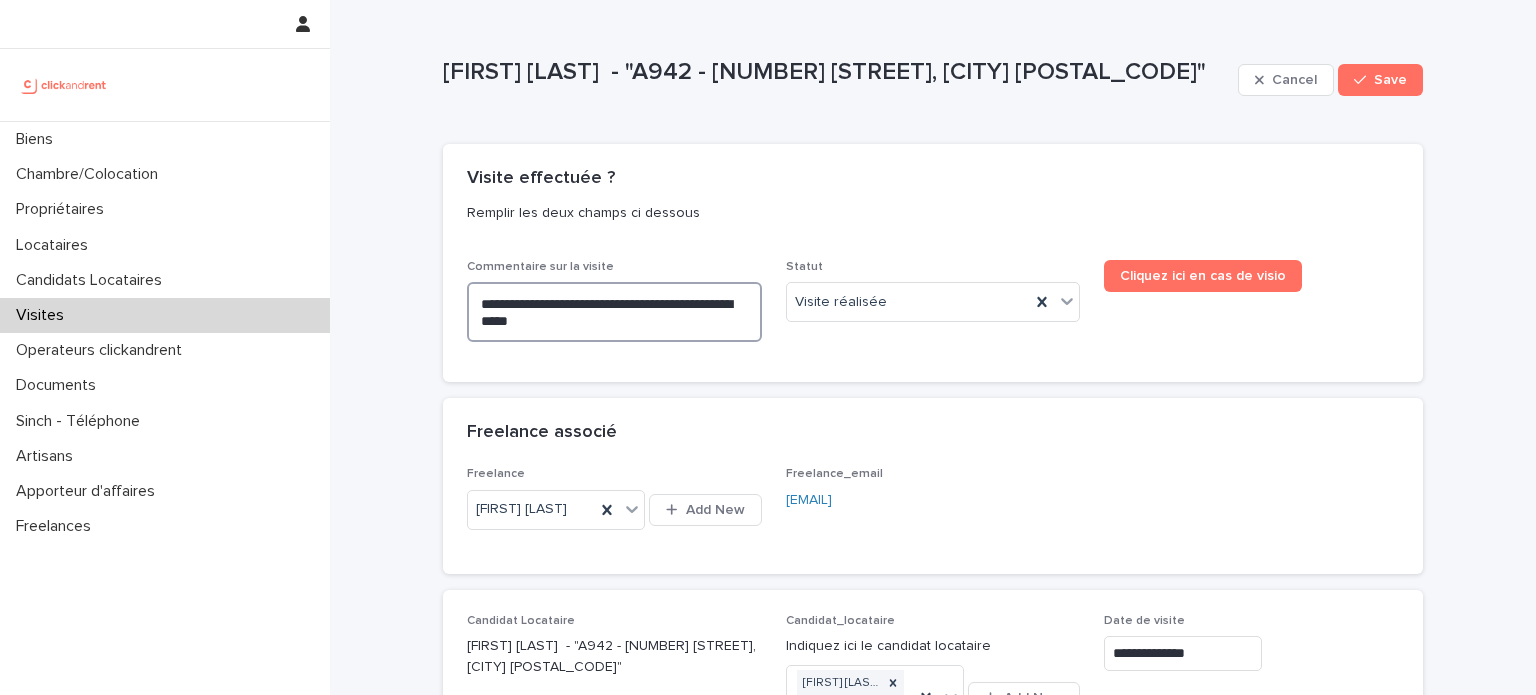 type on "**********" 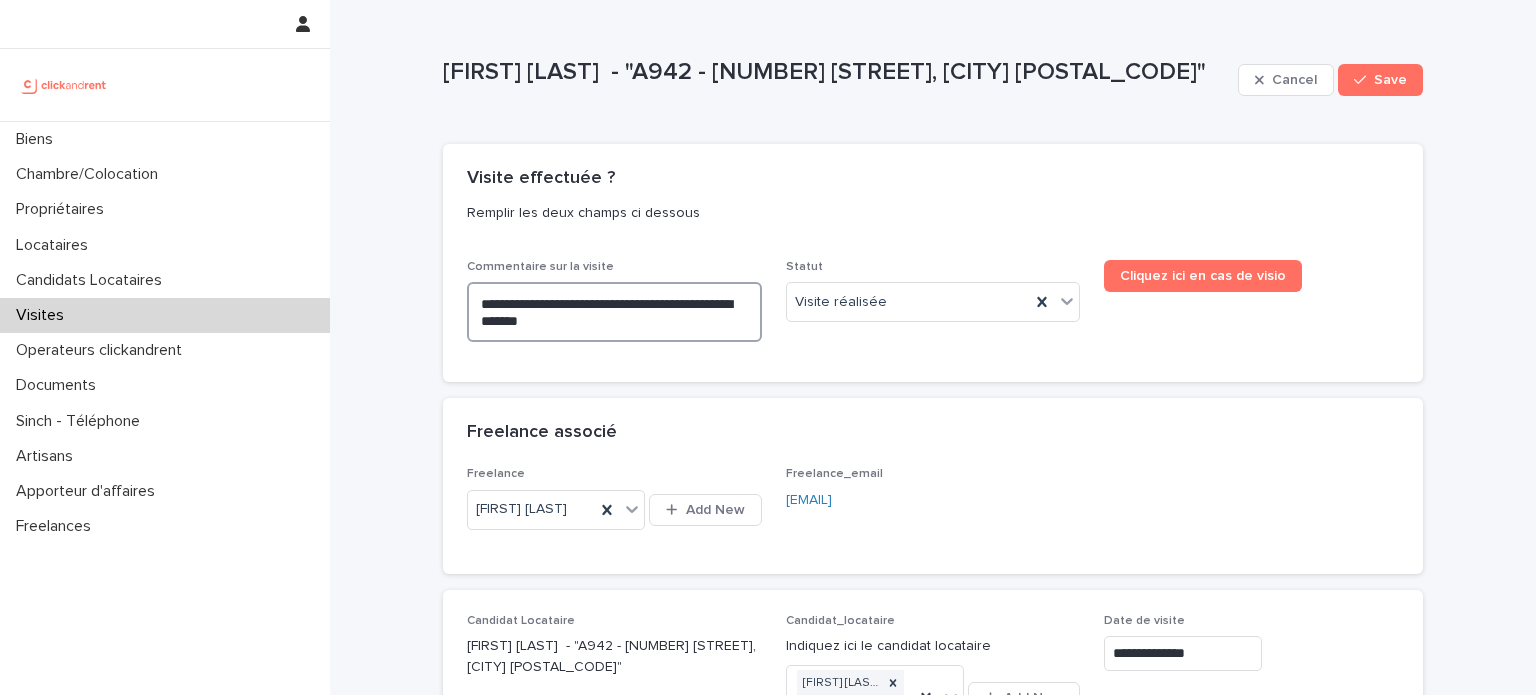 type on "**********" 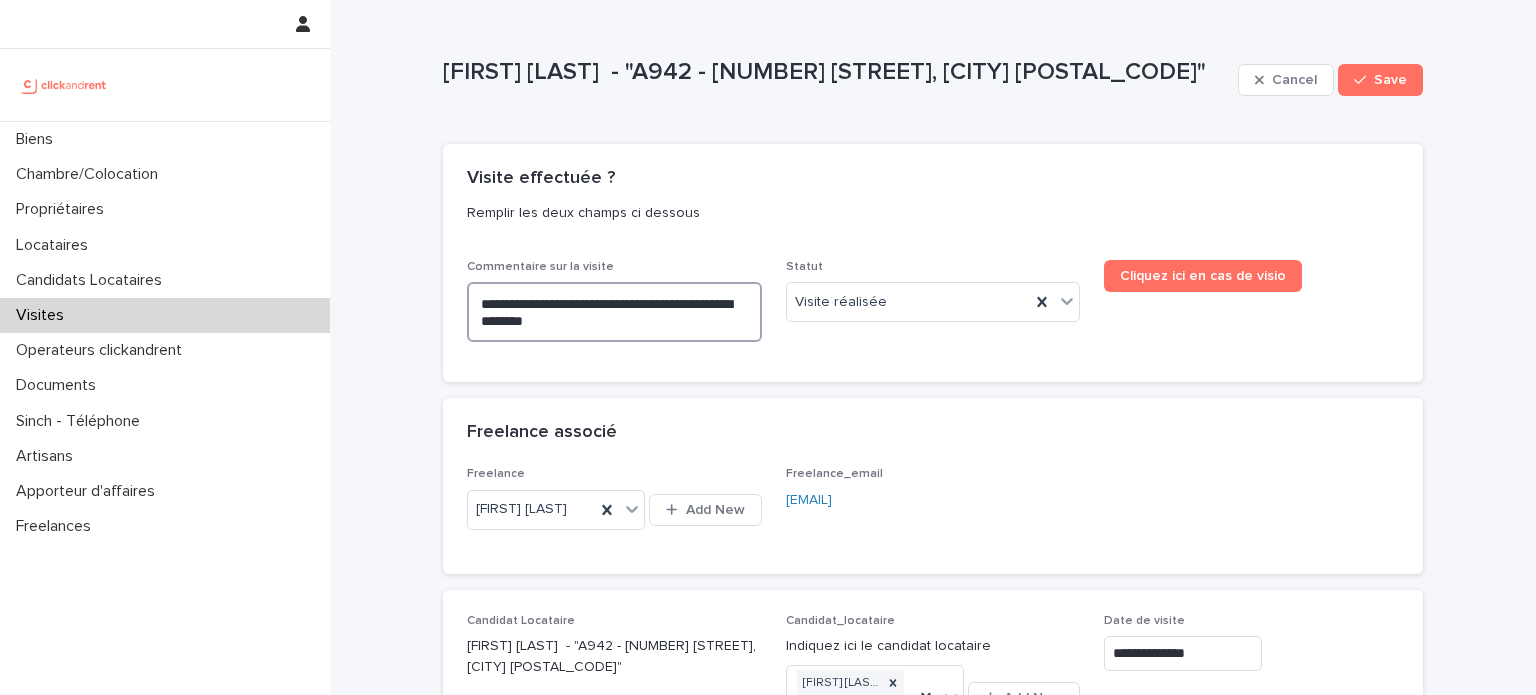 type on "**********" 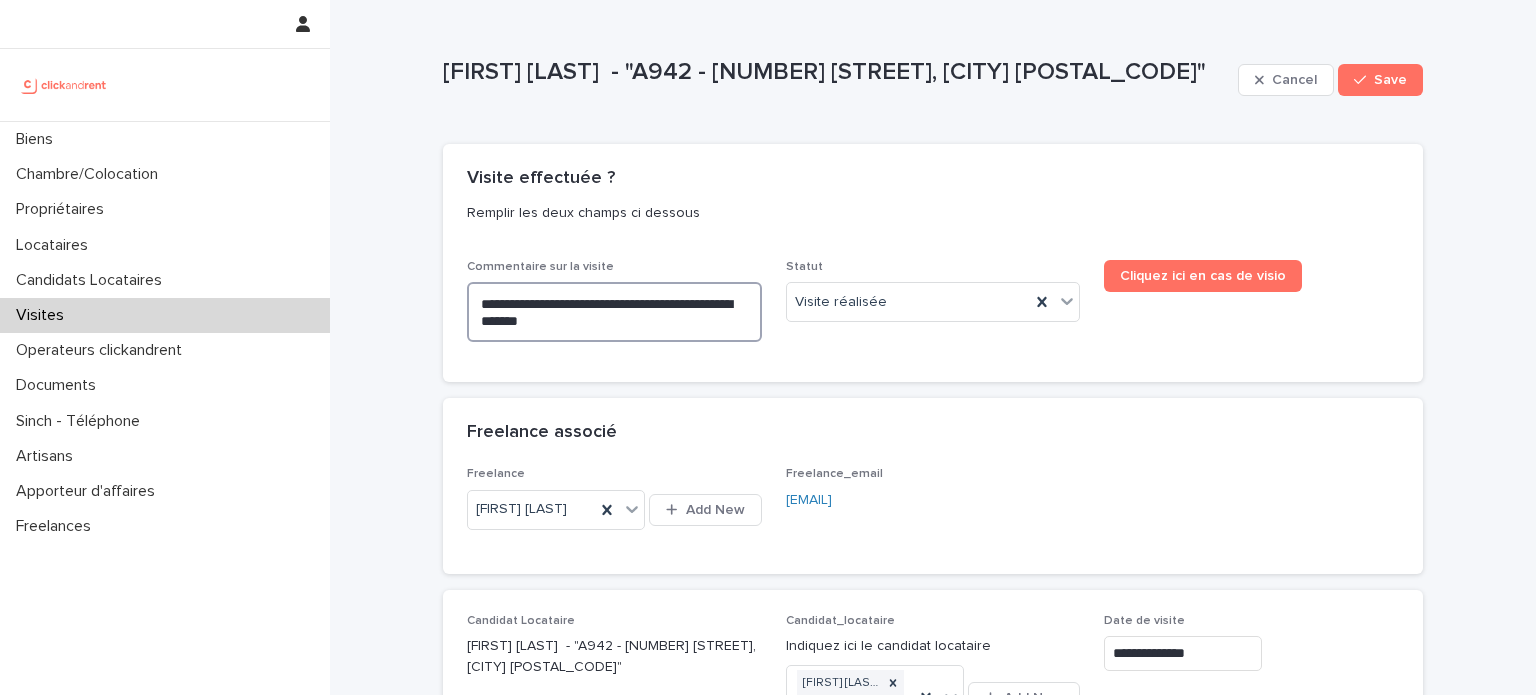 type on "**********" 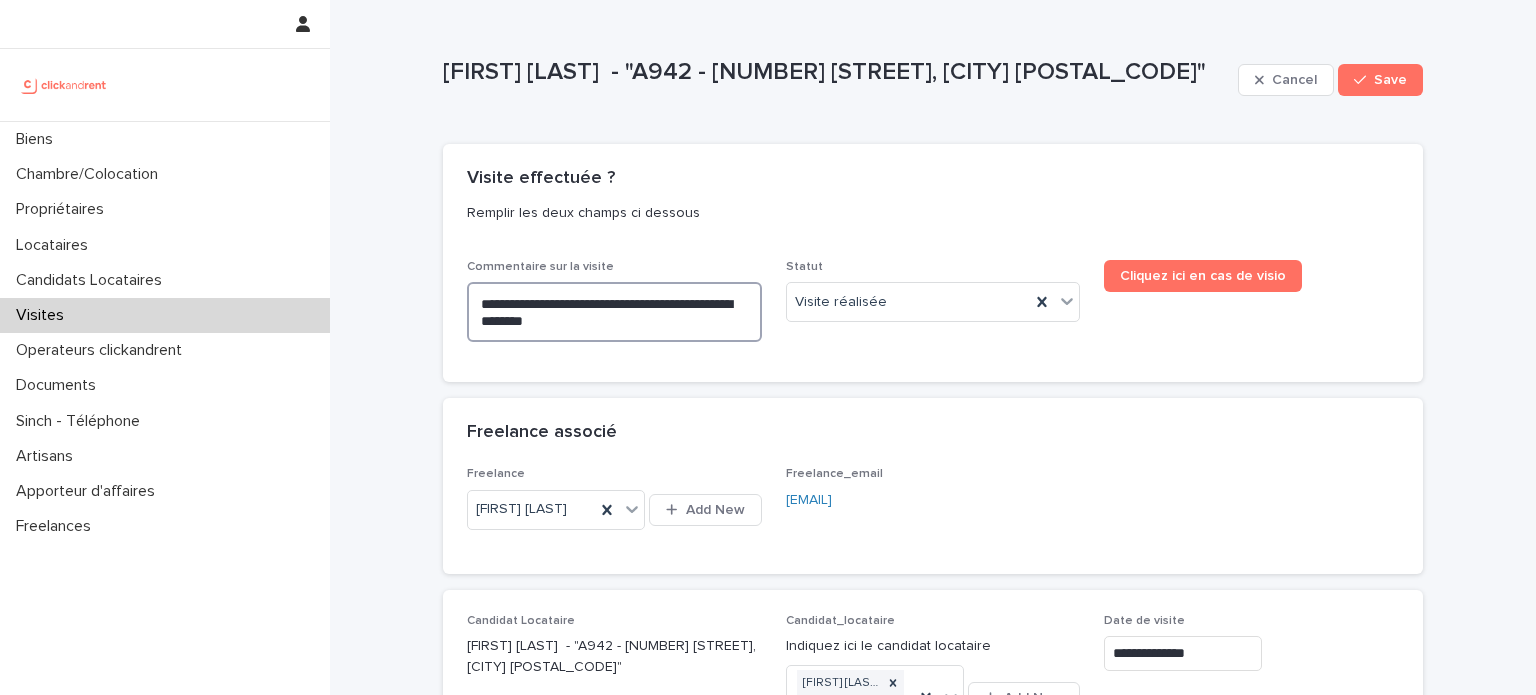 type on "**********" 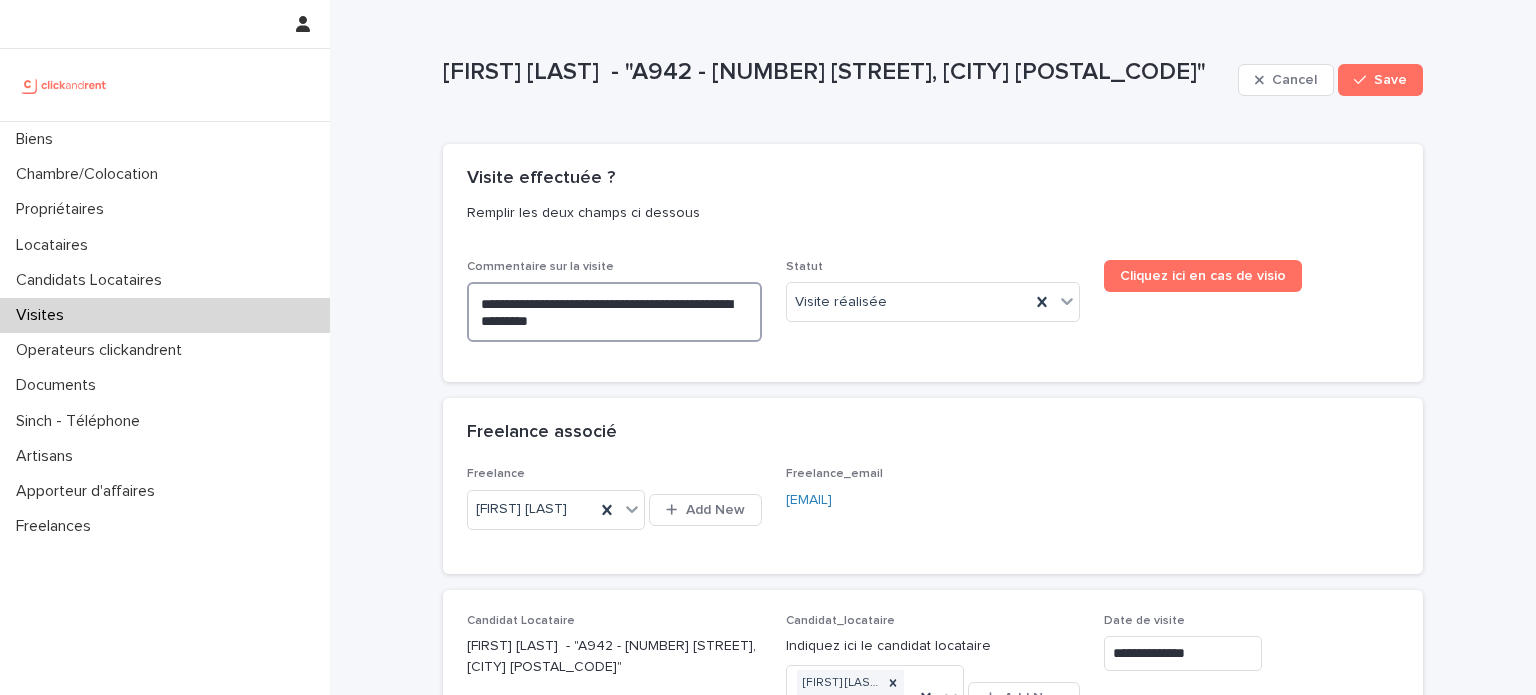 type on "**********" 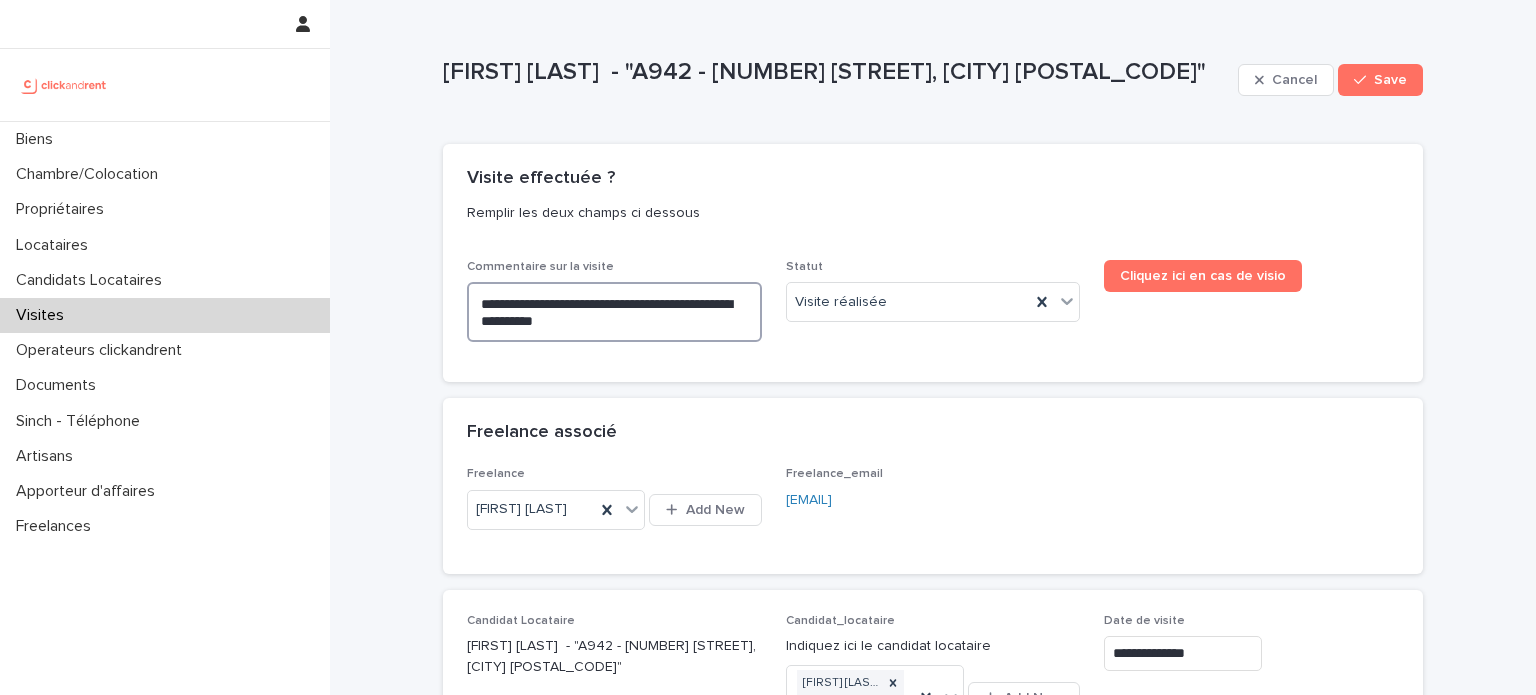 type on "**********" 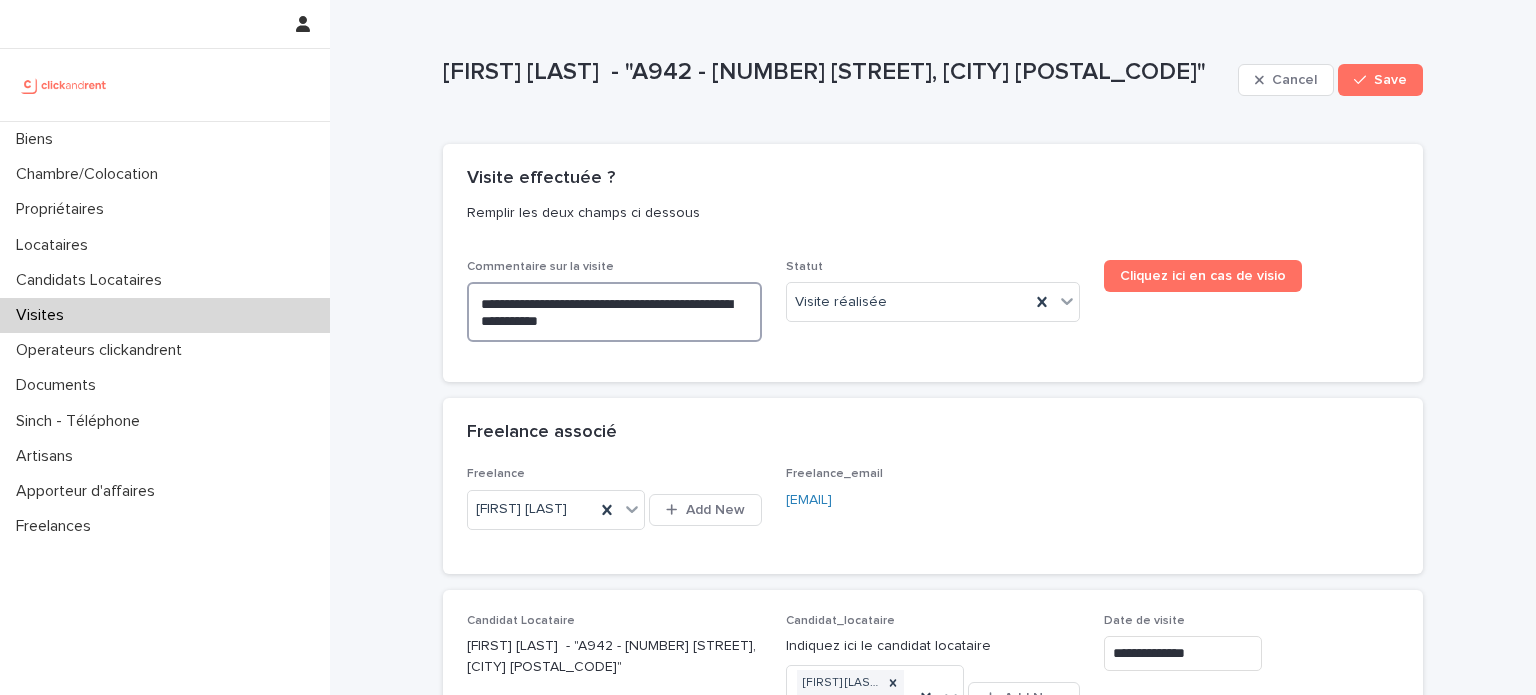 type on "**********" 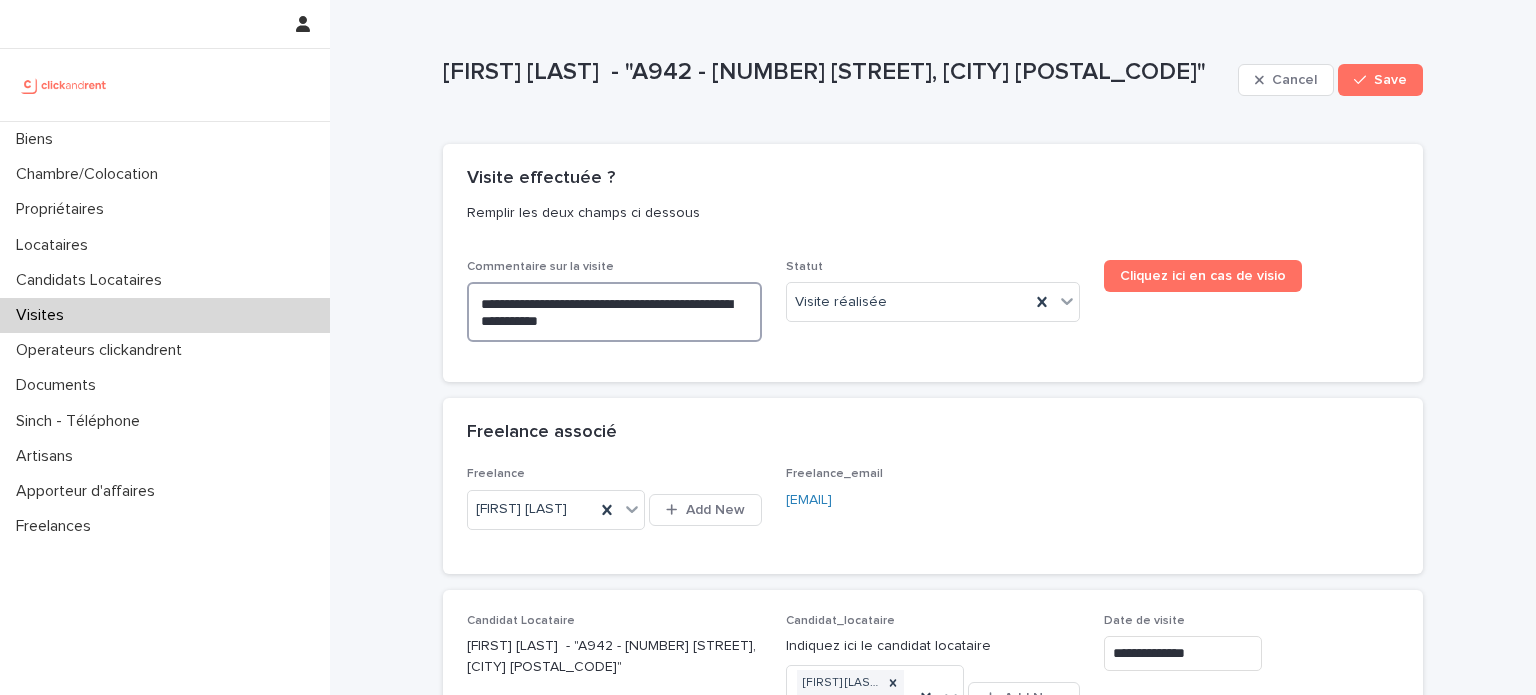 type on "**********" 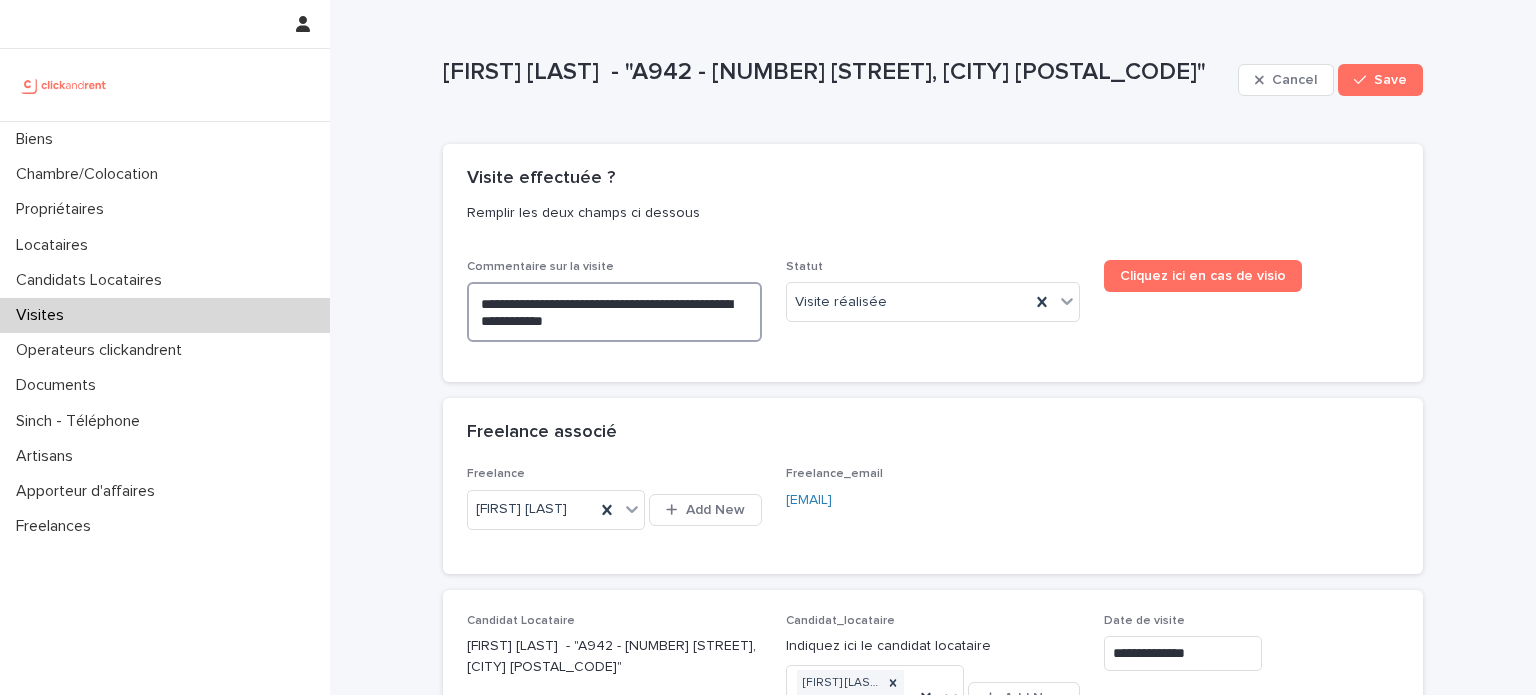type on "**********" 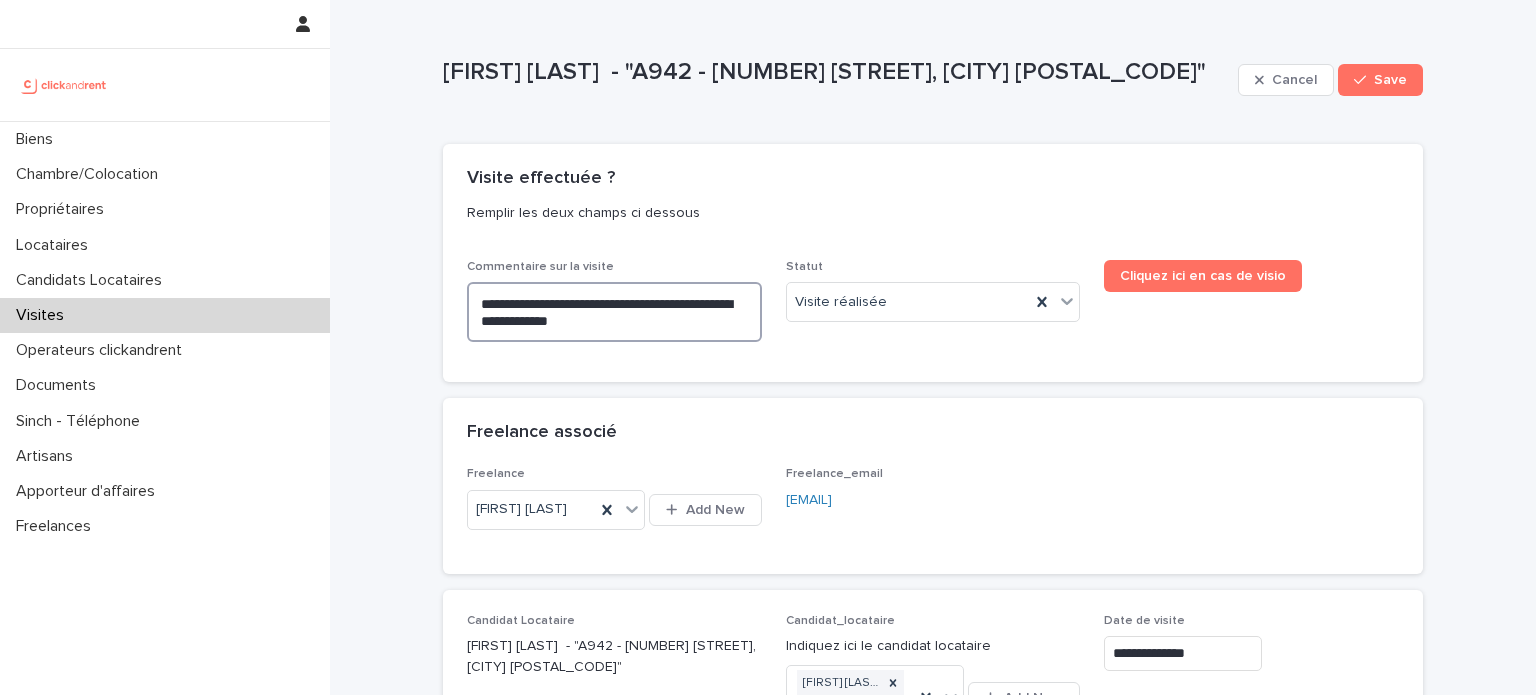 type on "**********" 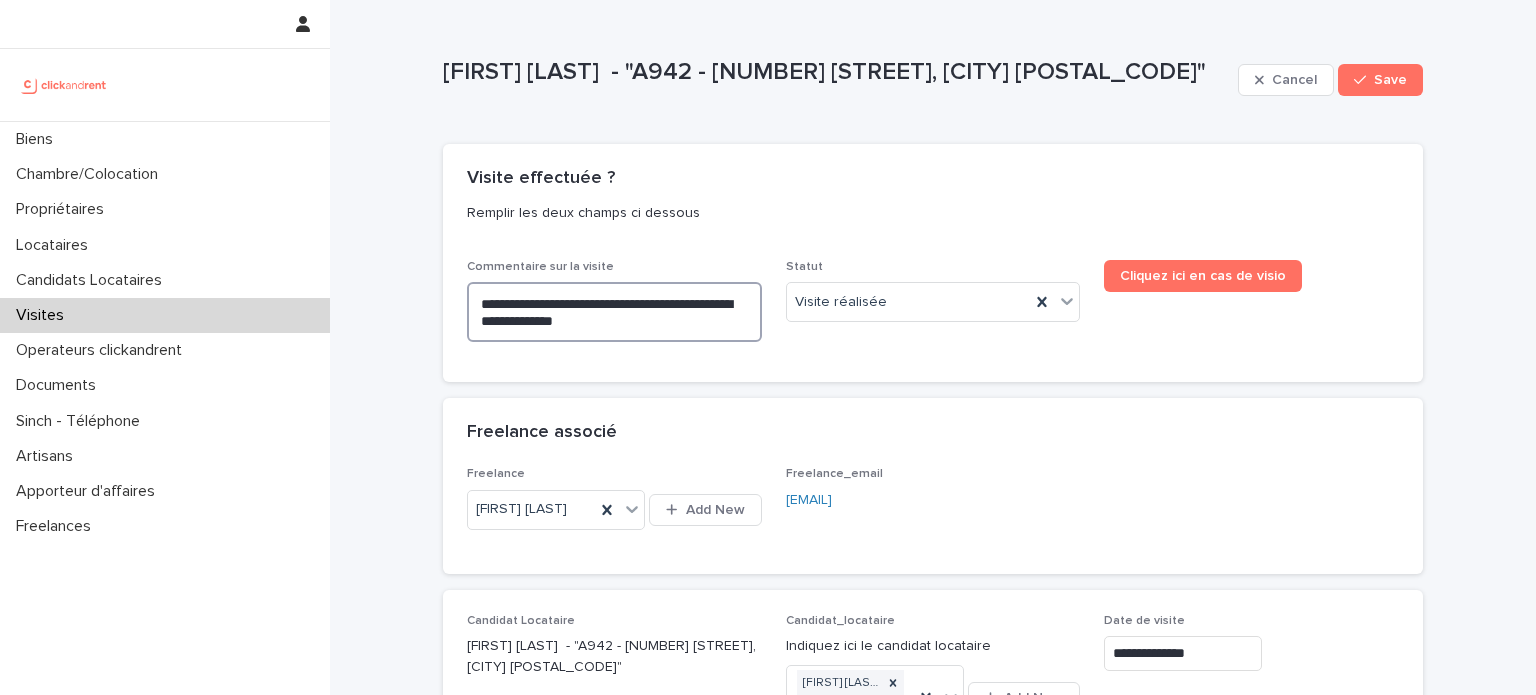 type on "**********" 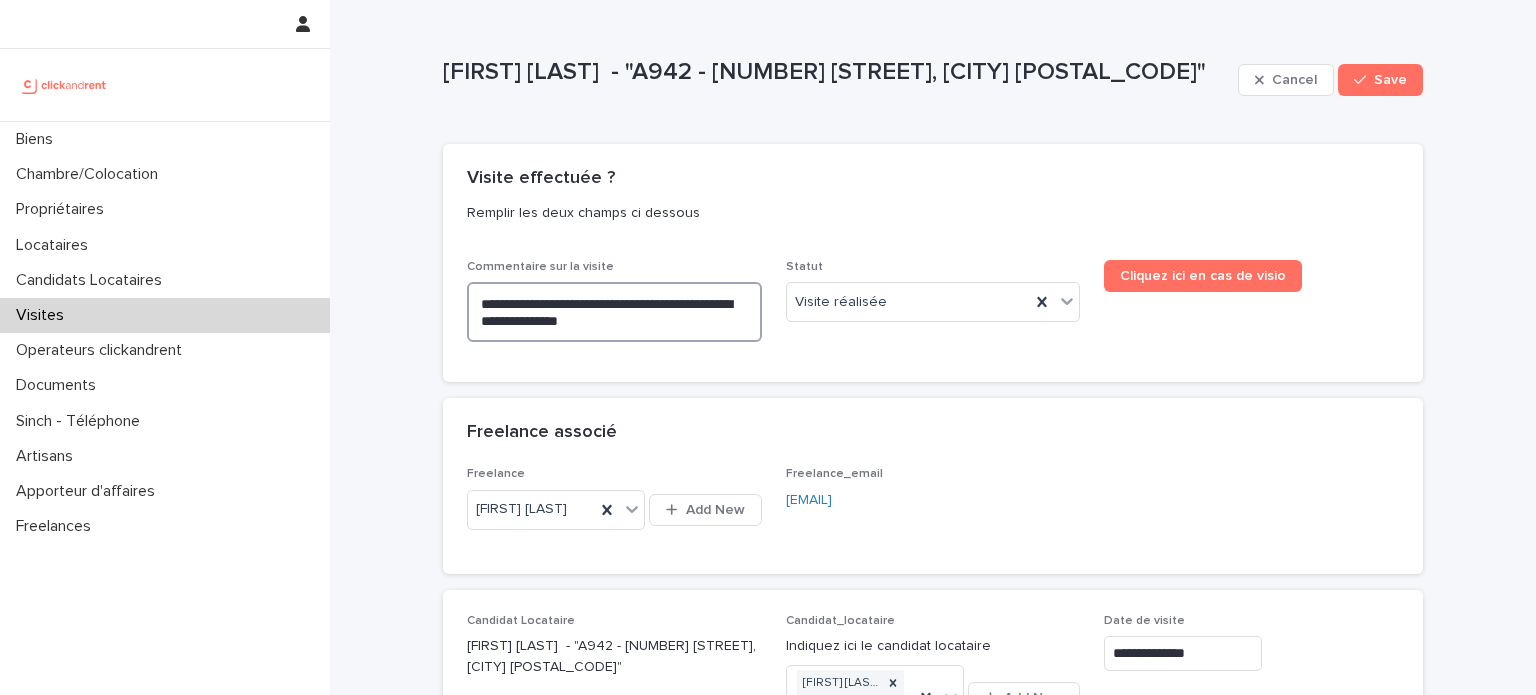 type on "**********" 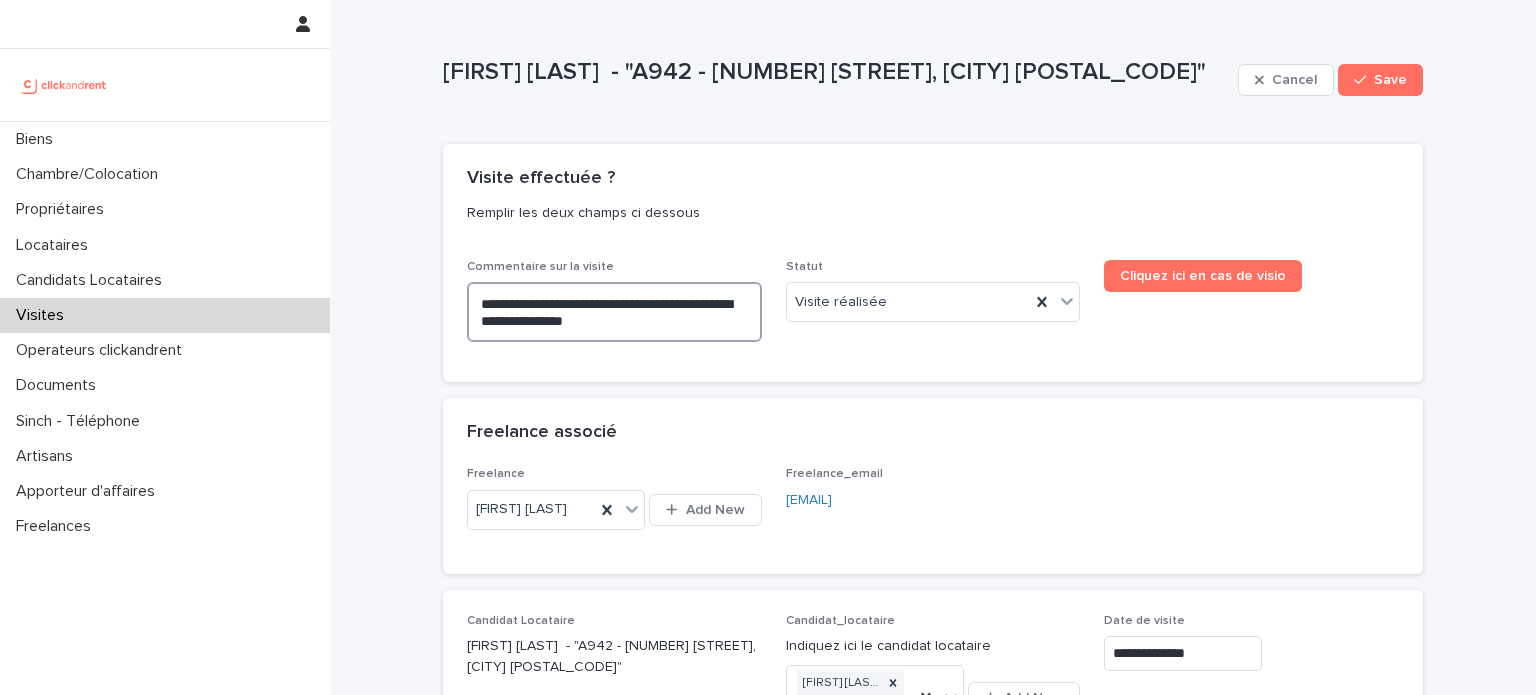 type on "**********" 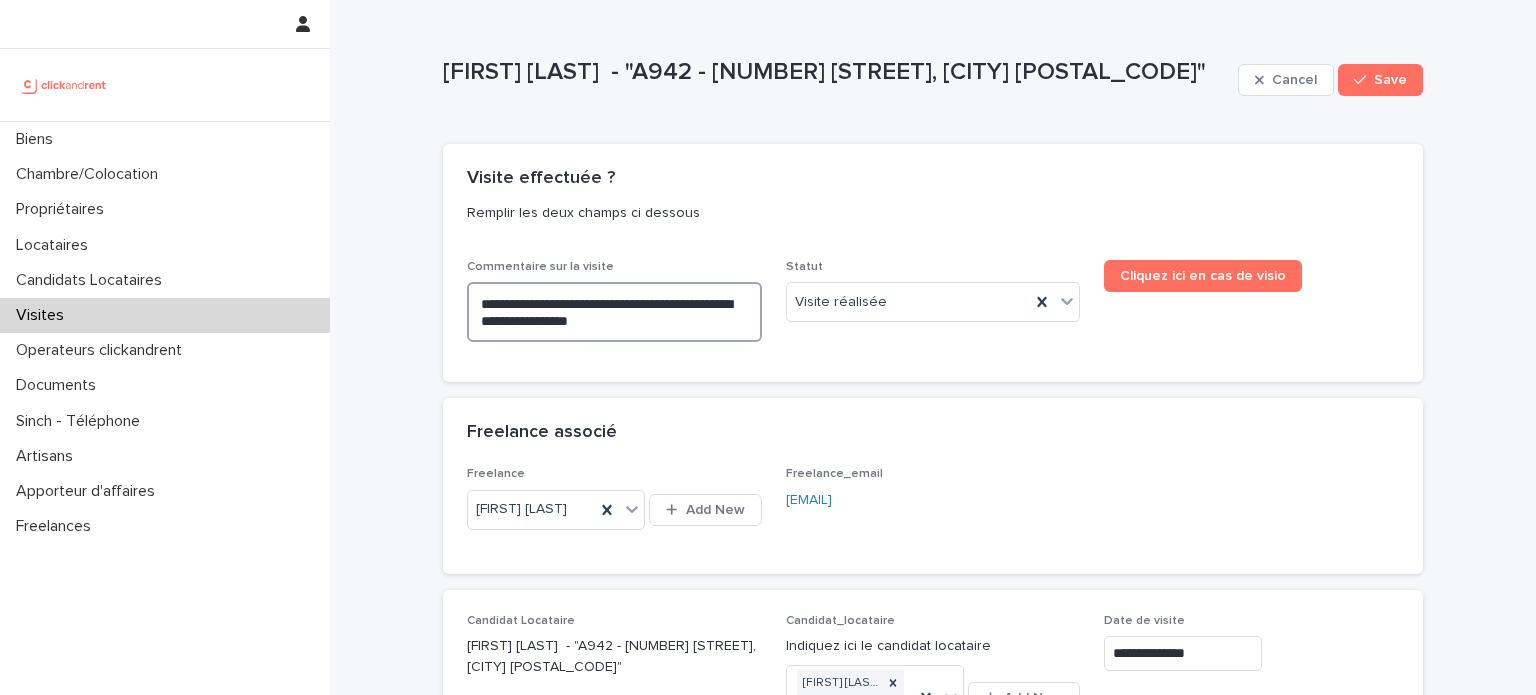 type on "**********" 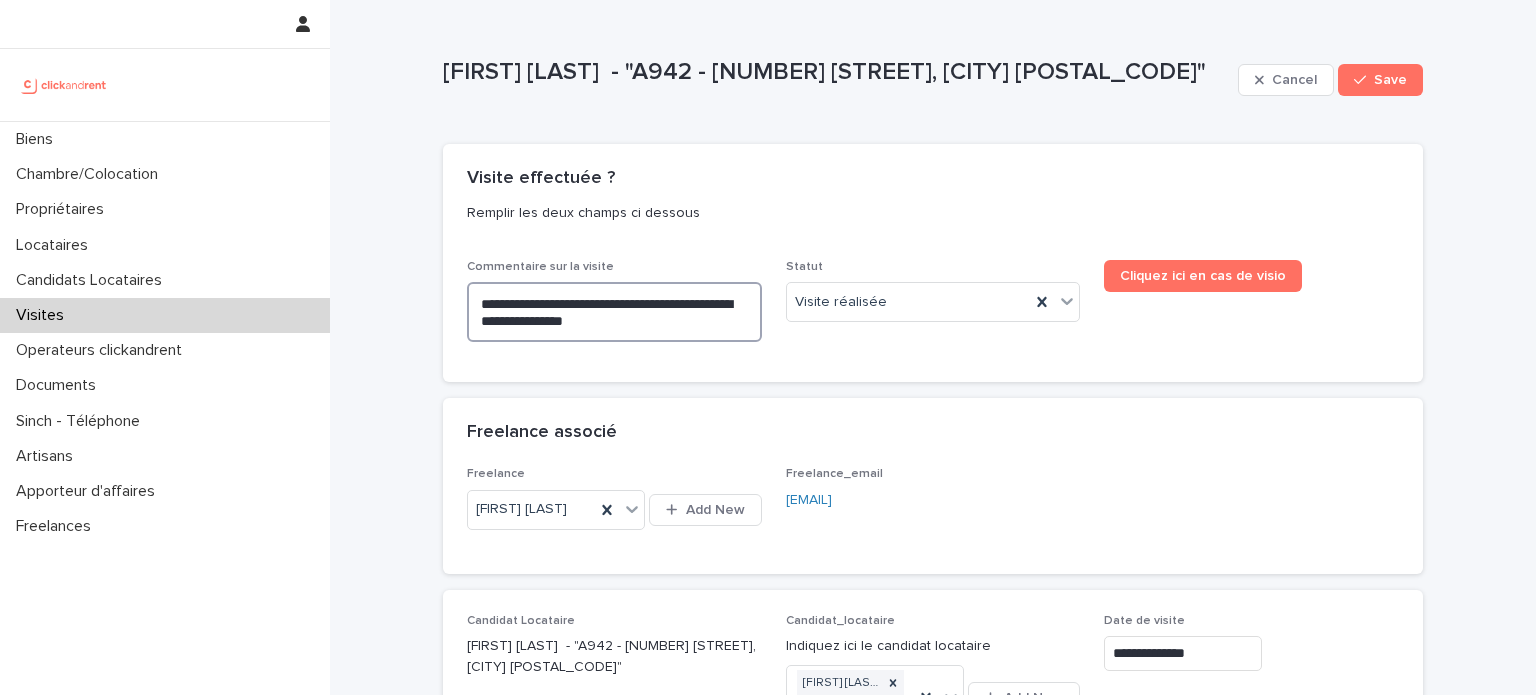 type on "**********" 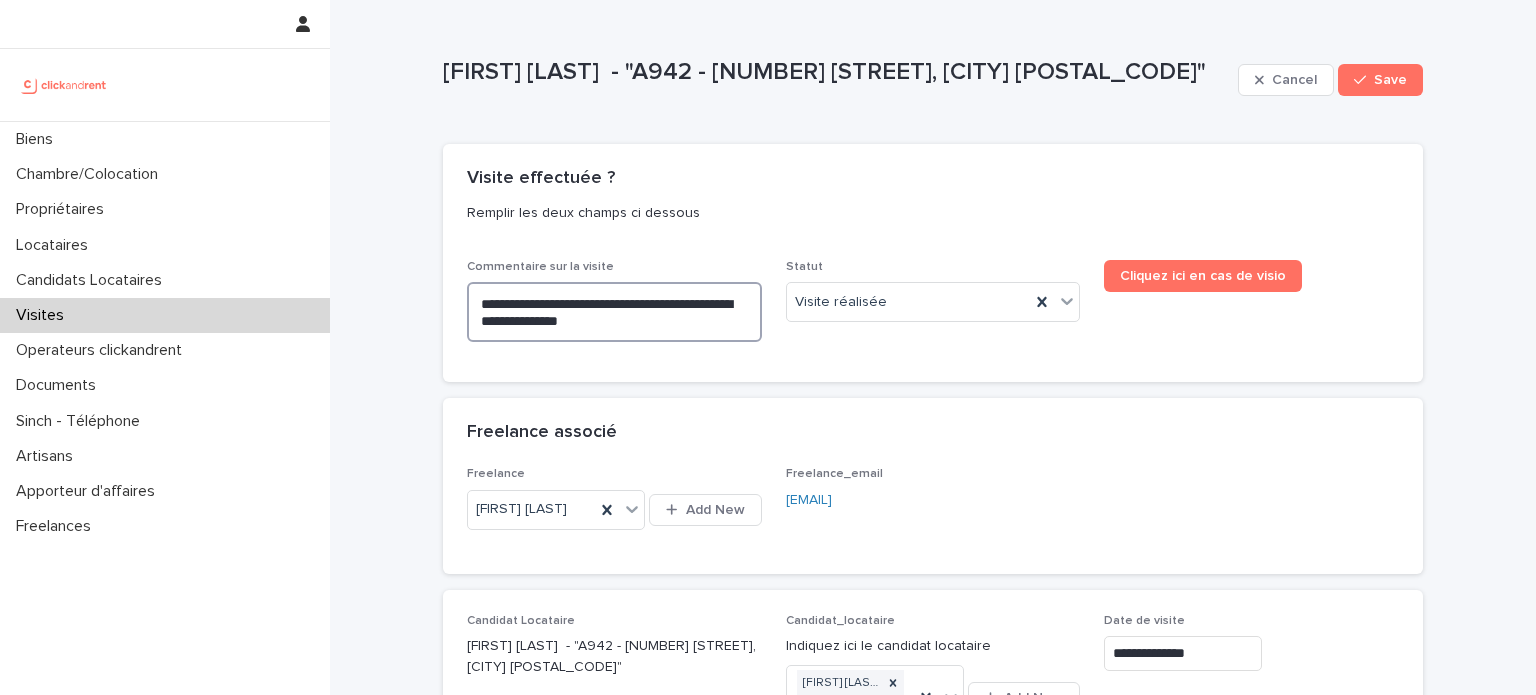 type on "**********" 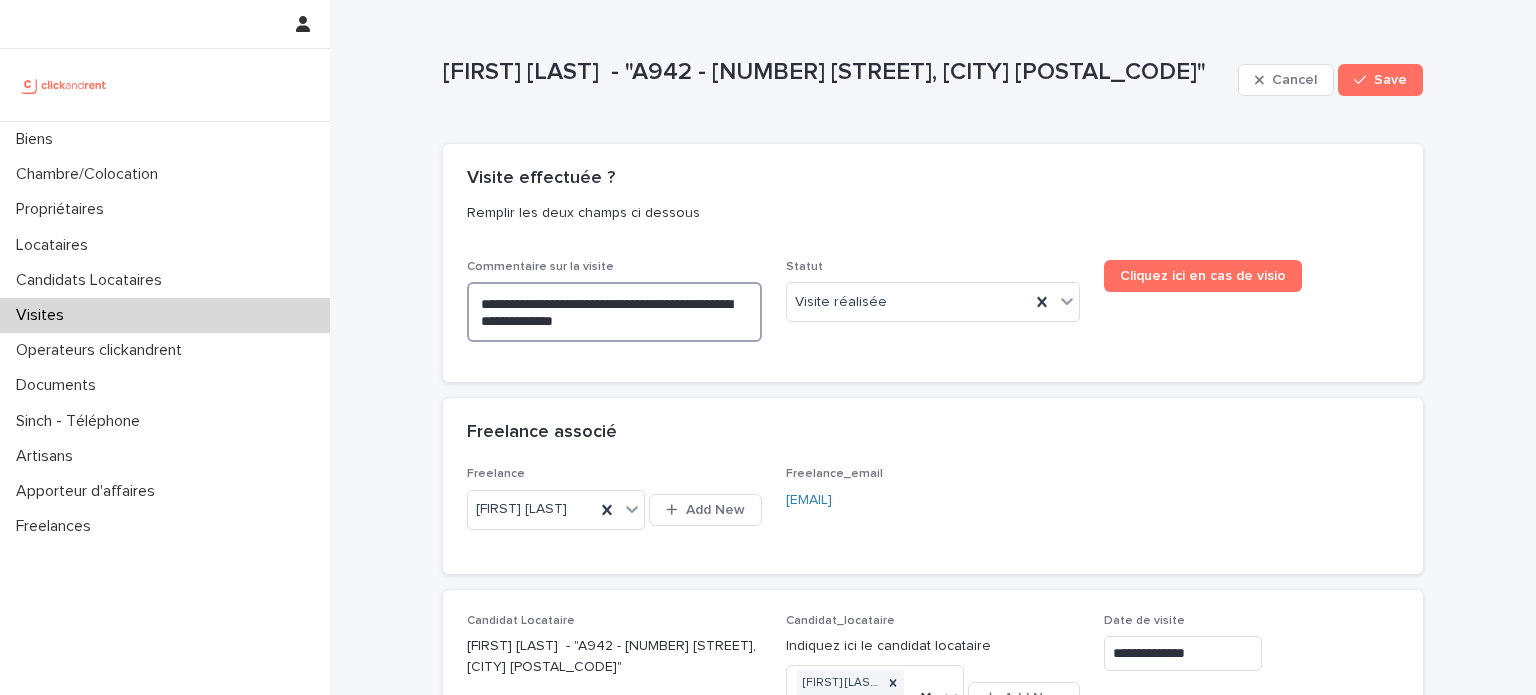 type on "**********" 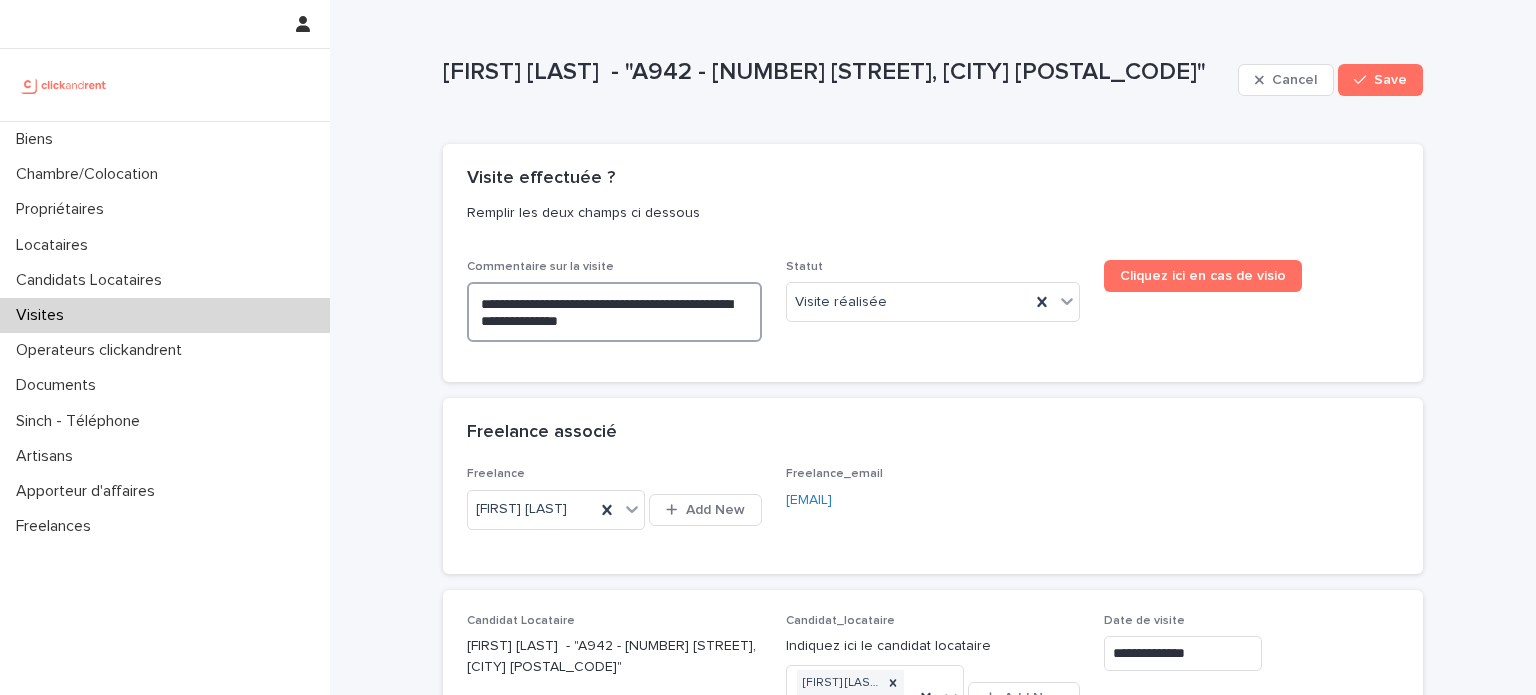 type on "**********" 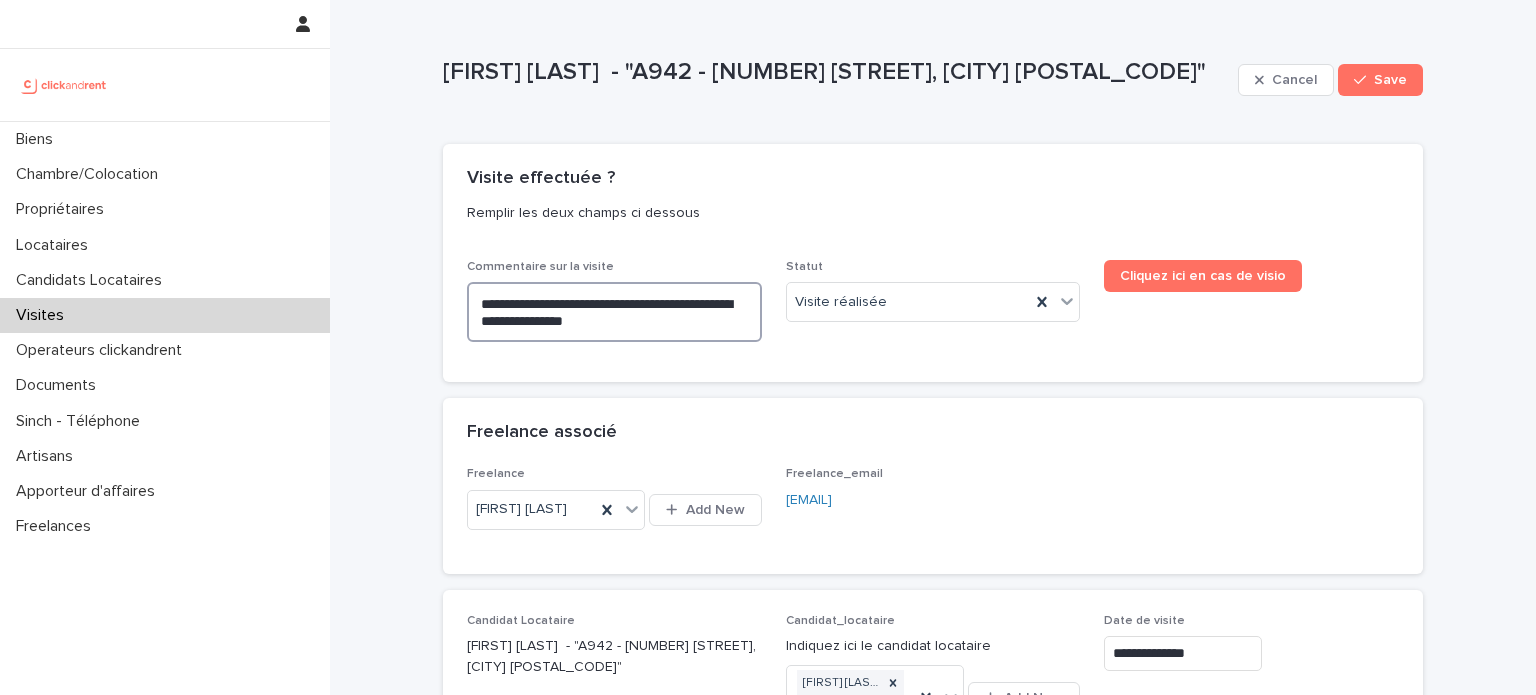 type on "**********" 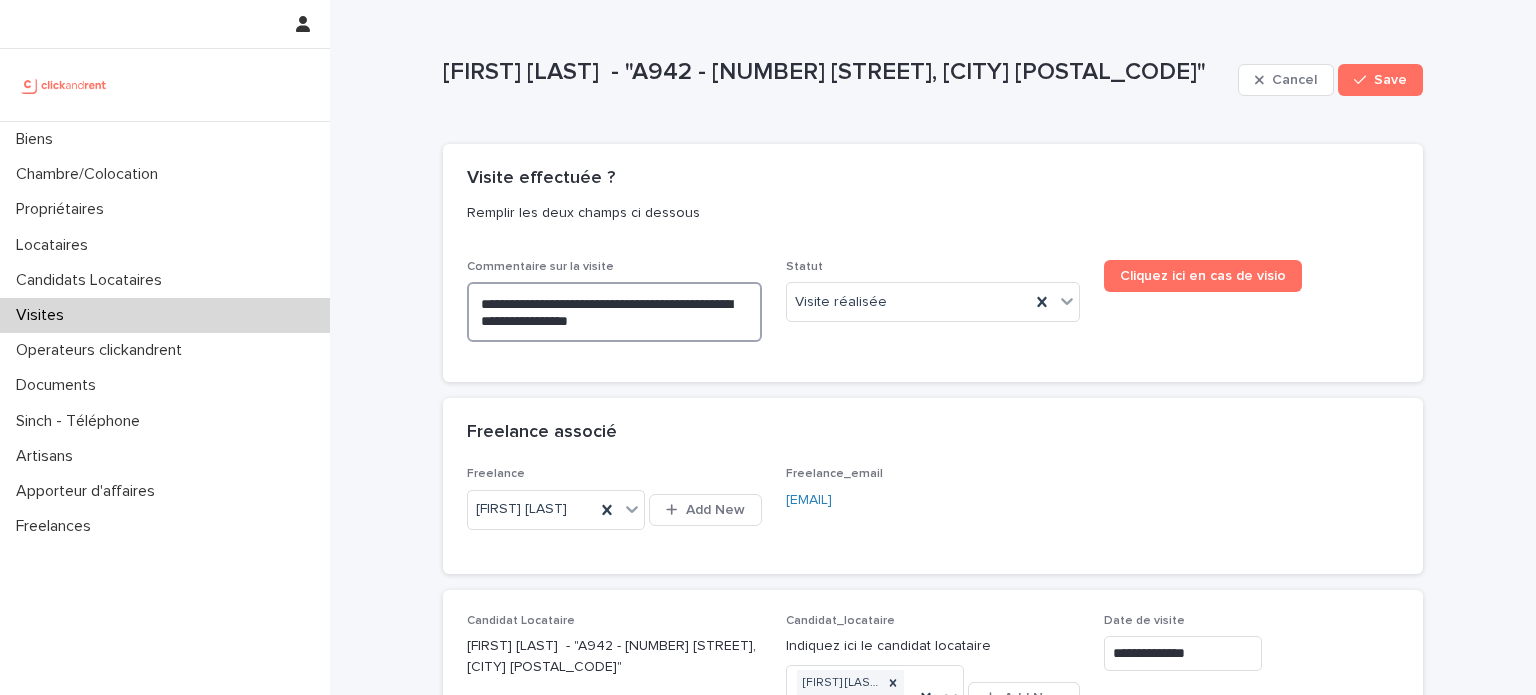 type on "**********" 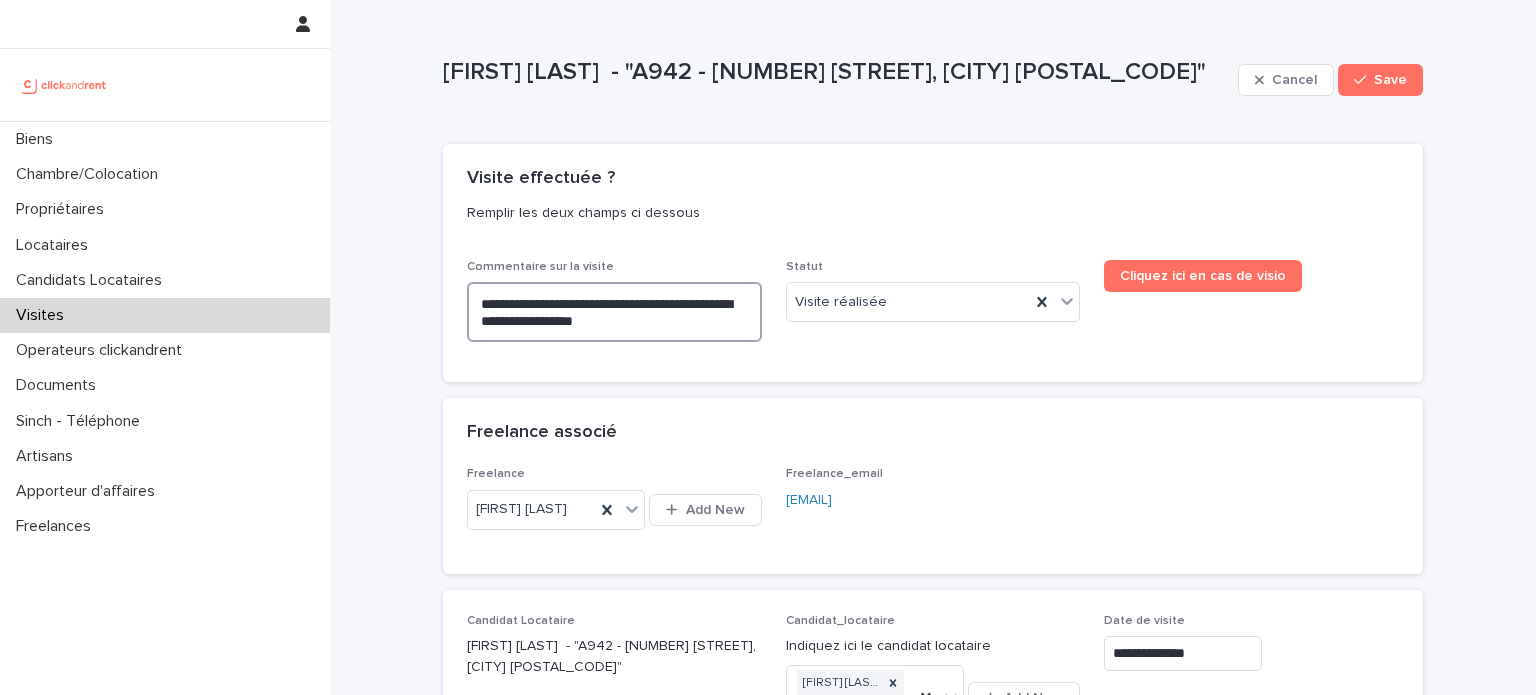 type on "**********" 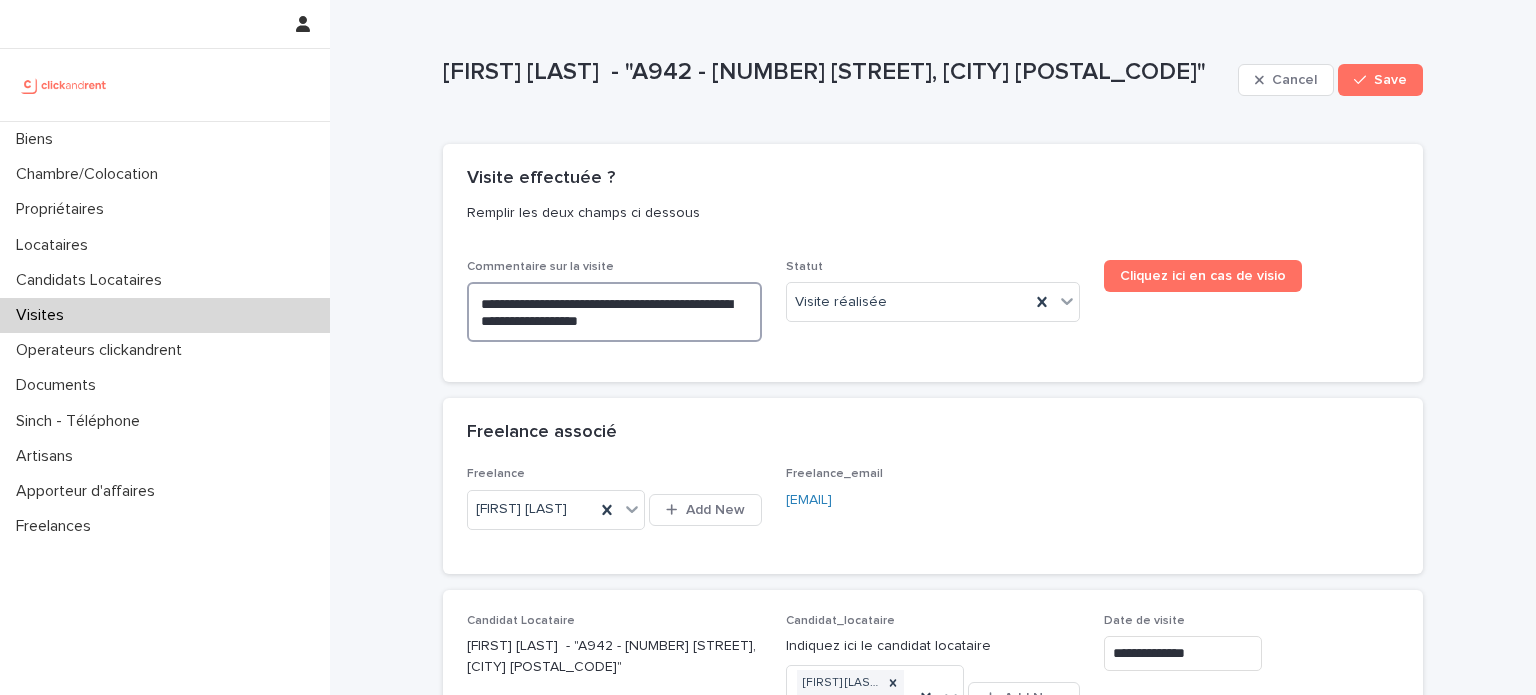 type on "**********" 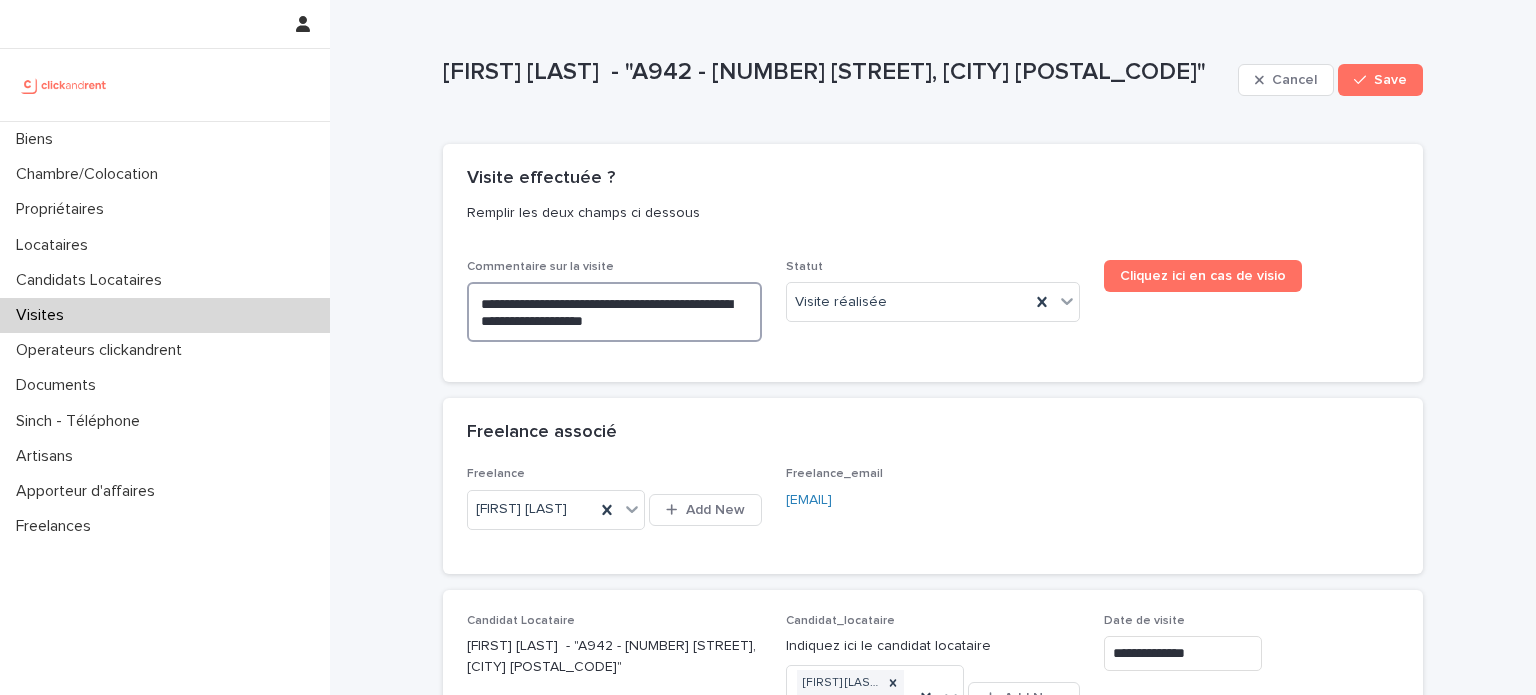 type on "**********" 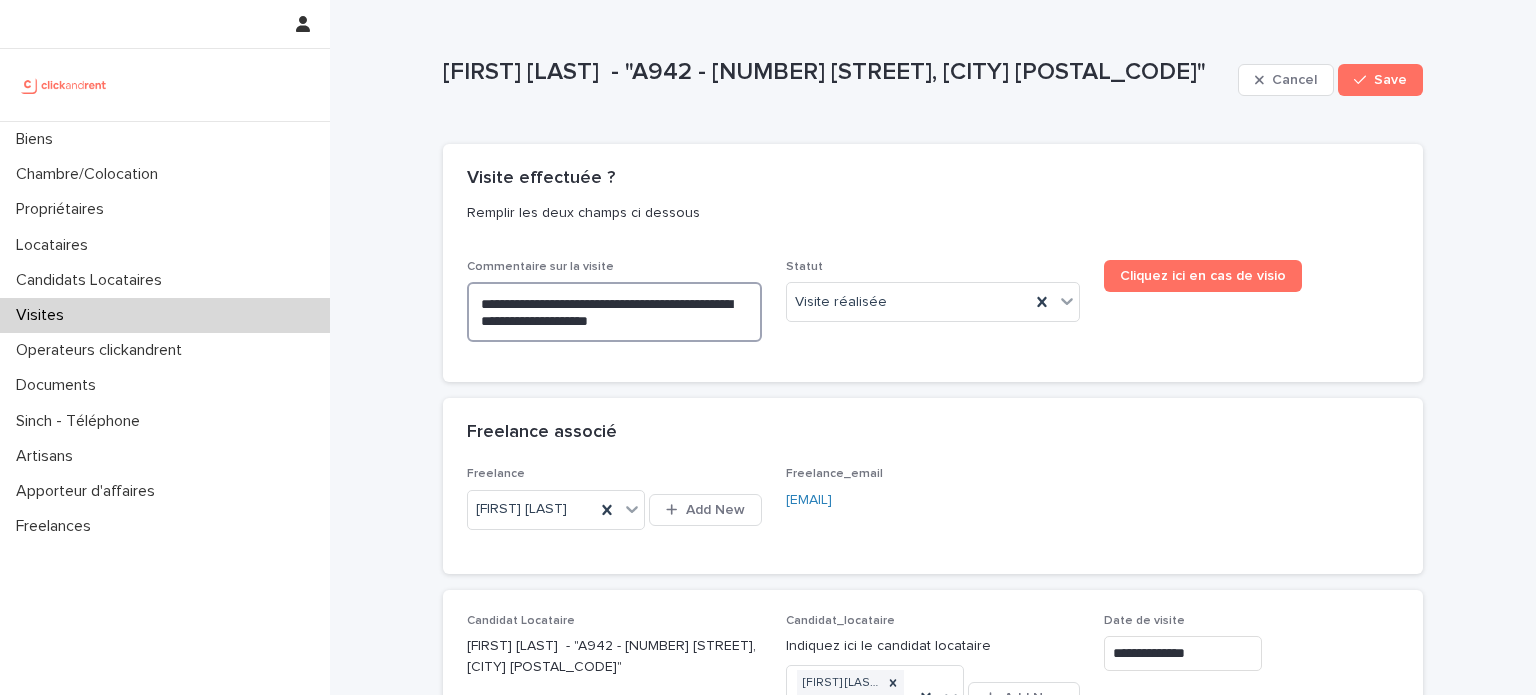 type on "**********" 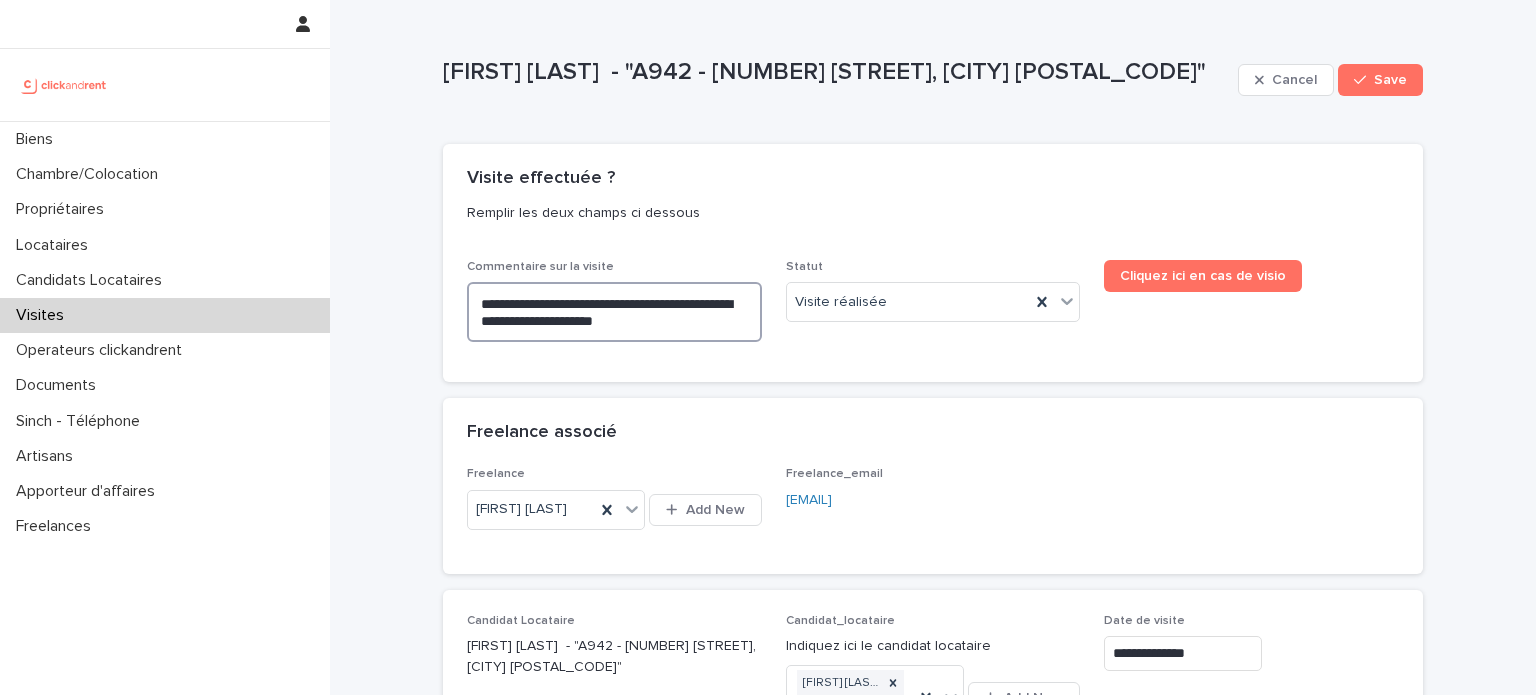 type on "**********" 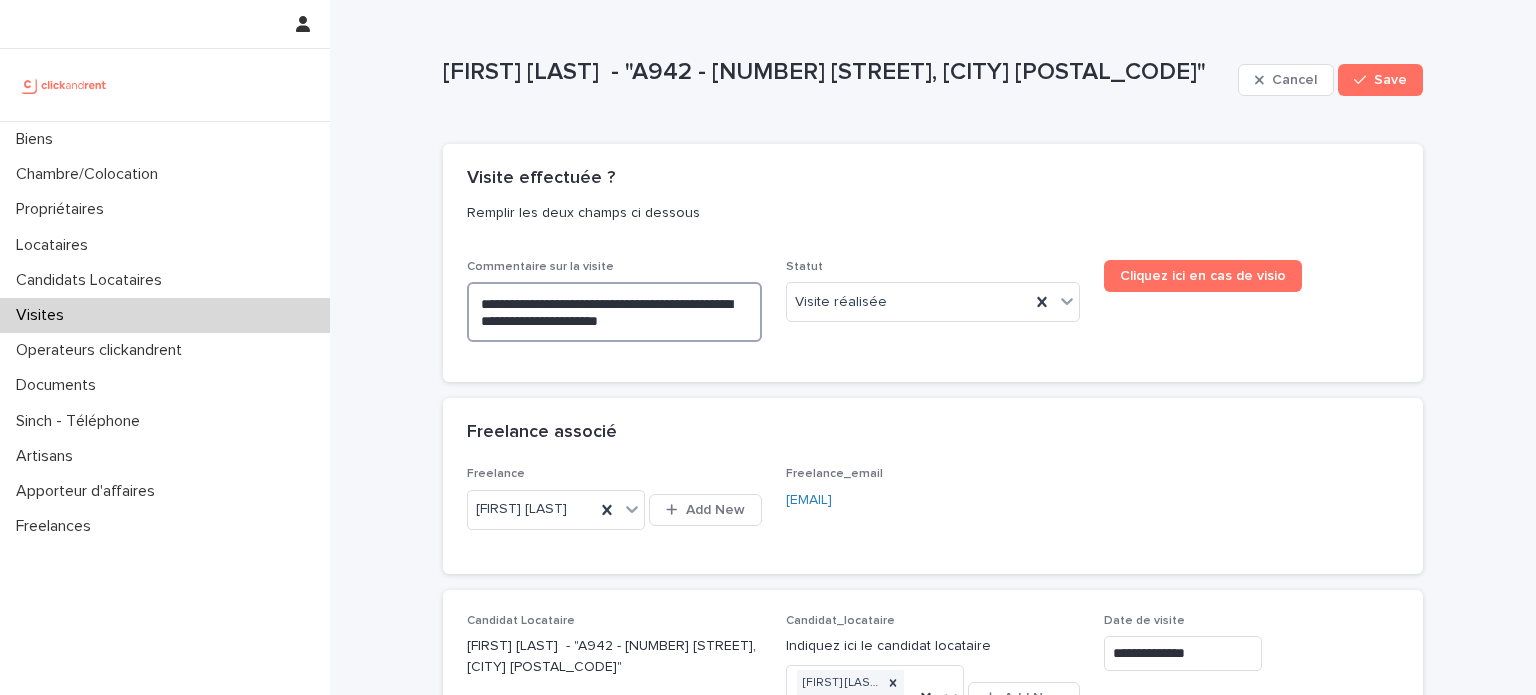 type on "**********" 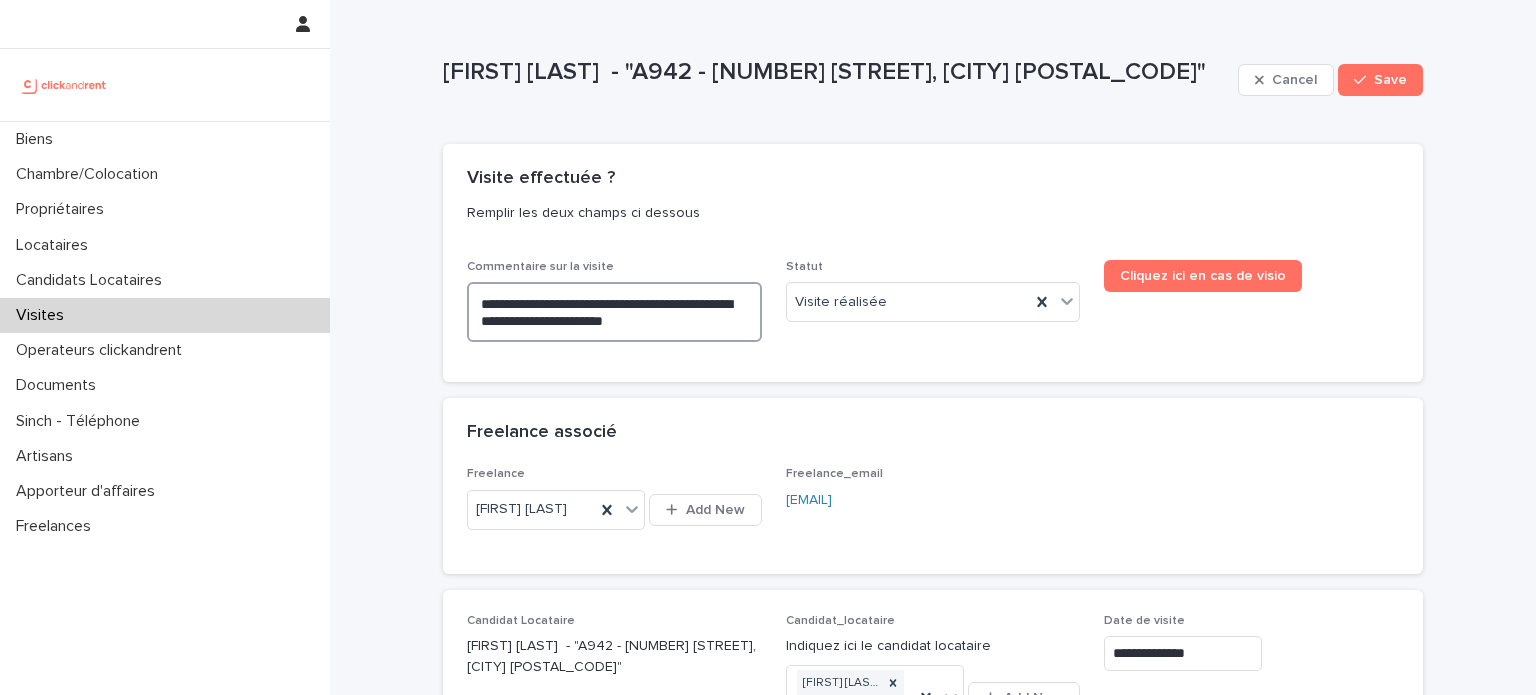 type on "**********" 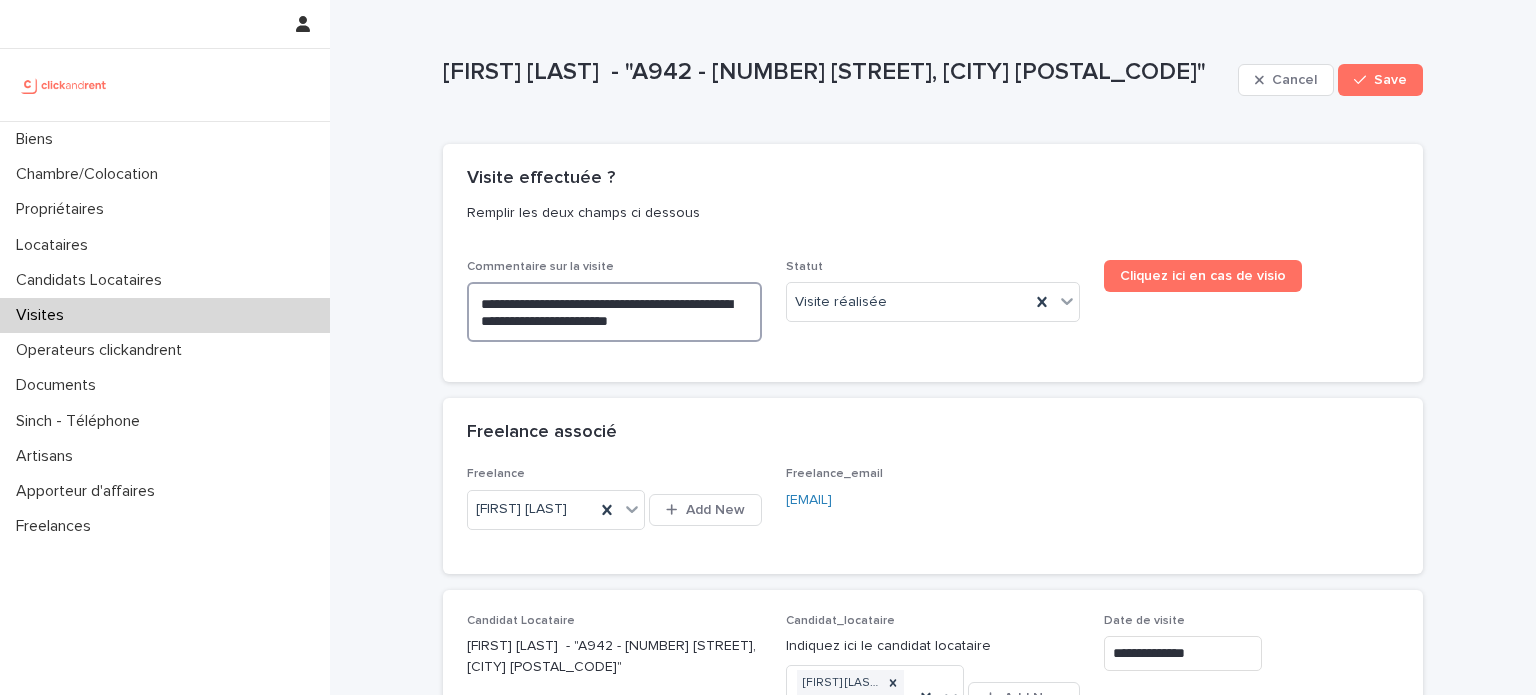 type on "**********" 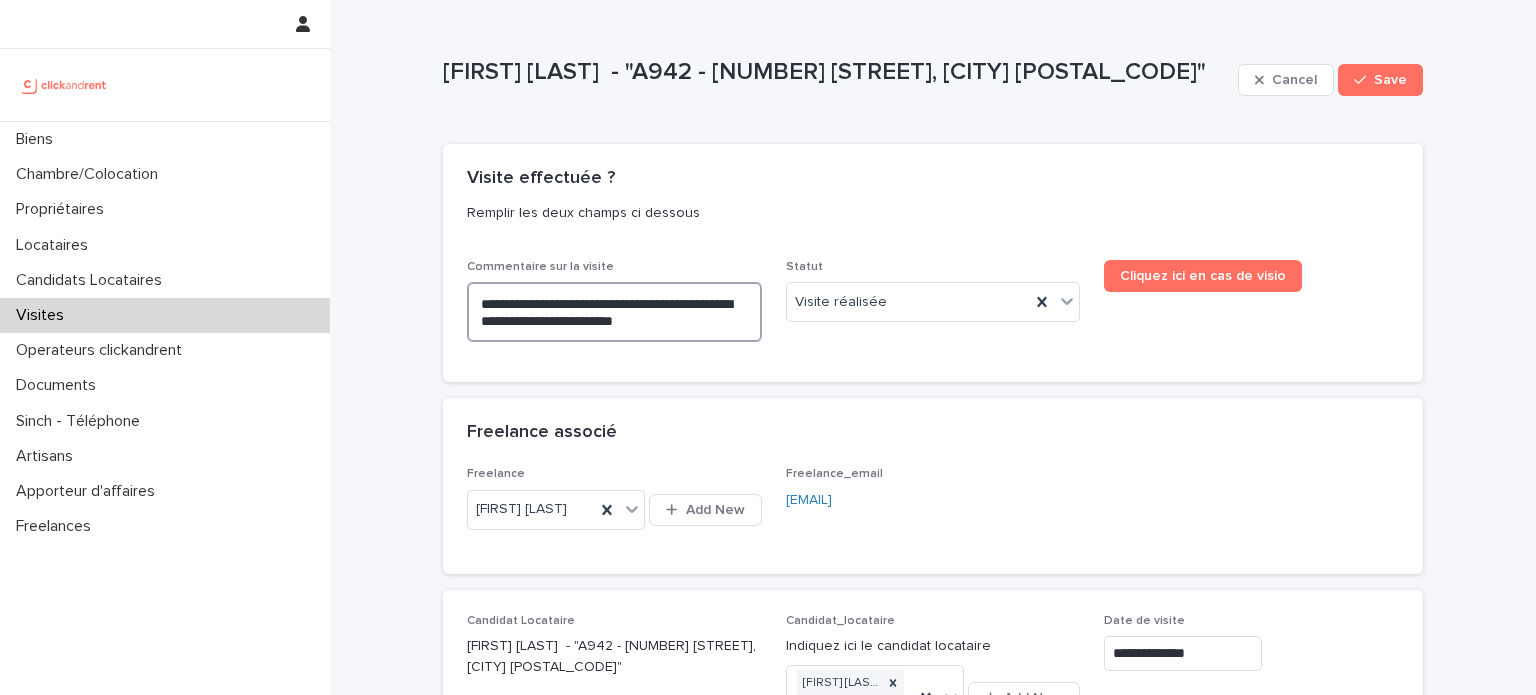type on "**********" 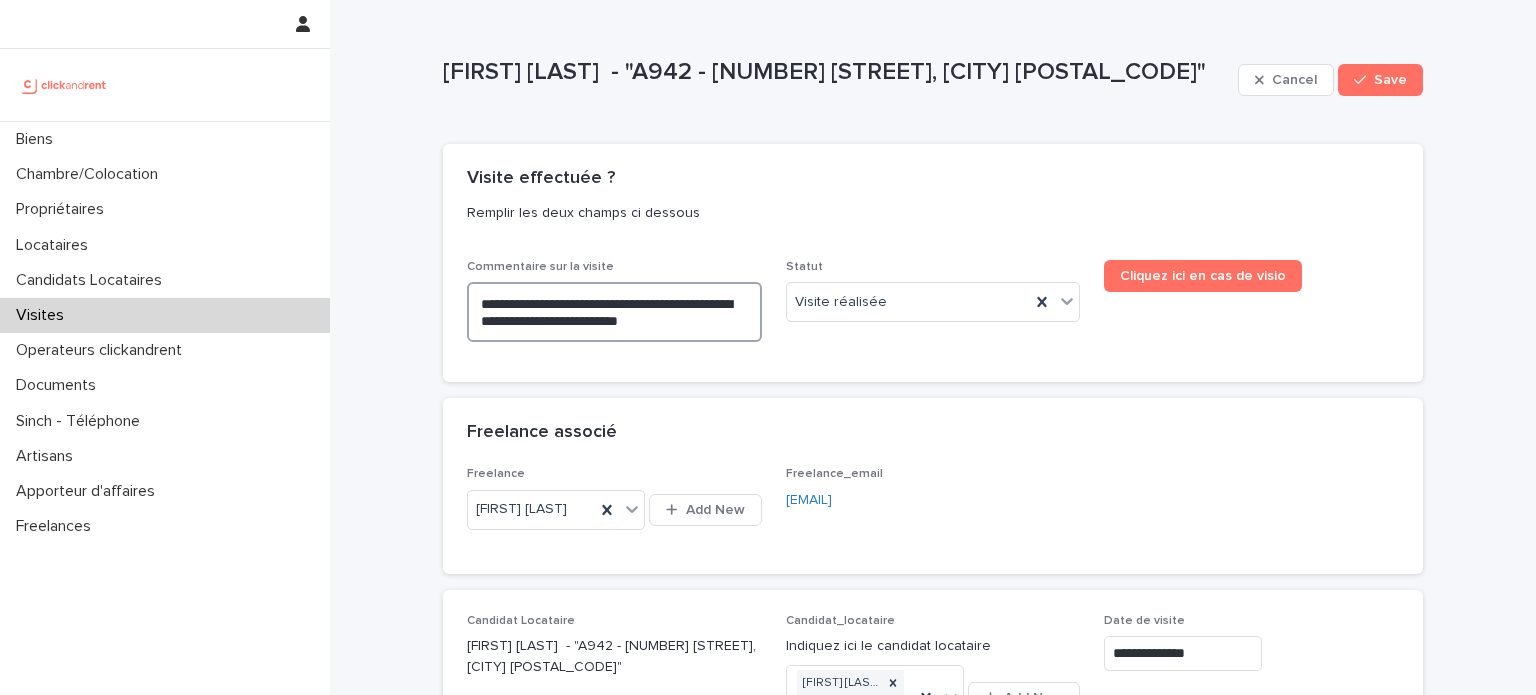 type on "**********" 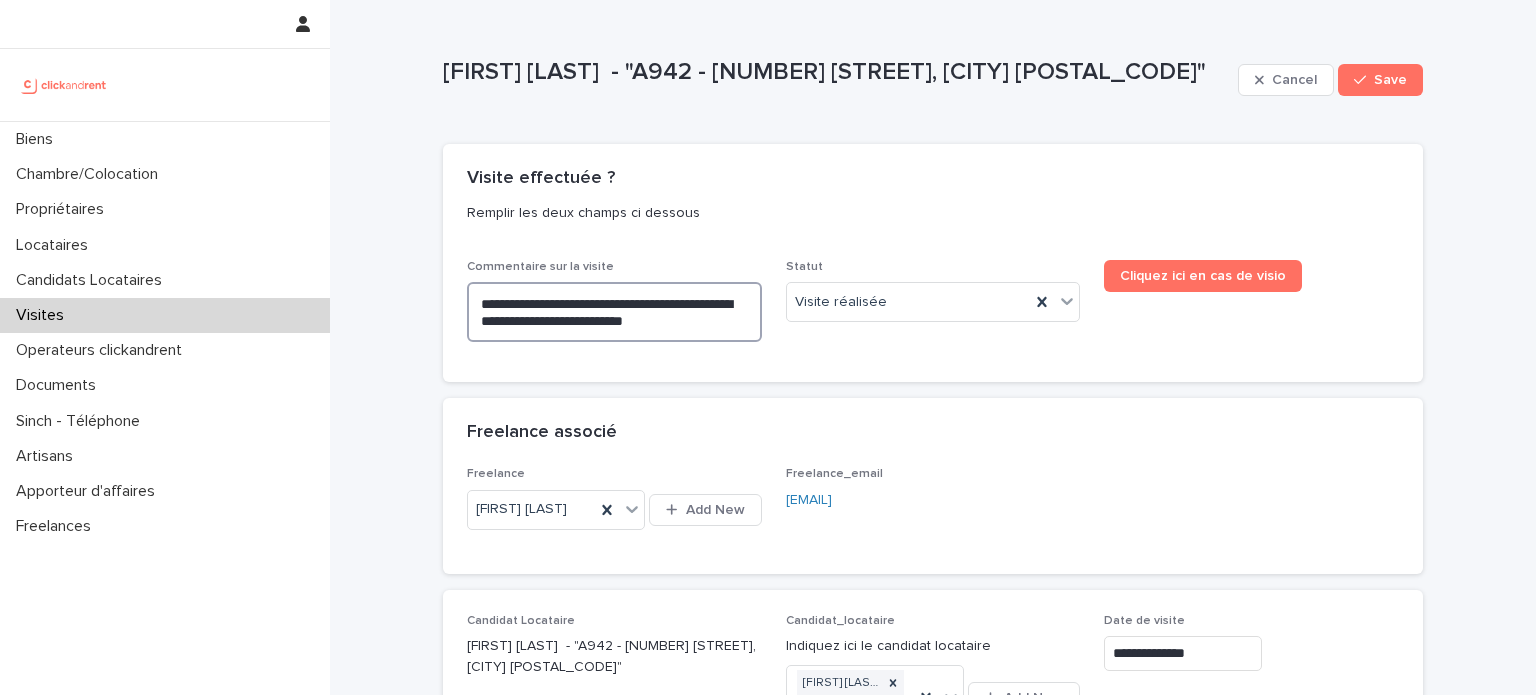 type on "**********" 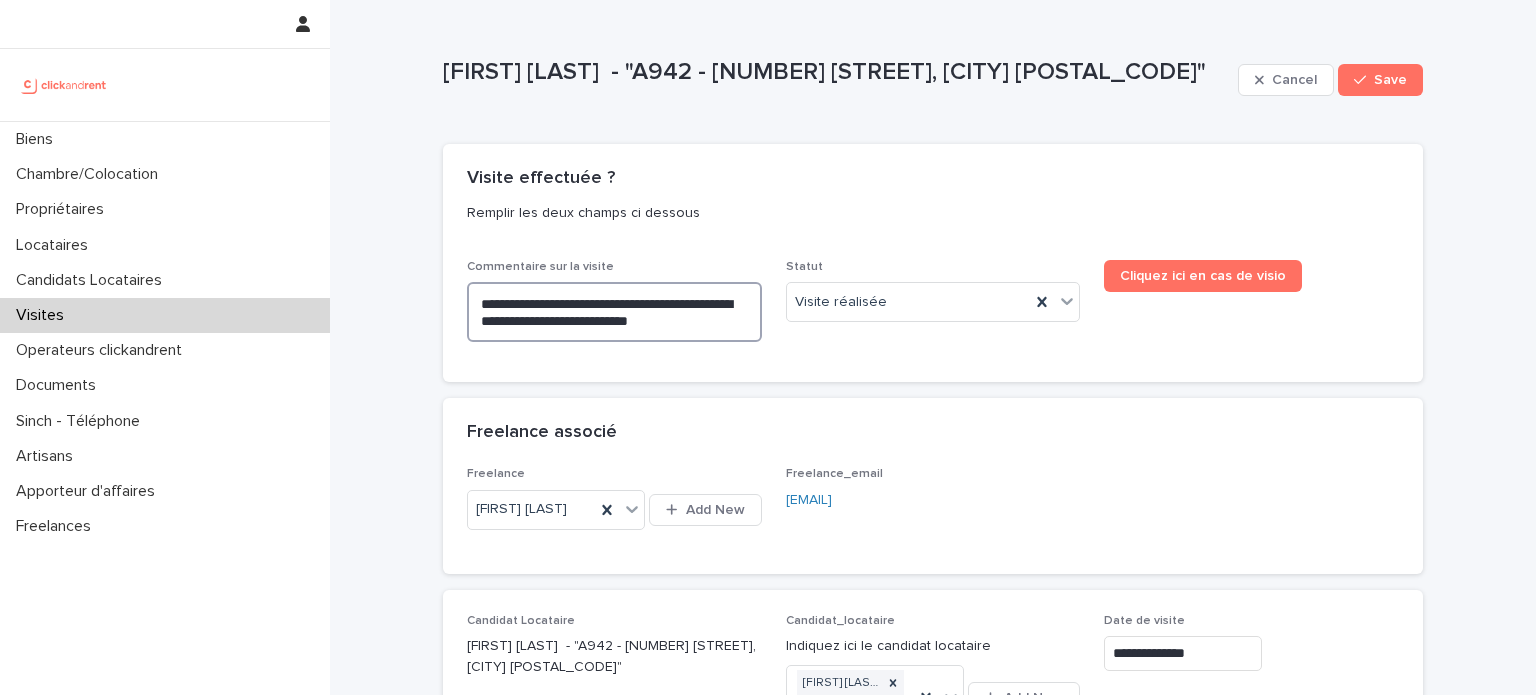type on "**********" 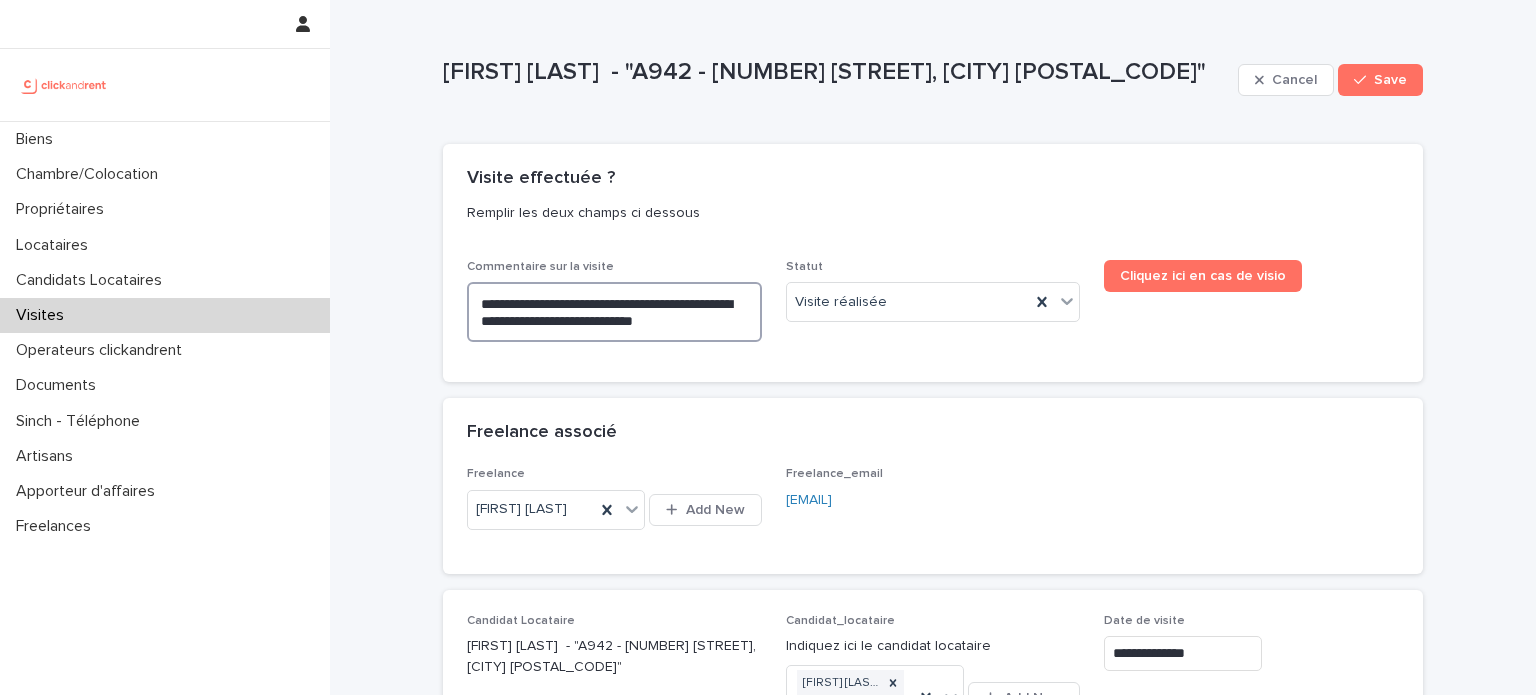 type on "**********" 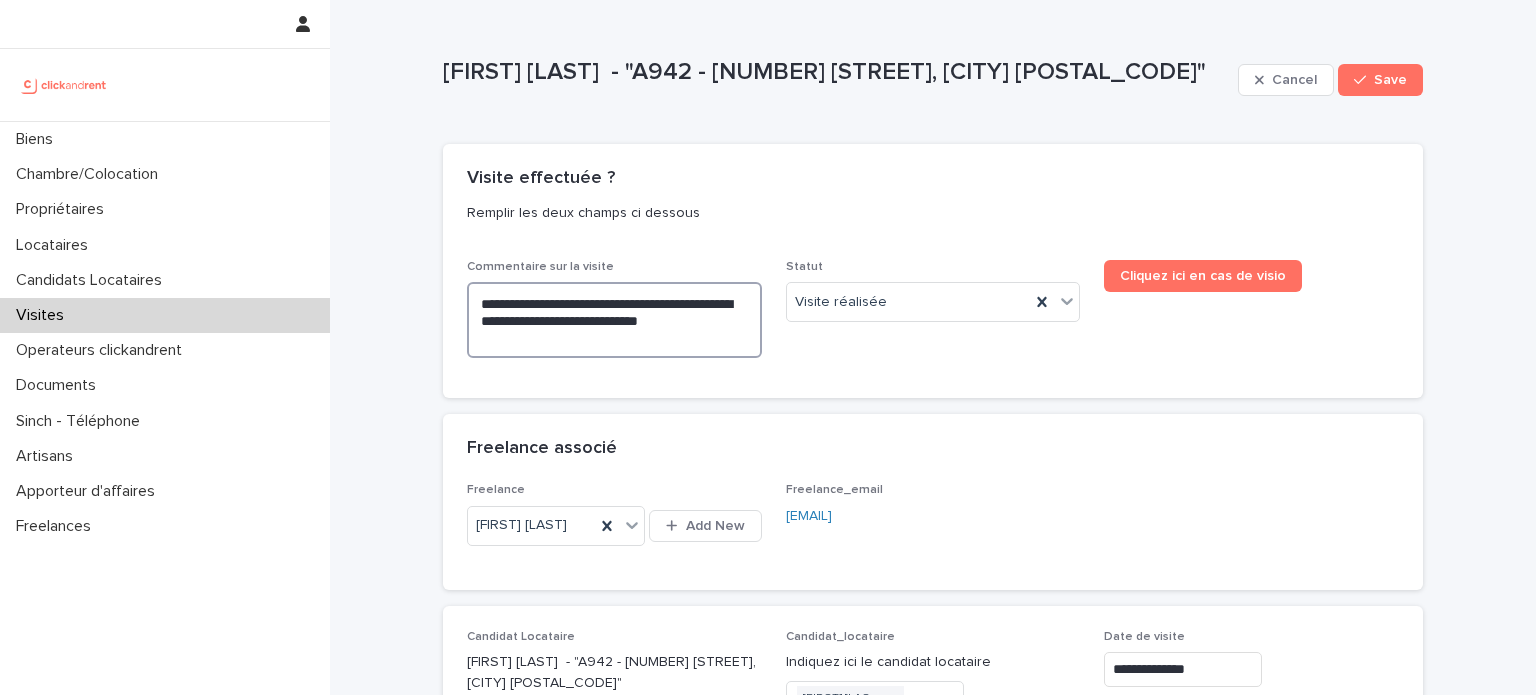 type on "**********" 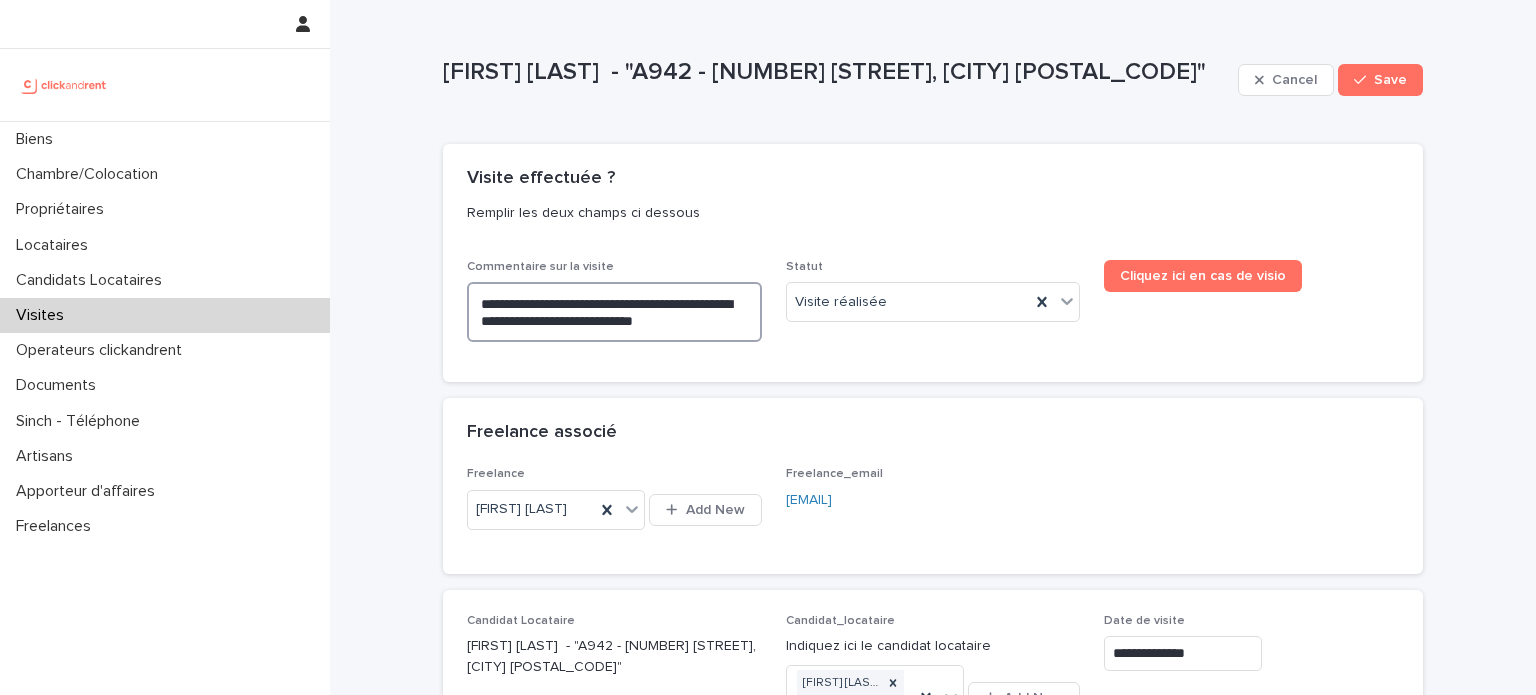 type on "**********" 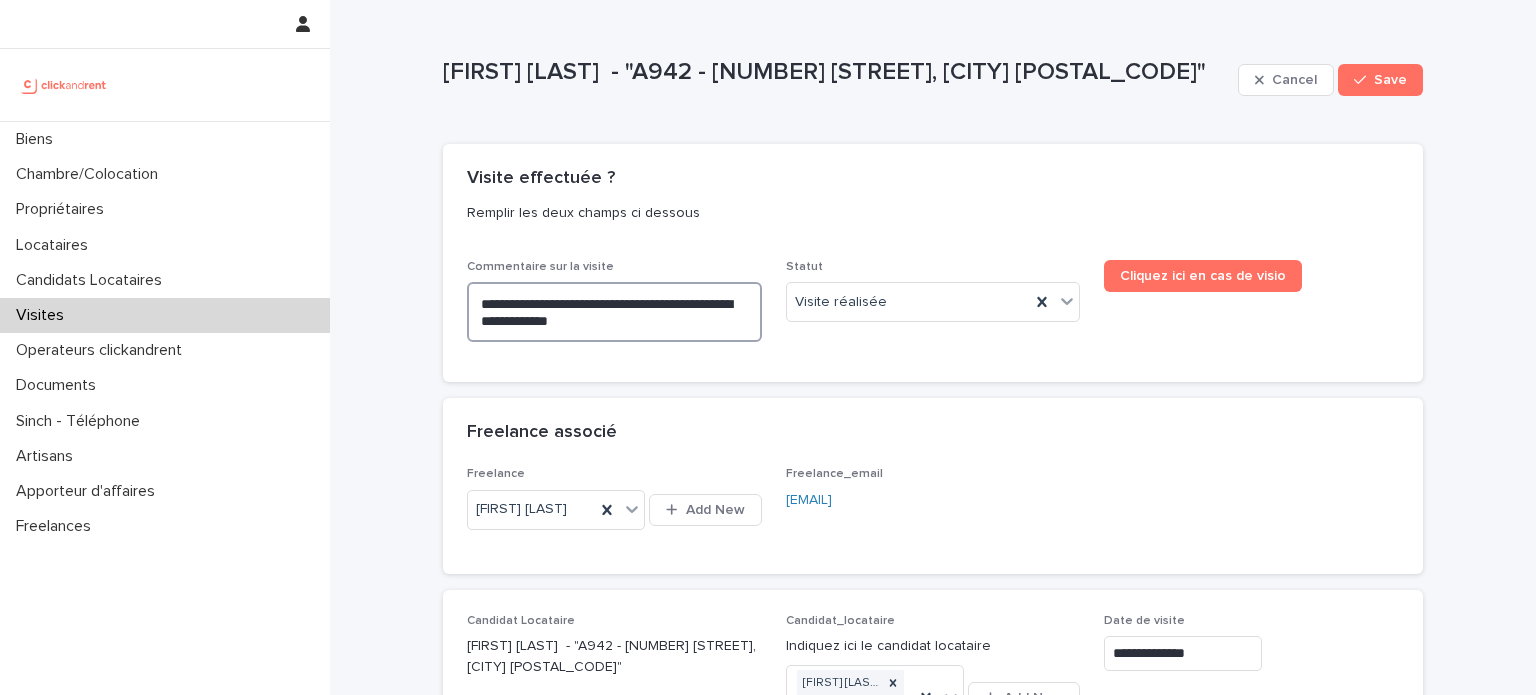 type on "**********" 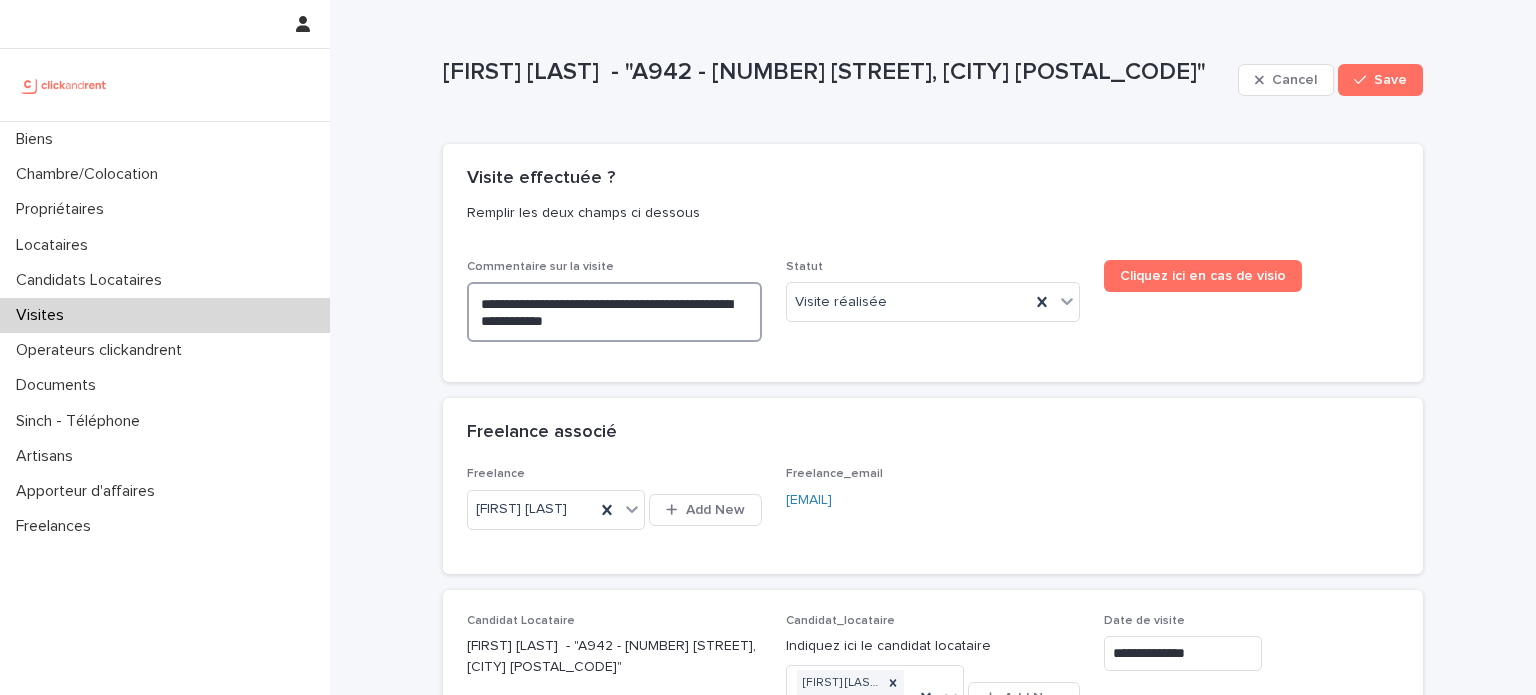 type on "**********" 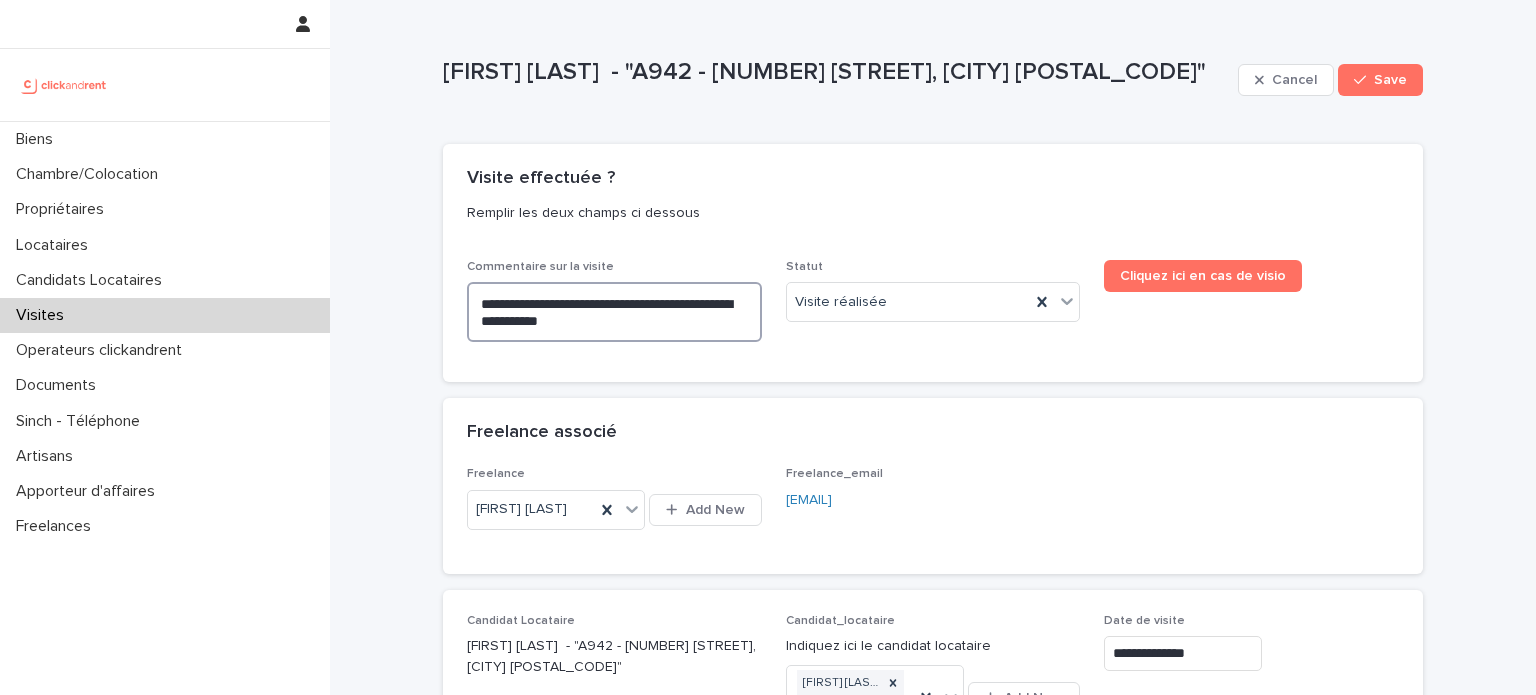 type on "**********" 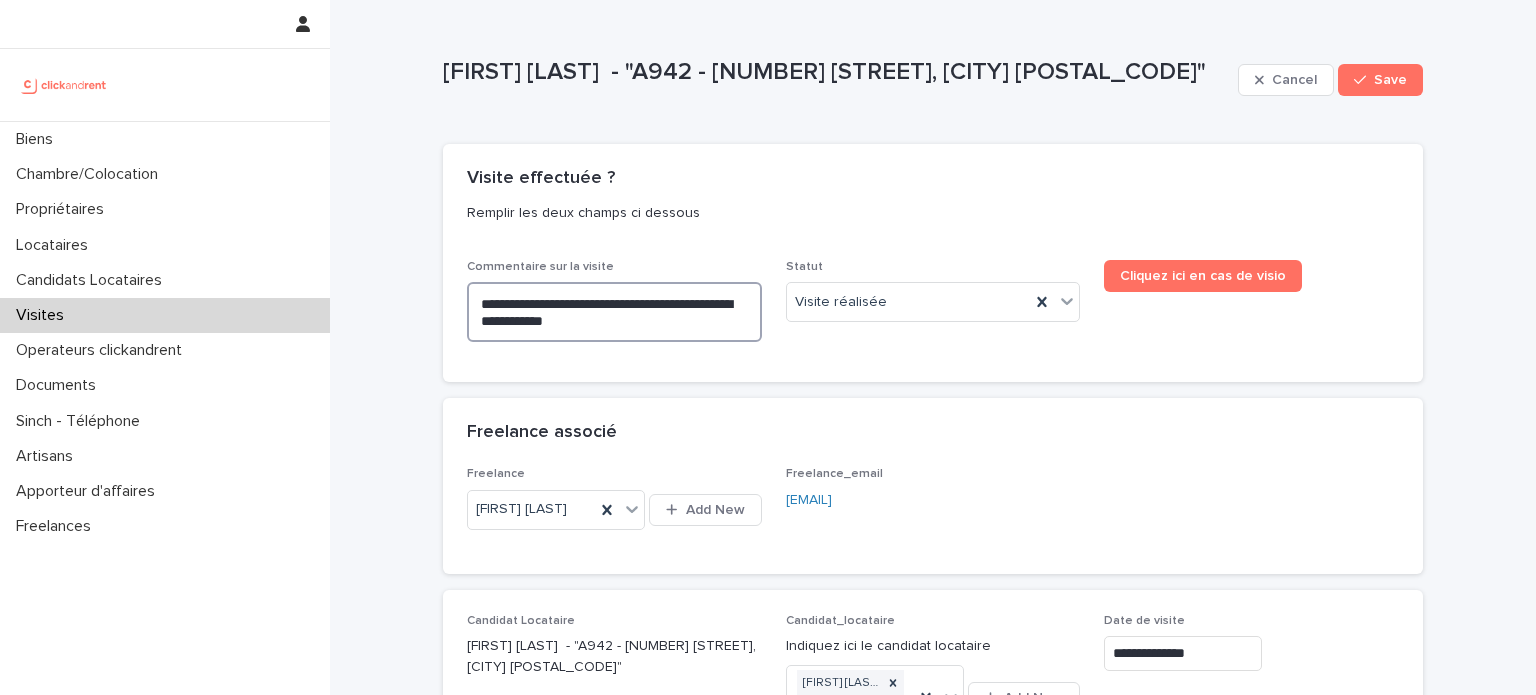 type on "**********" 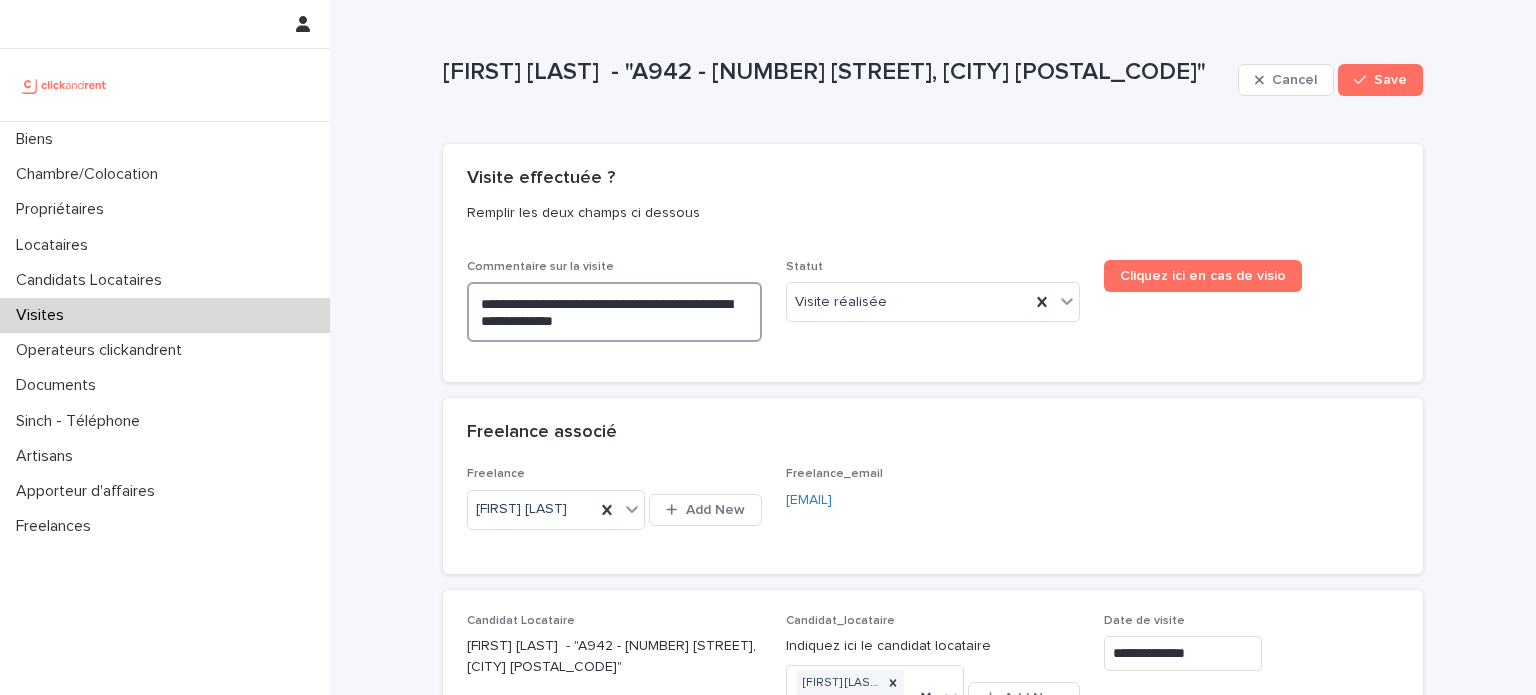 type on "**********" 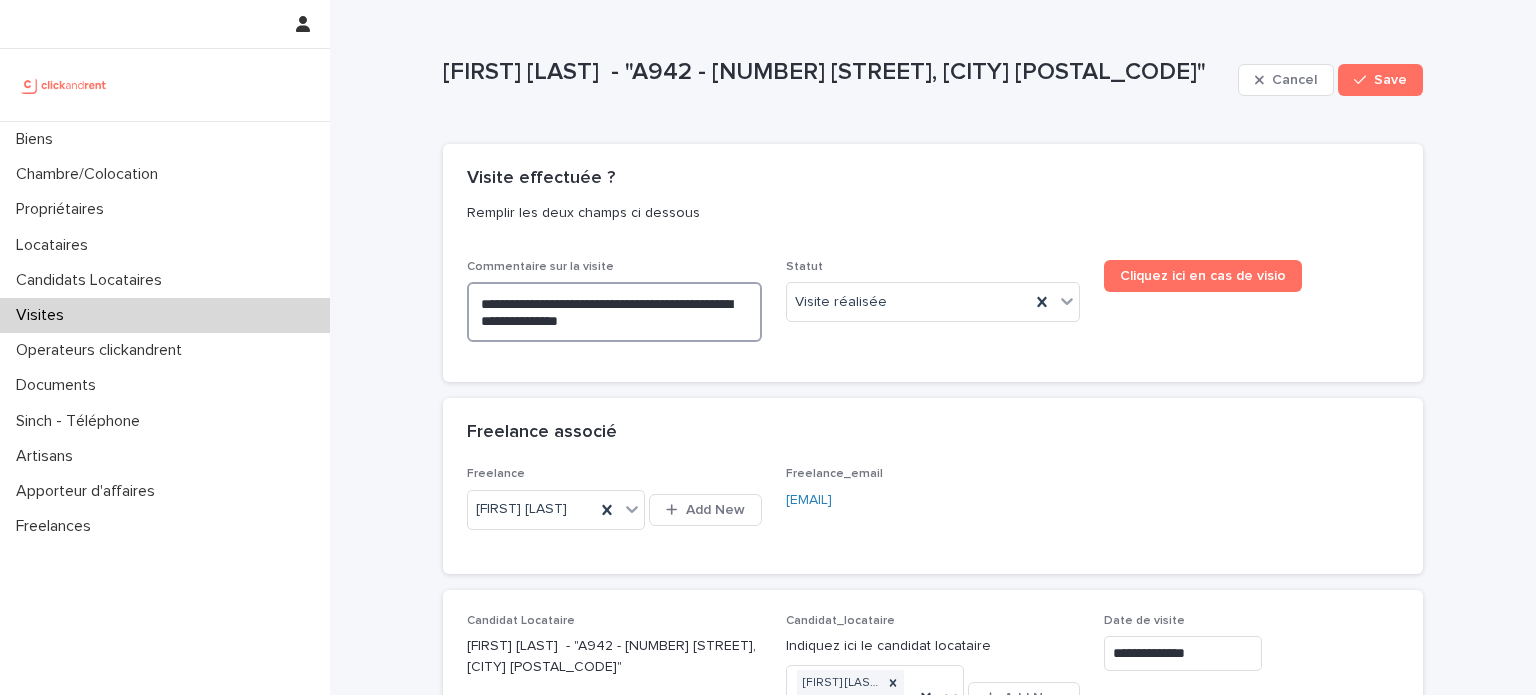 type on "**********" 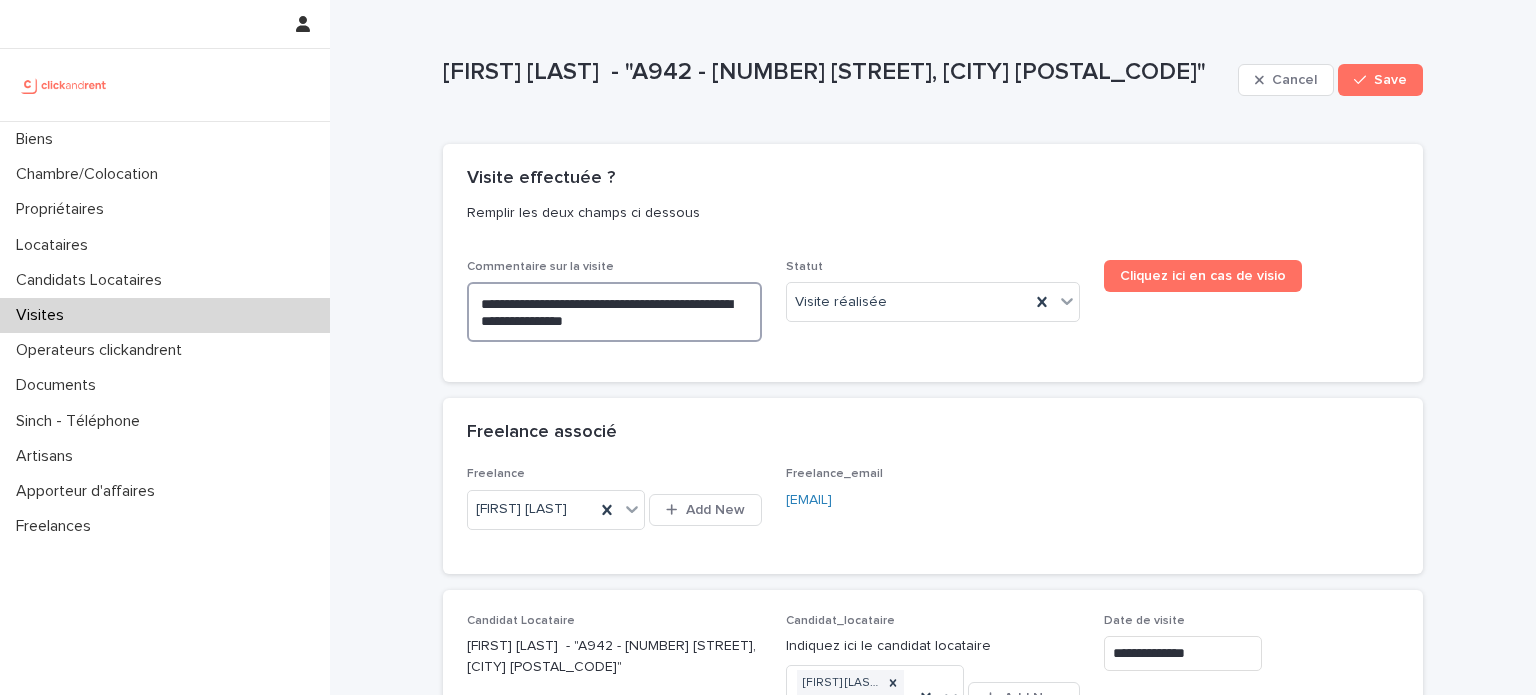 type on "**********" 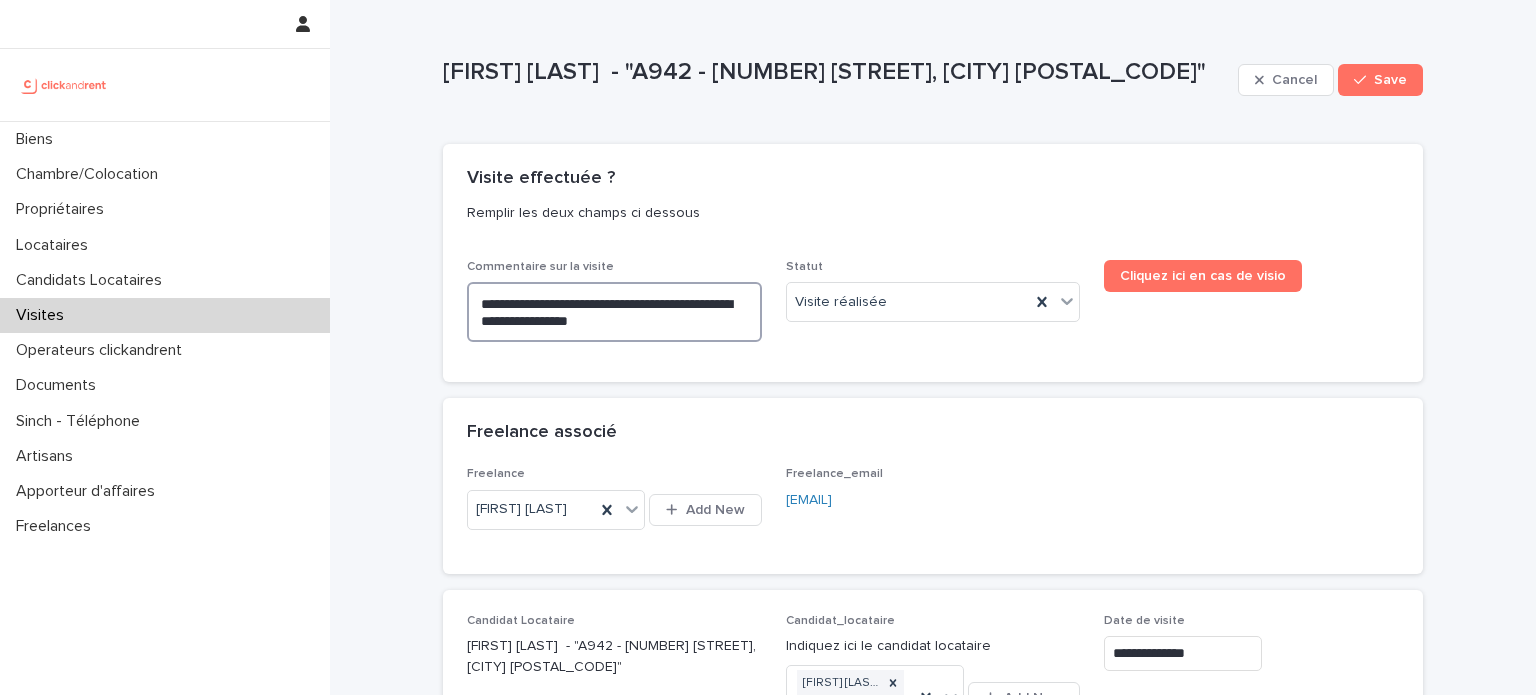 type on "**********" 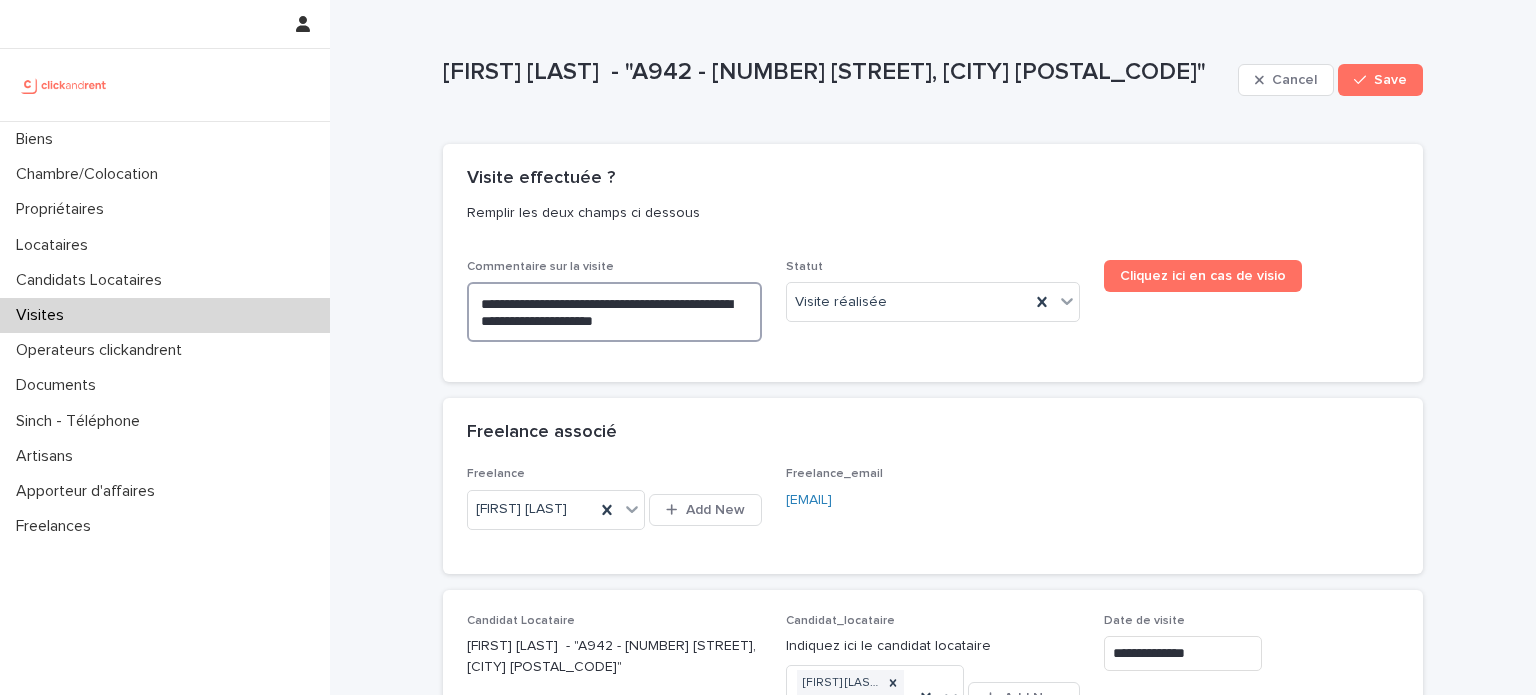 type on "**********" 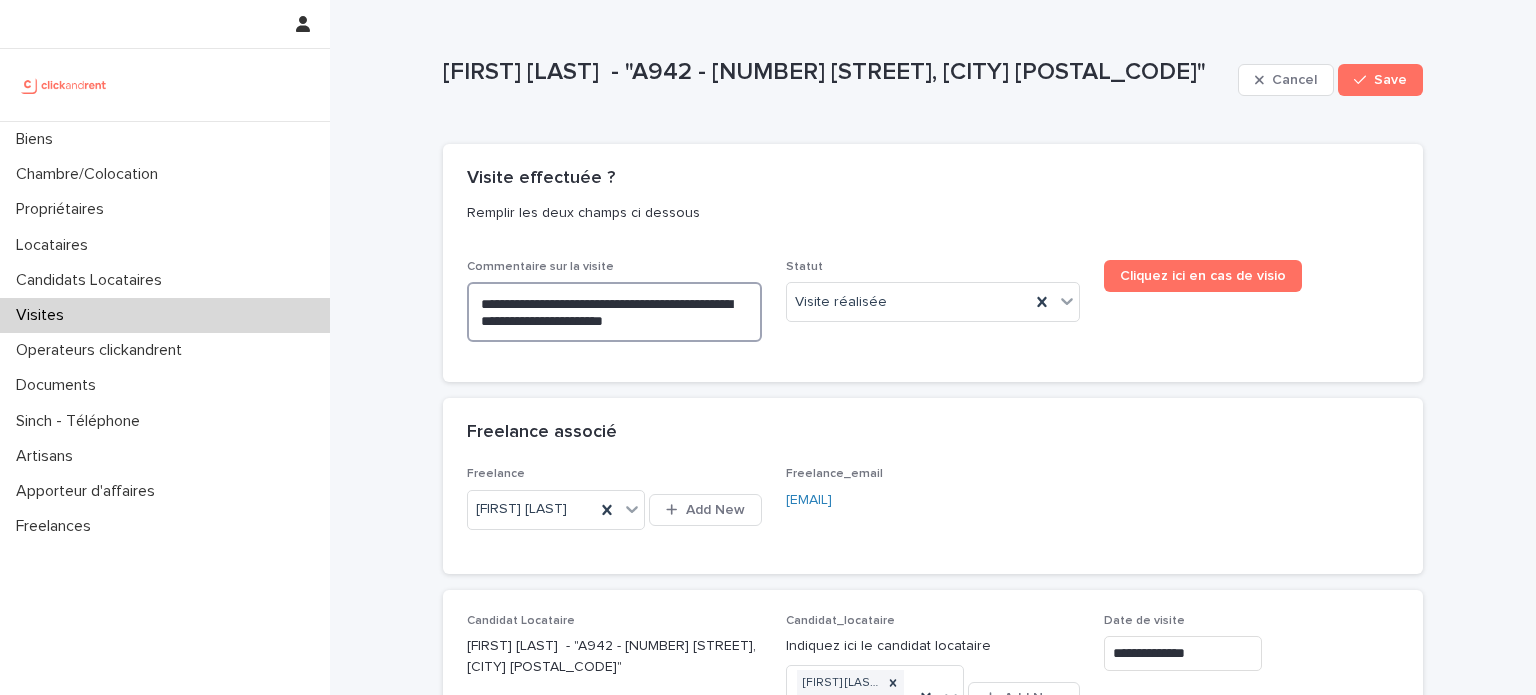 type on "**********" 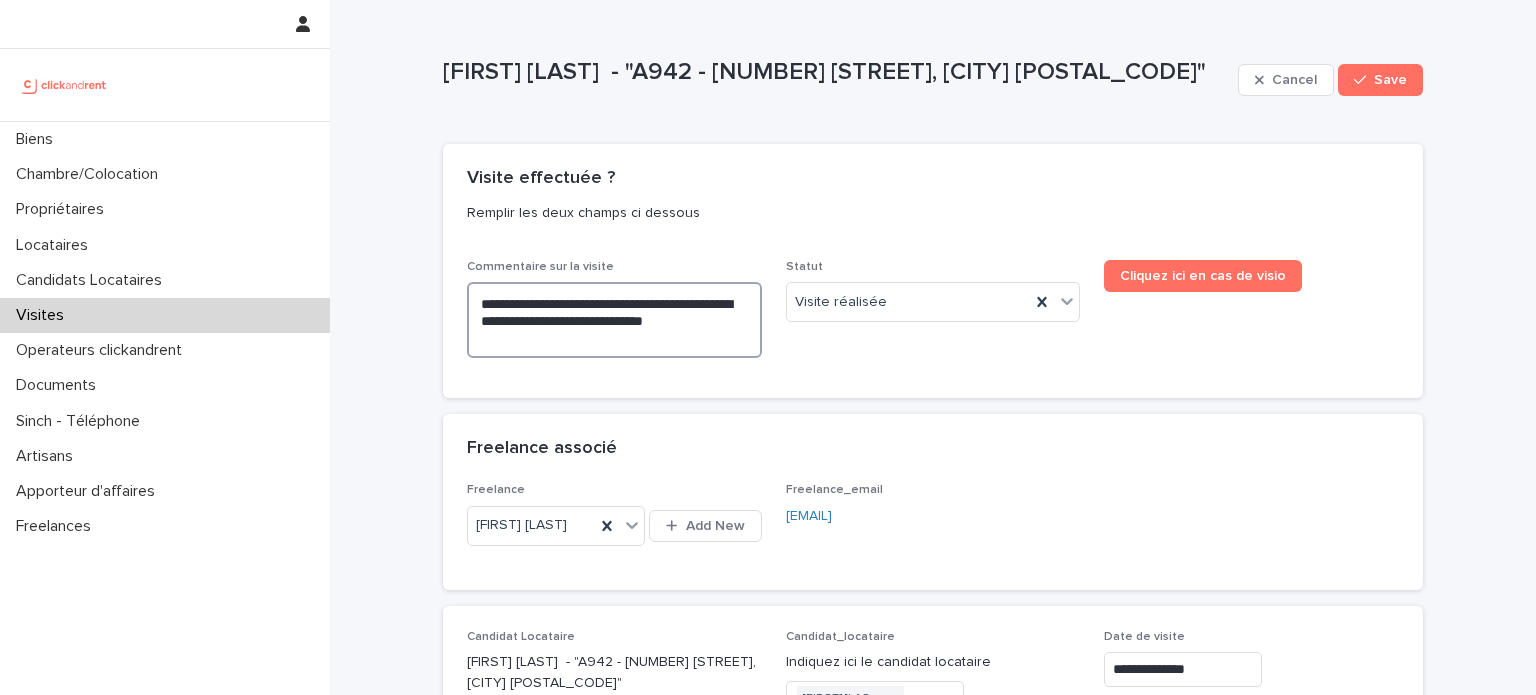 type on "**********" 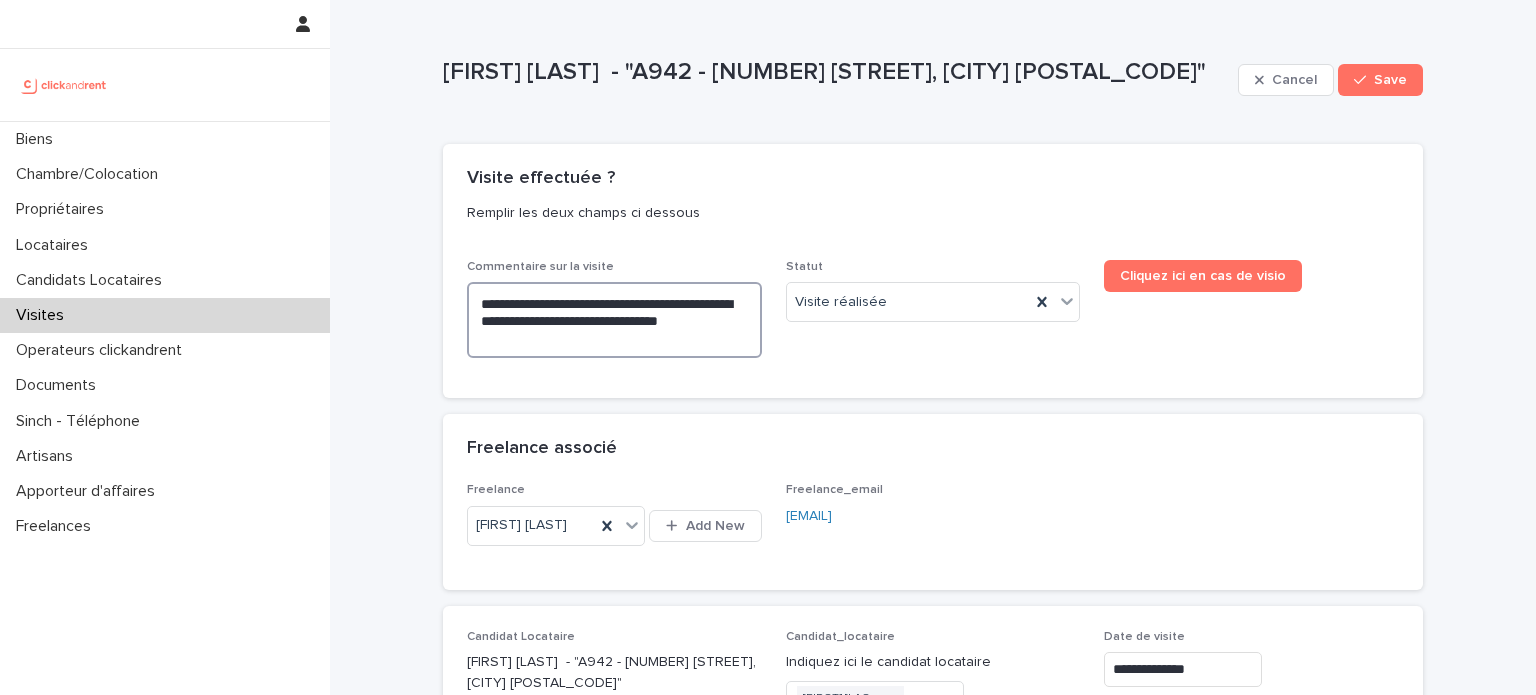 type on "**********" 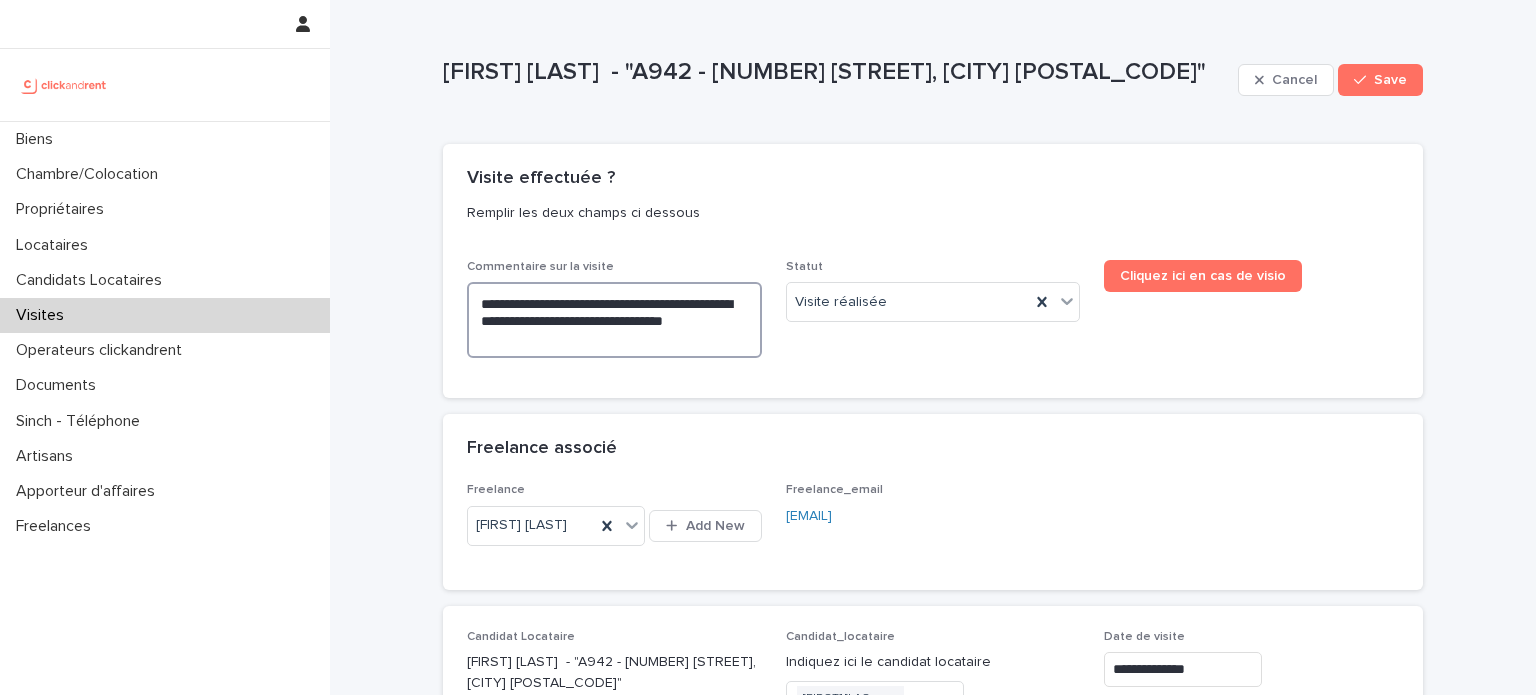 type on "**********" 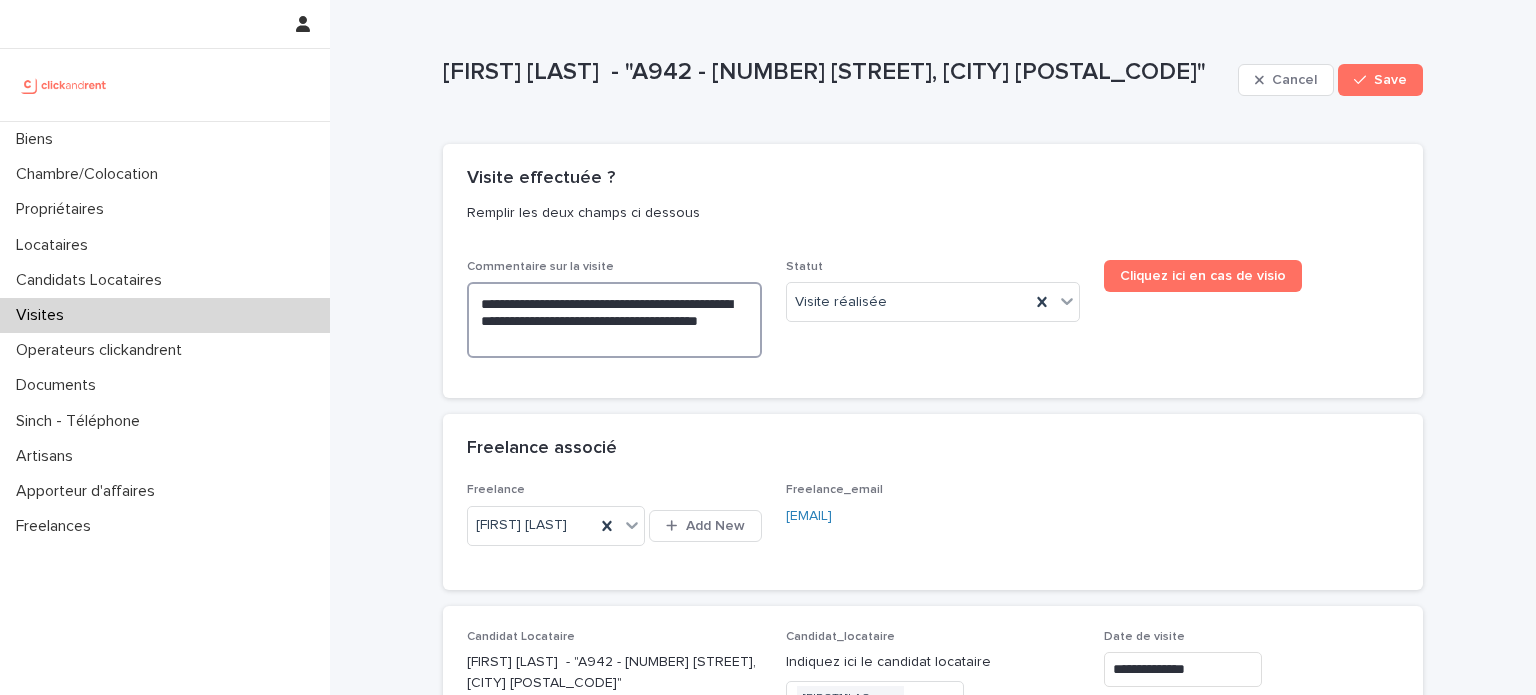 type on "**********" 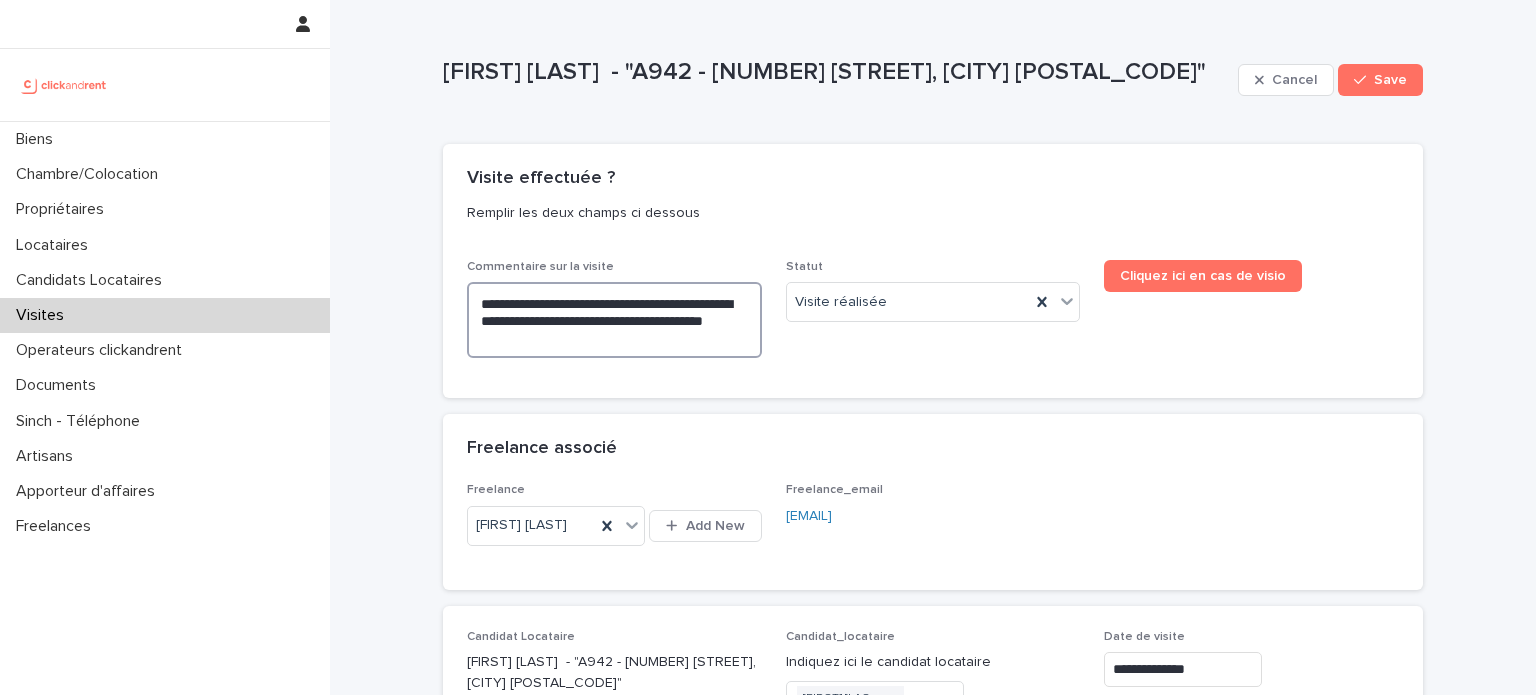 type on "**********" 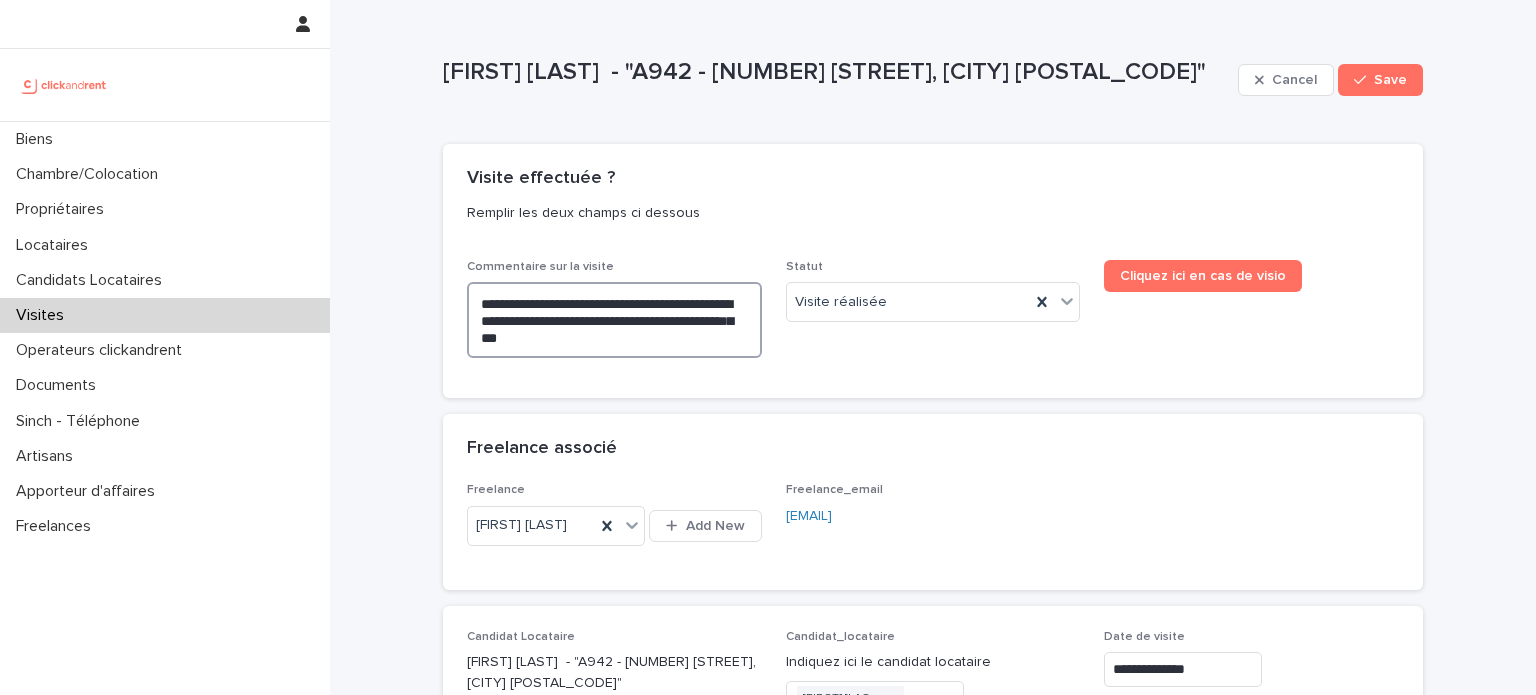 type on "**********" 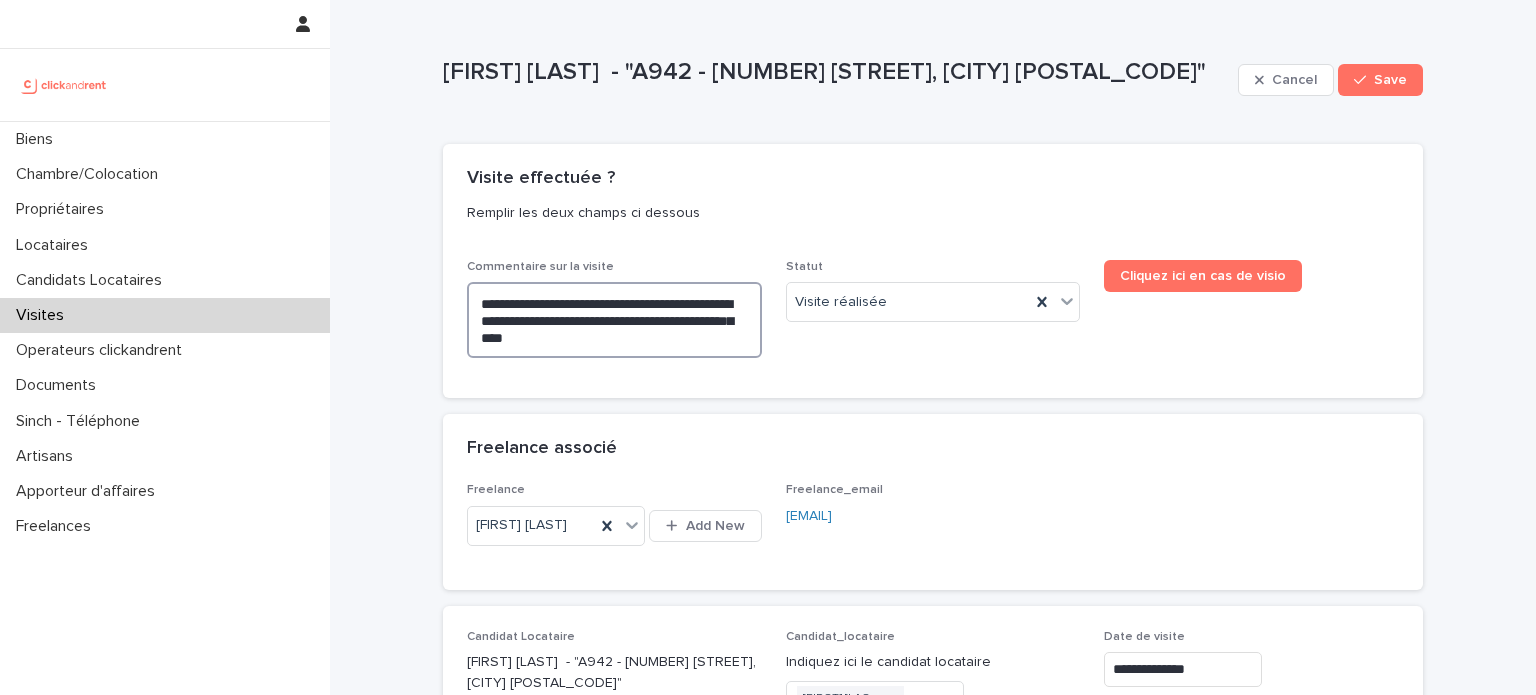 type on "**********" 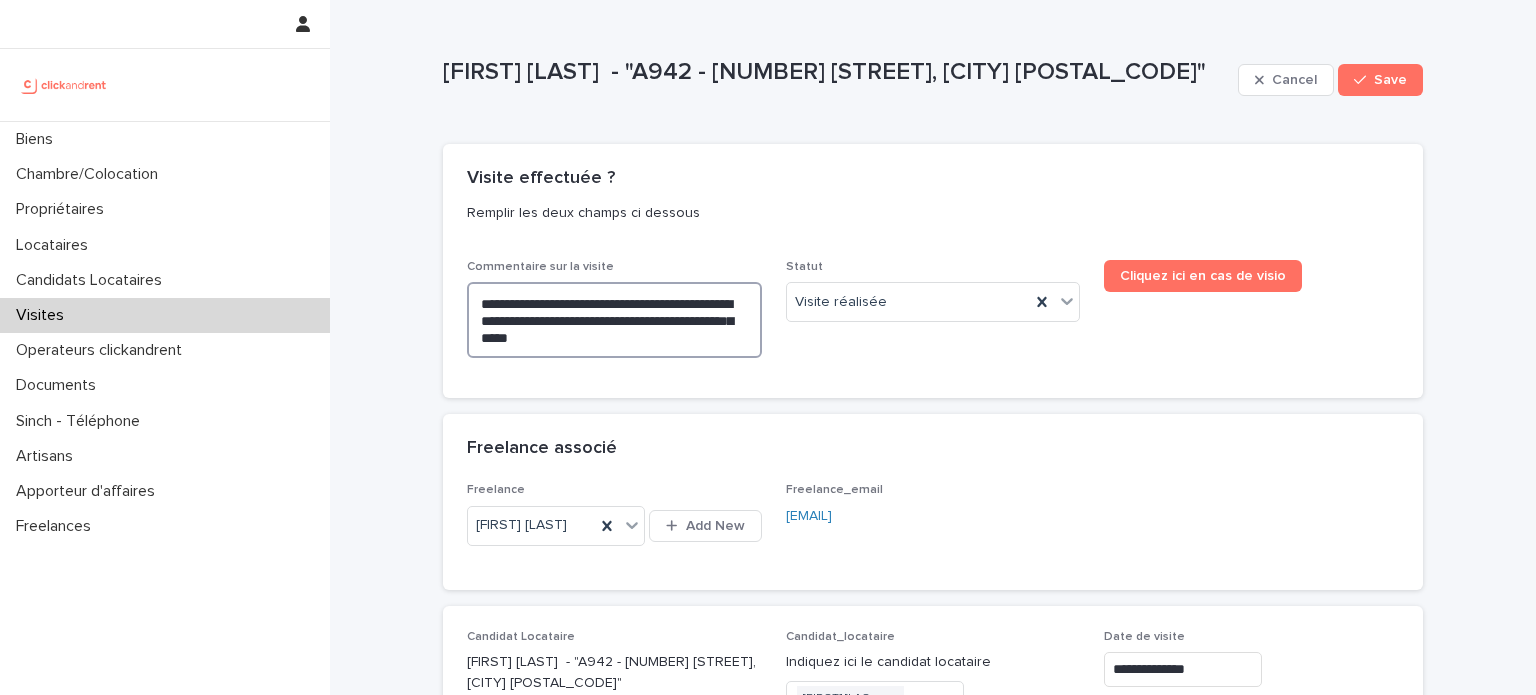 type on "**********" 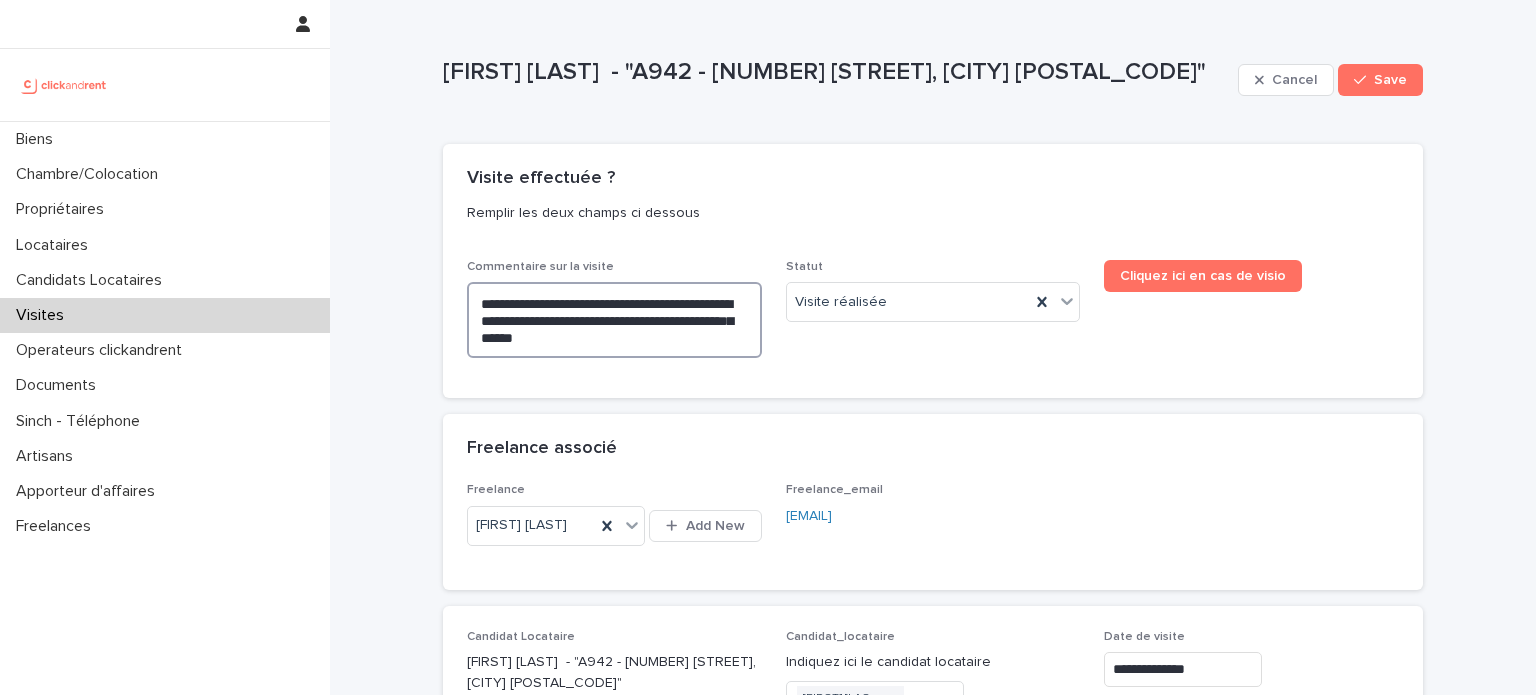 type on "**********" 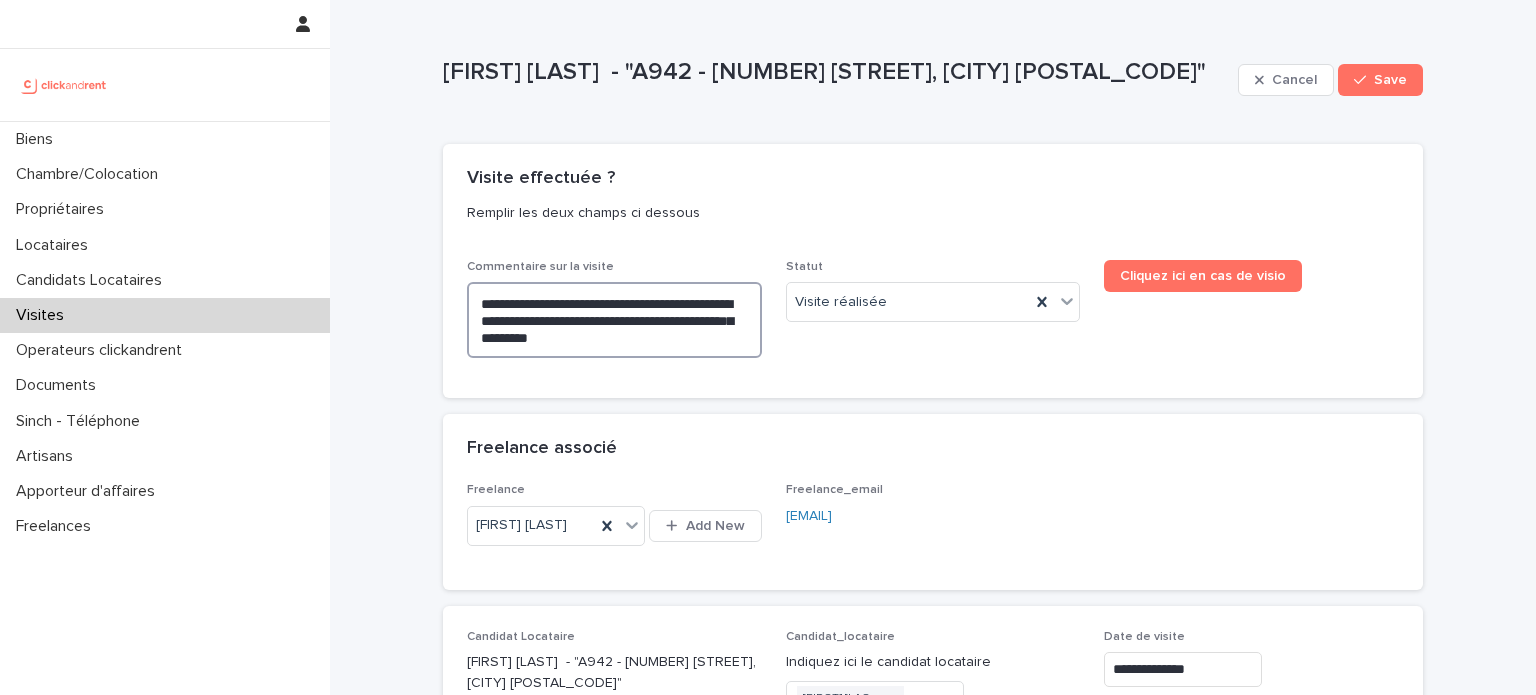 type on "**********" 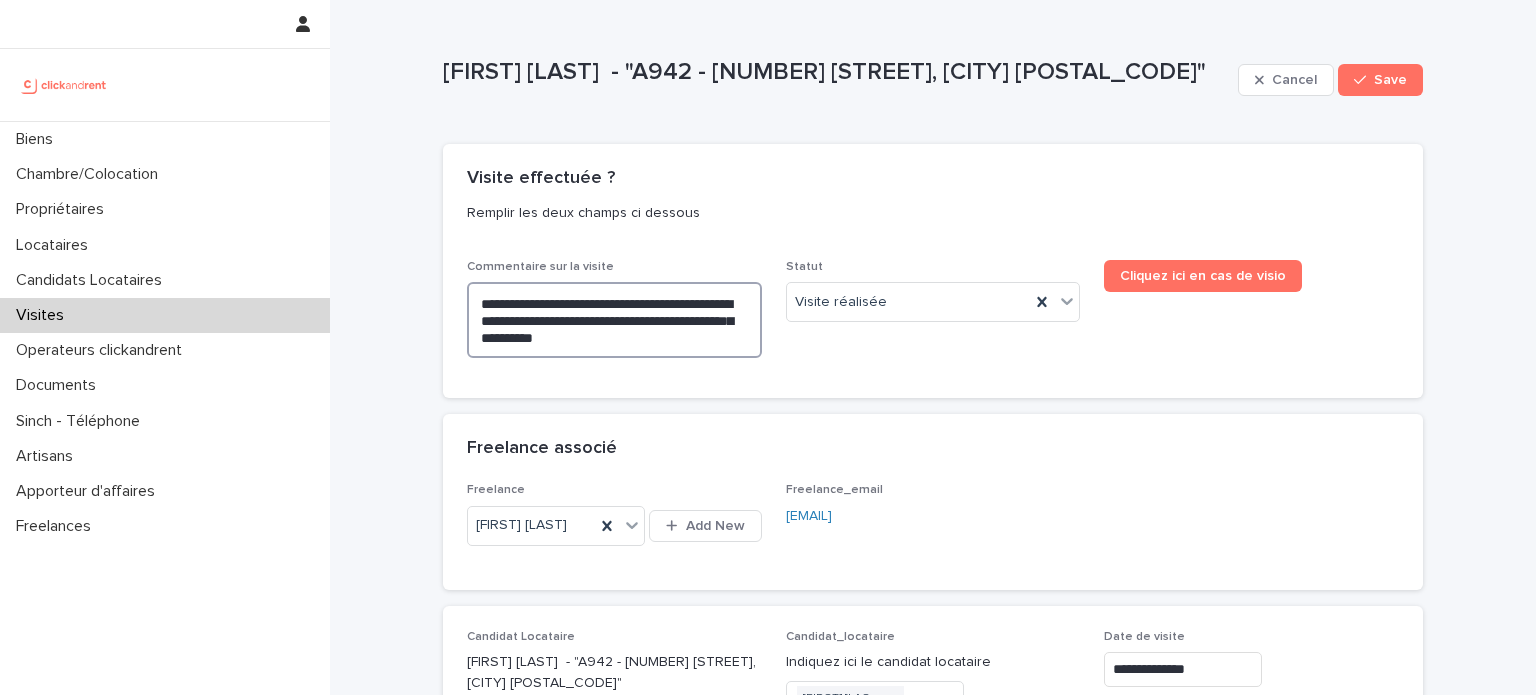 type on "**********" 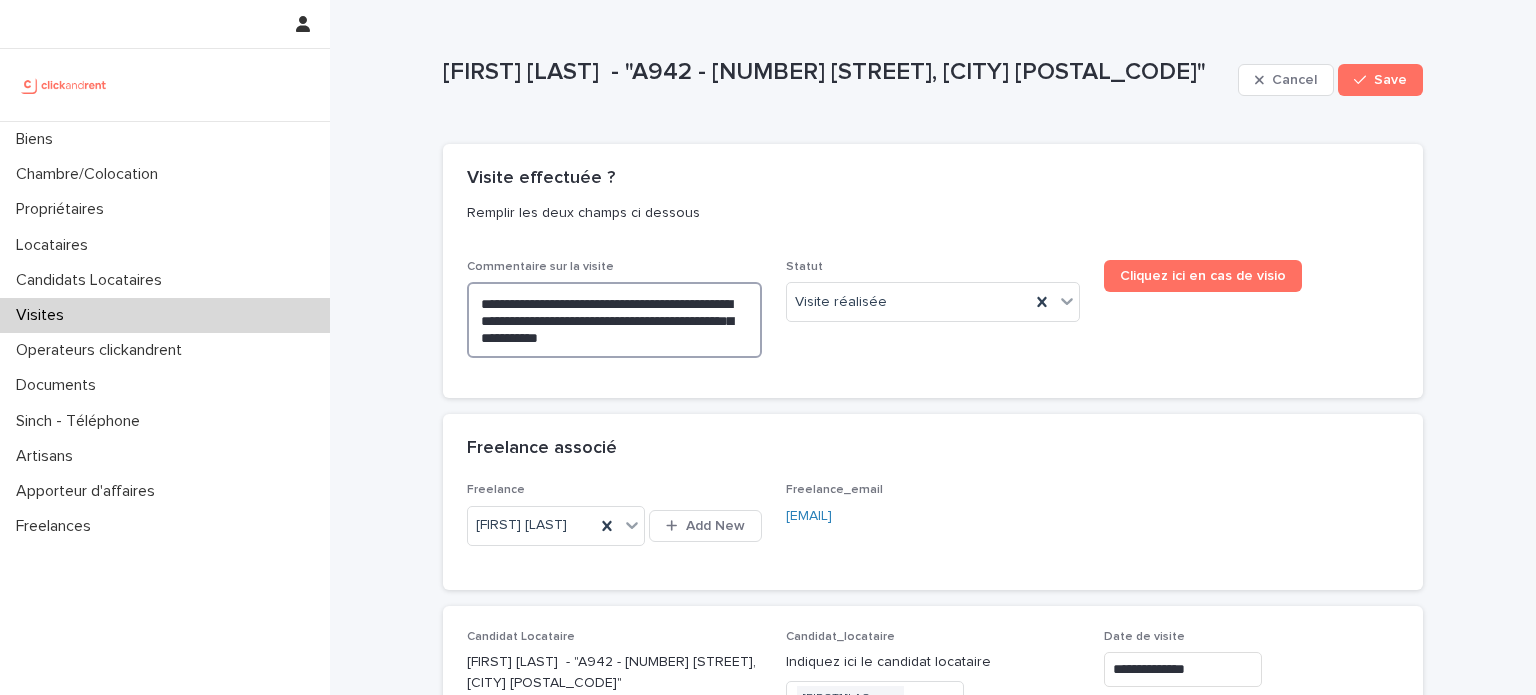 type on "**********" 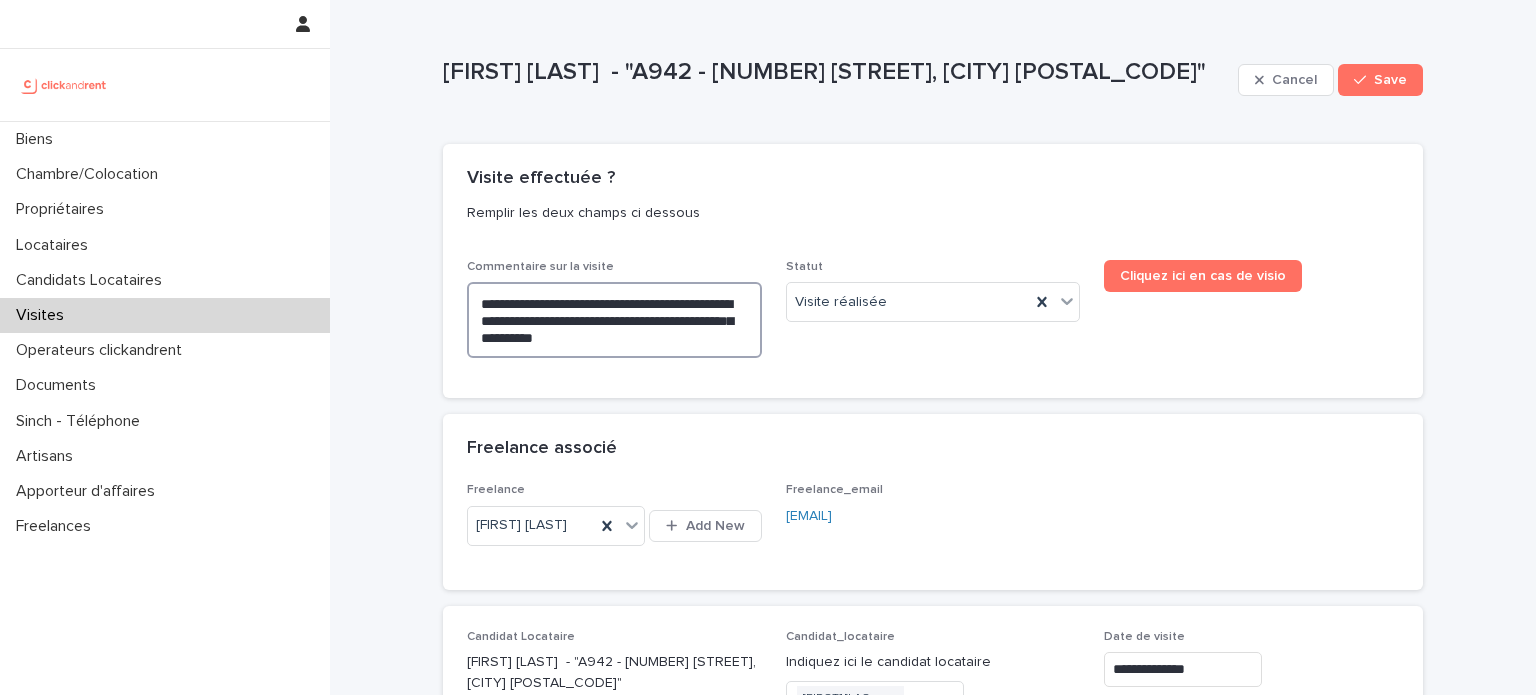 type on "**********" 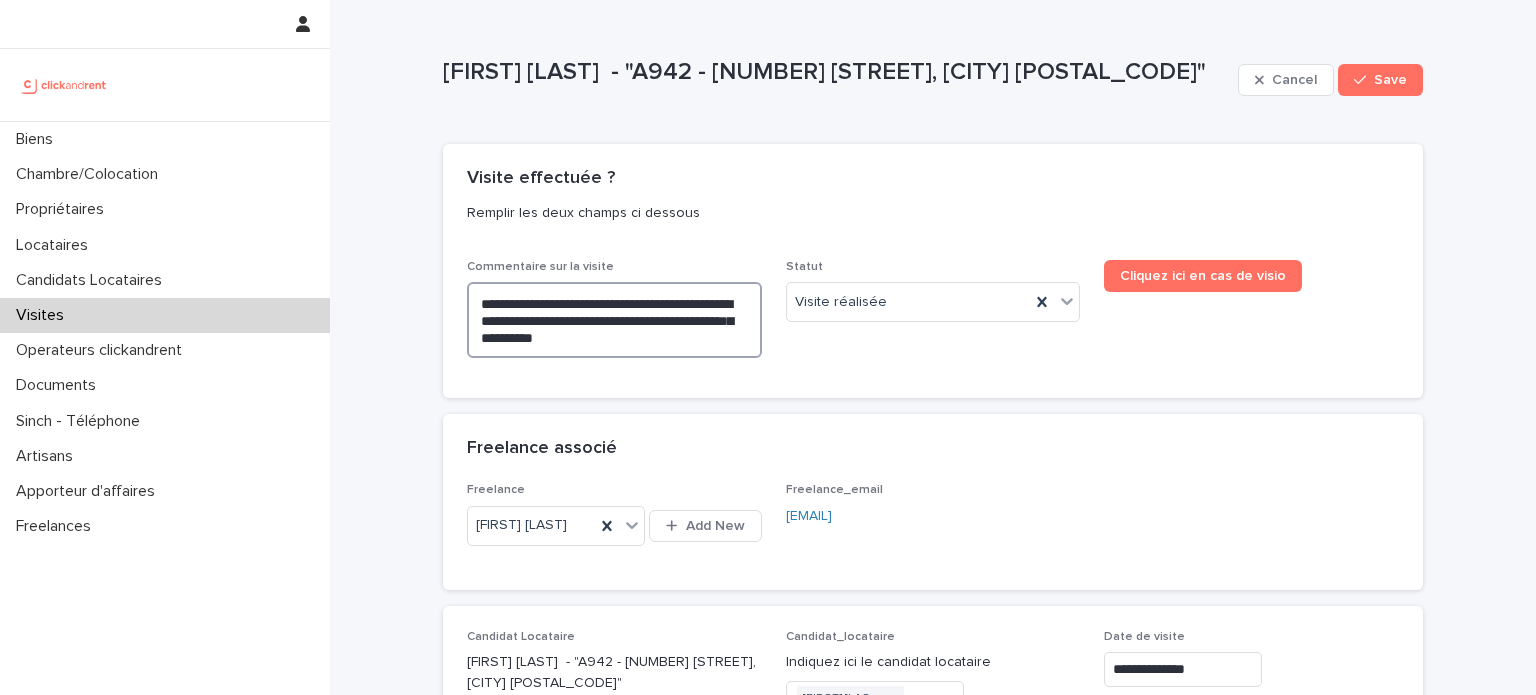 type on "**********" 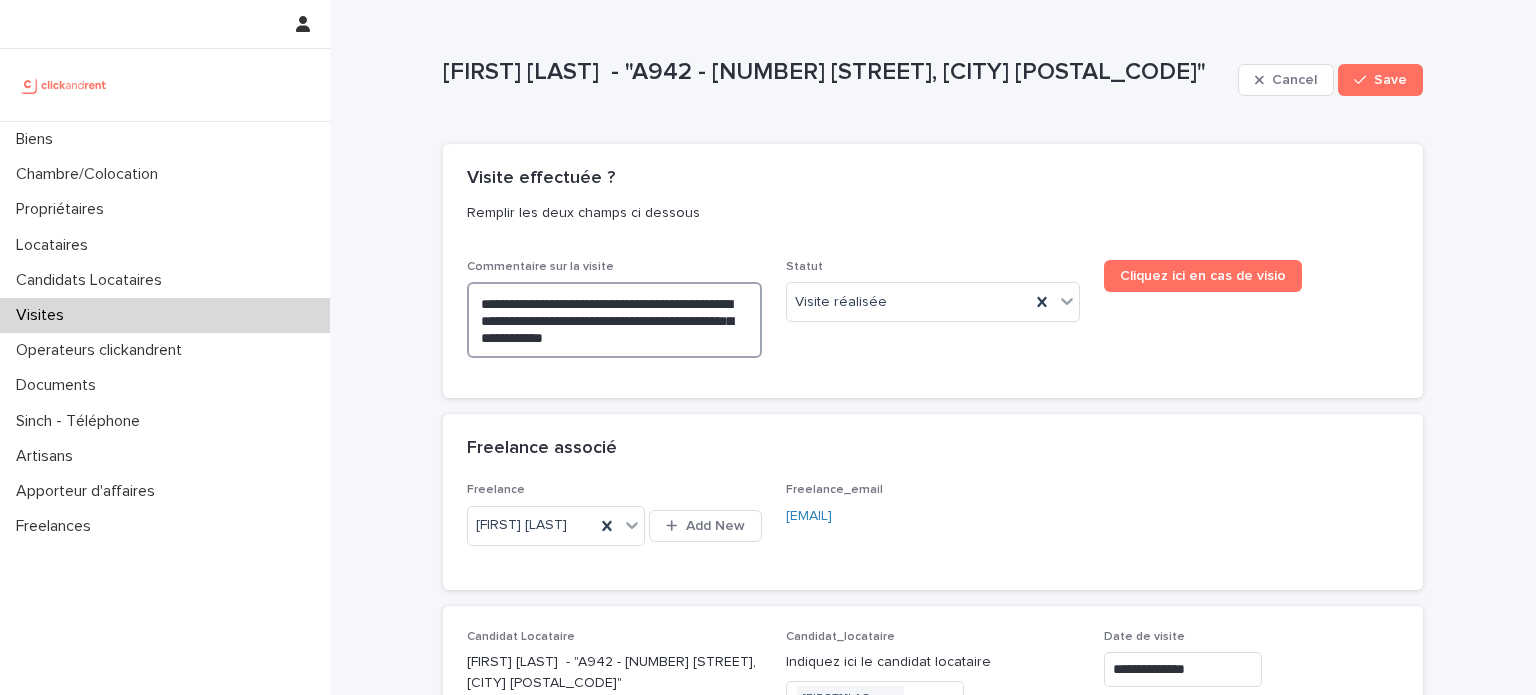 type on "**********" 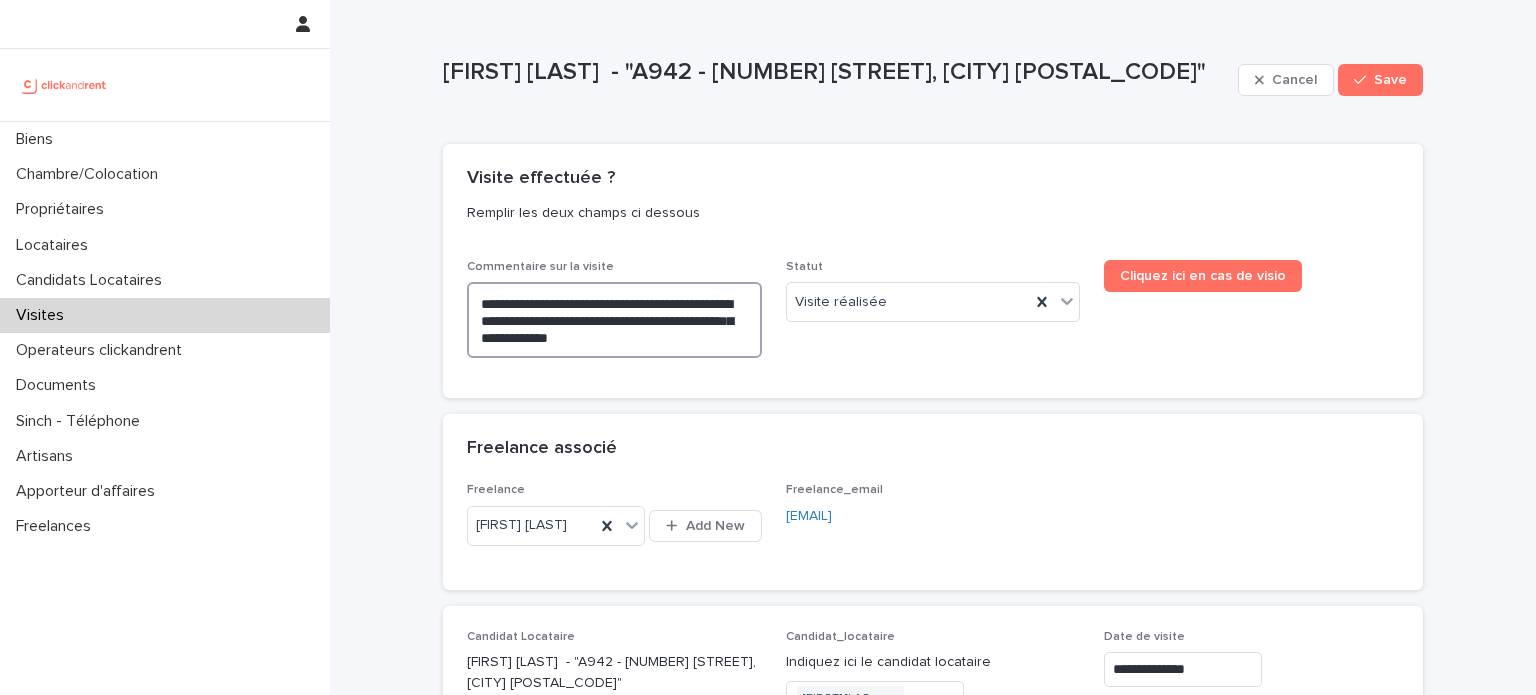 type on "**********" 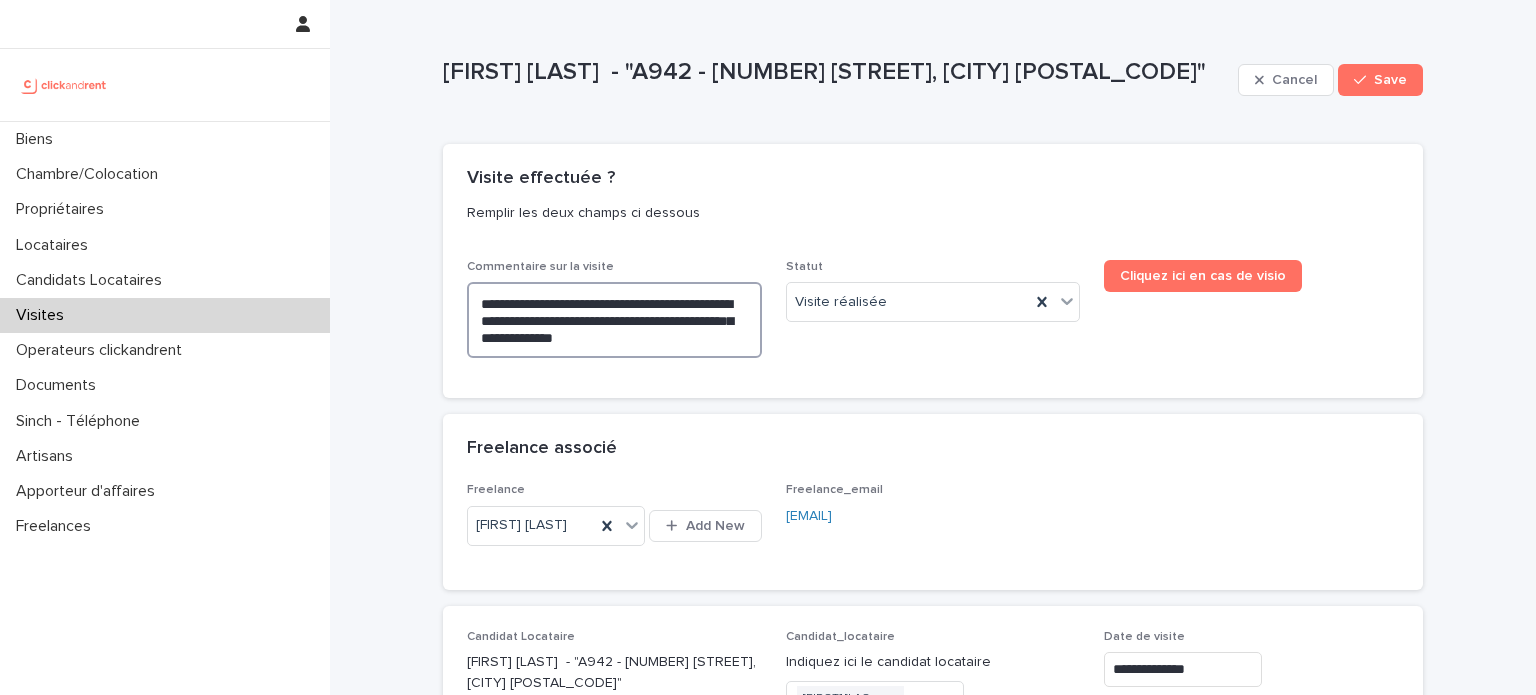 type on "**********" 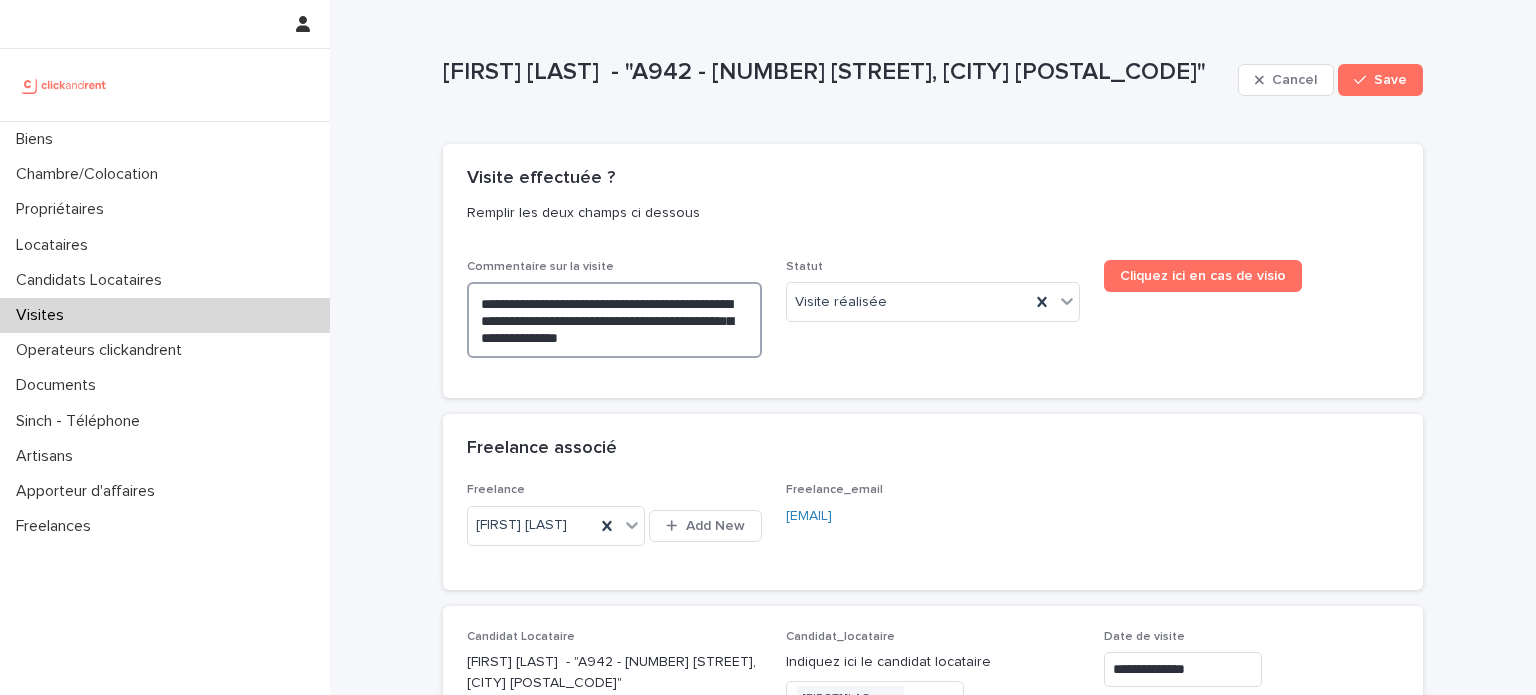 type on "**********" 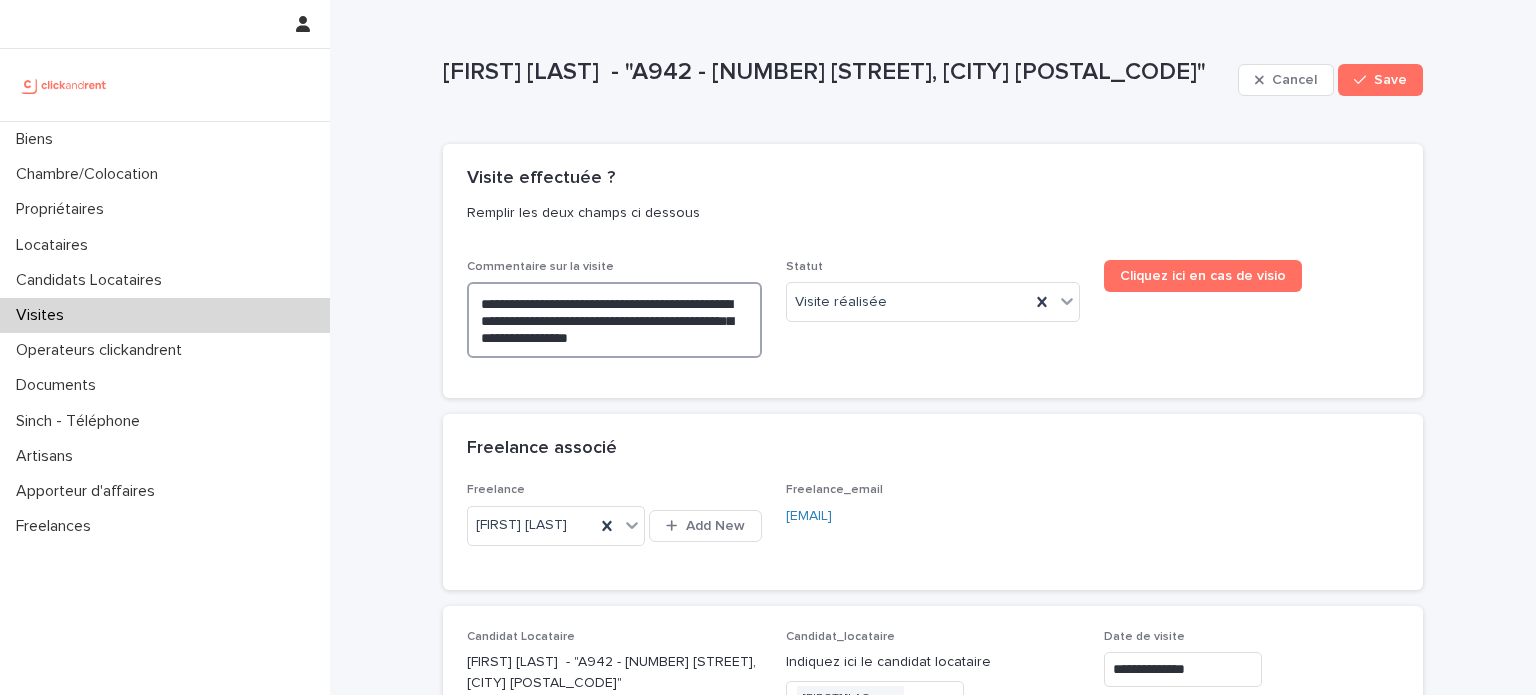 type on "**********" 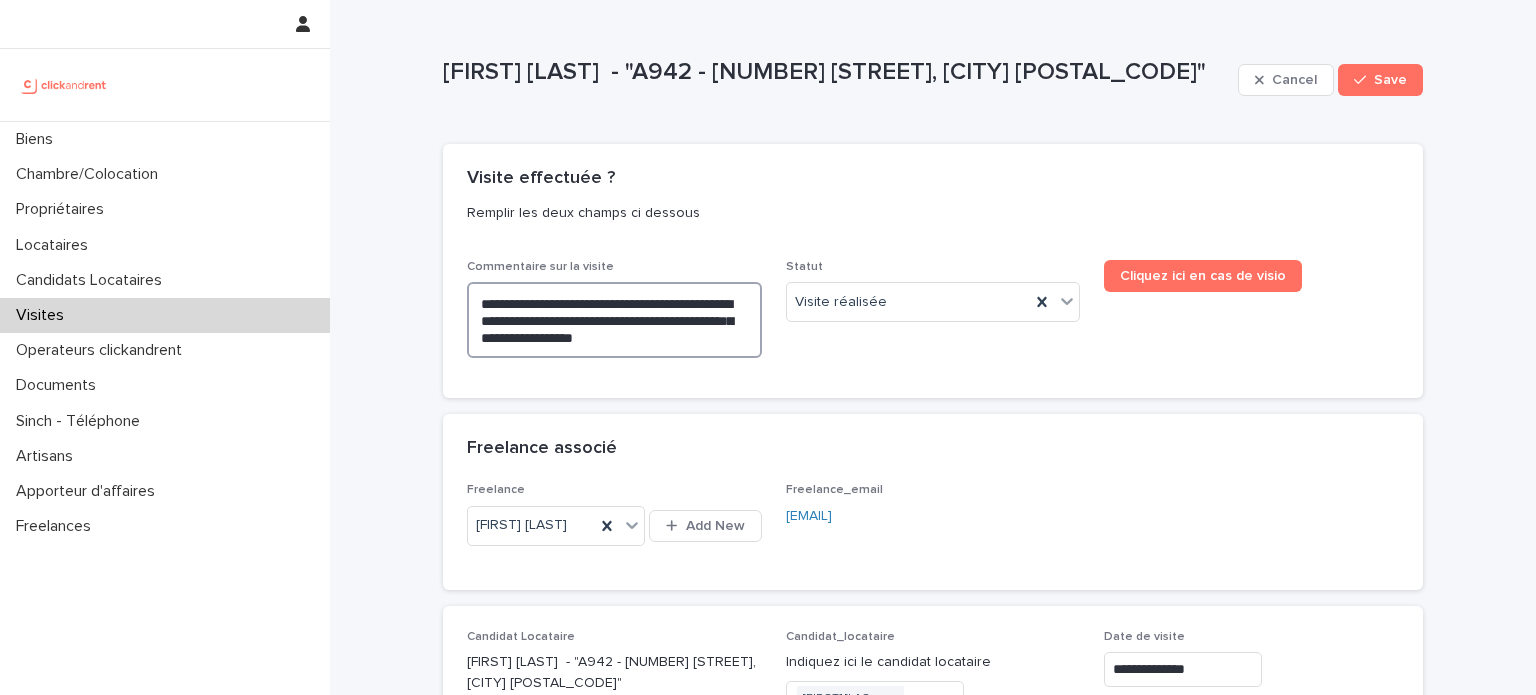 type on "**********" 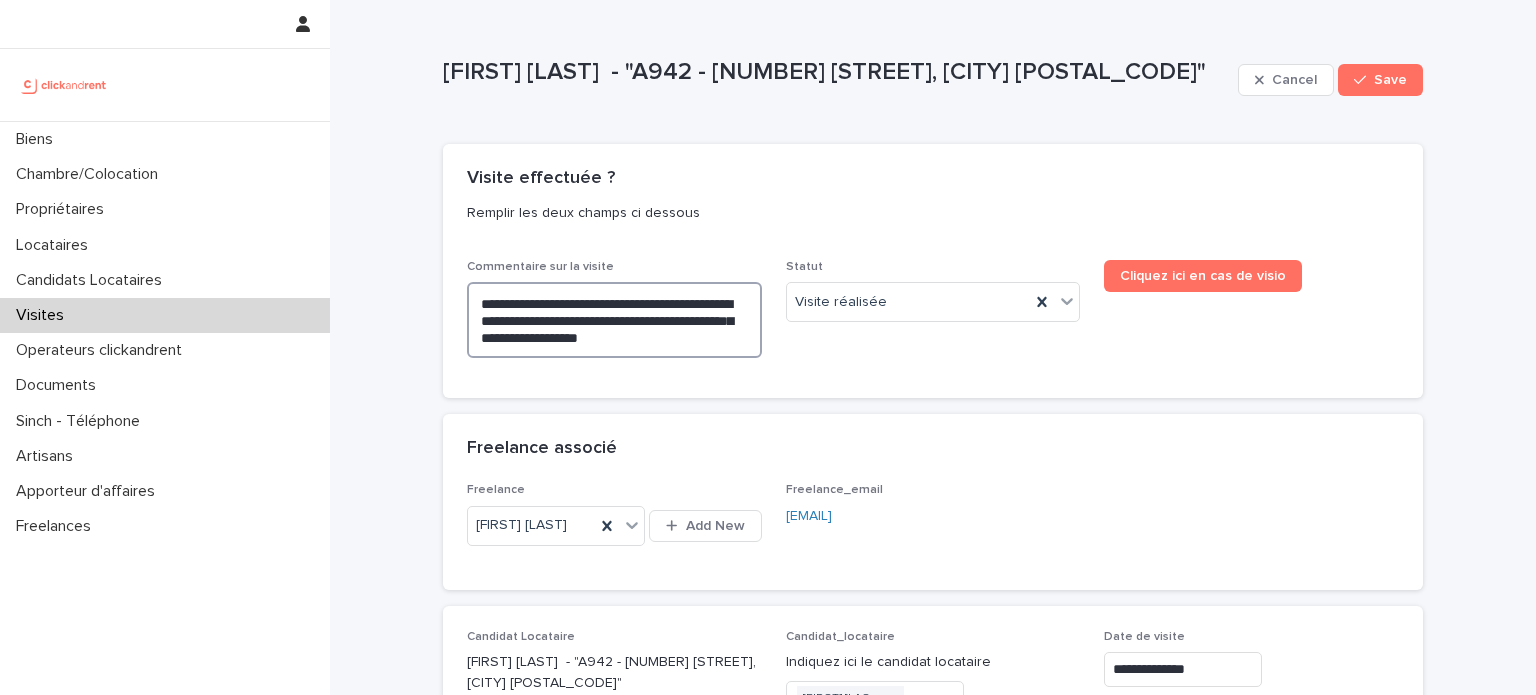 type on "**********" 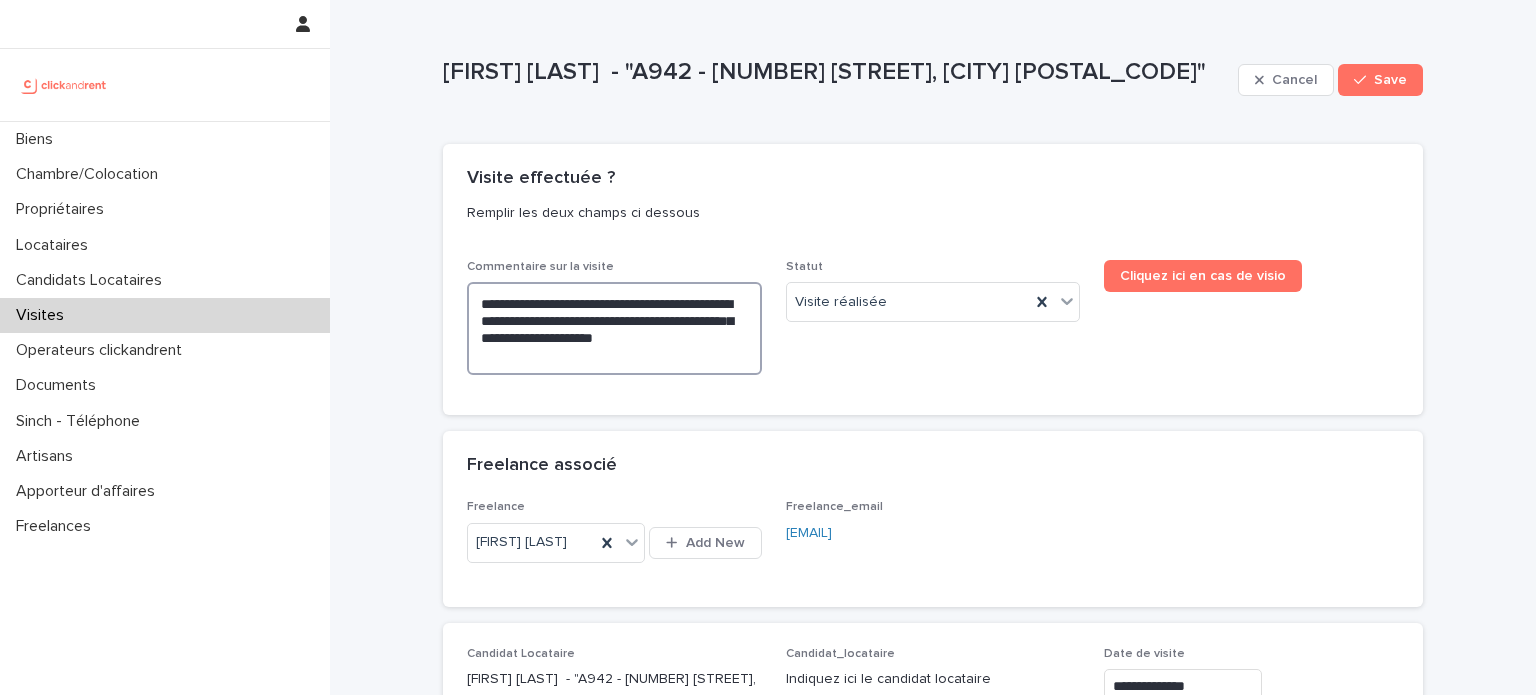 type on "**********" 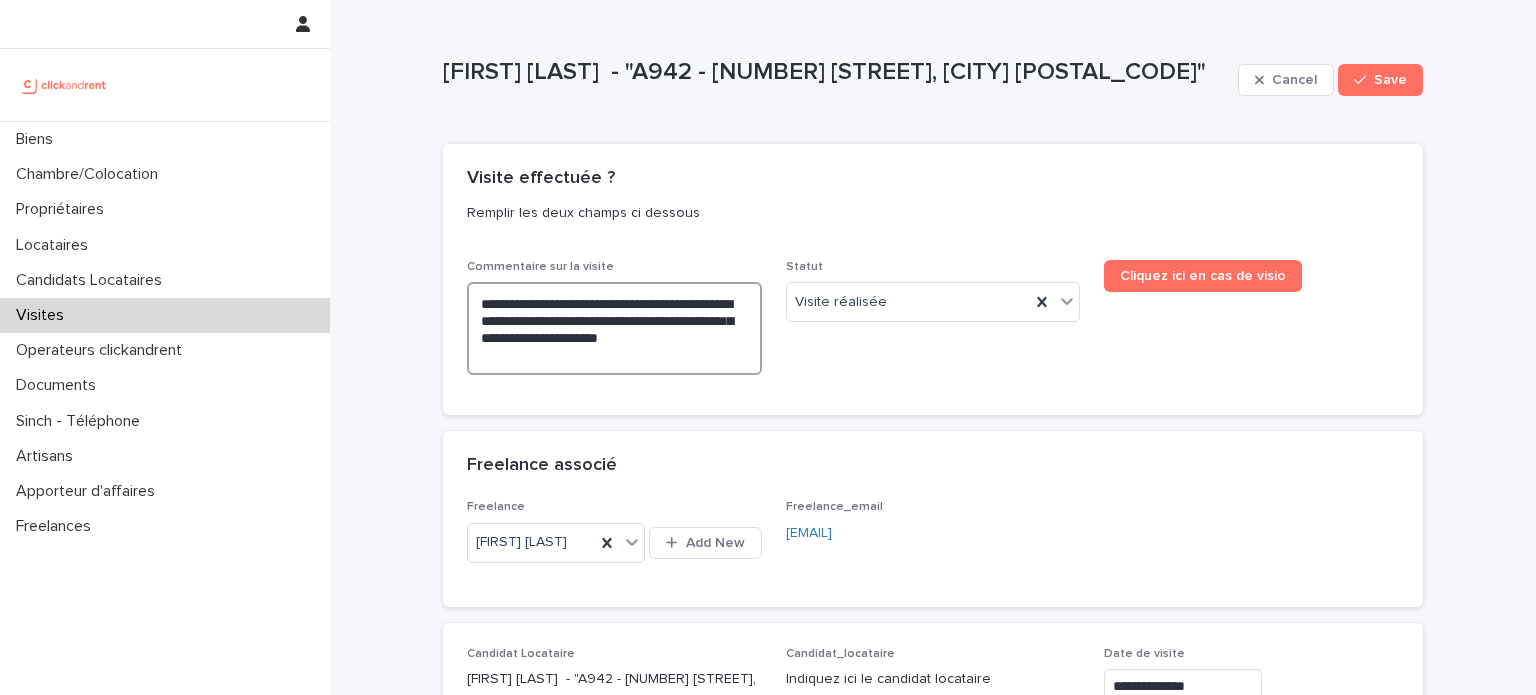 type on "**********" 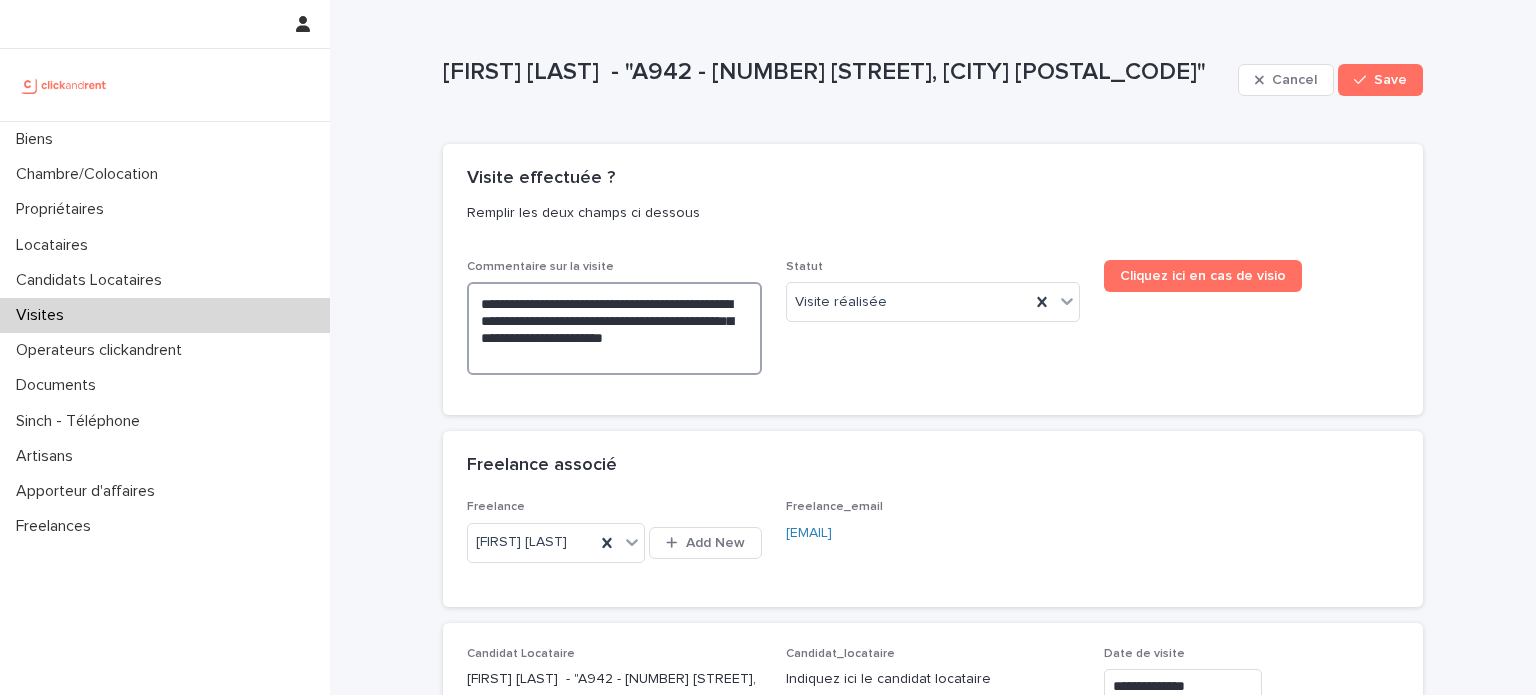 type on "**********" 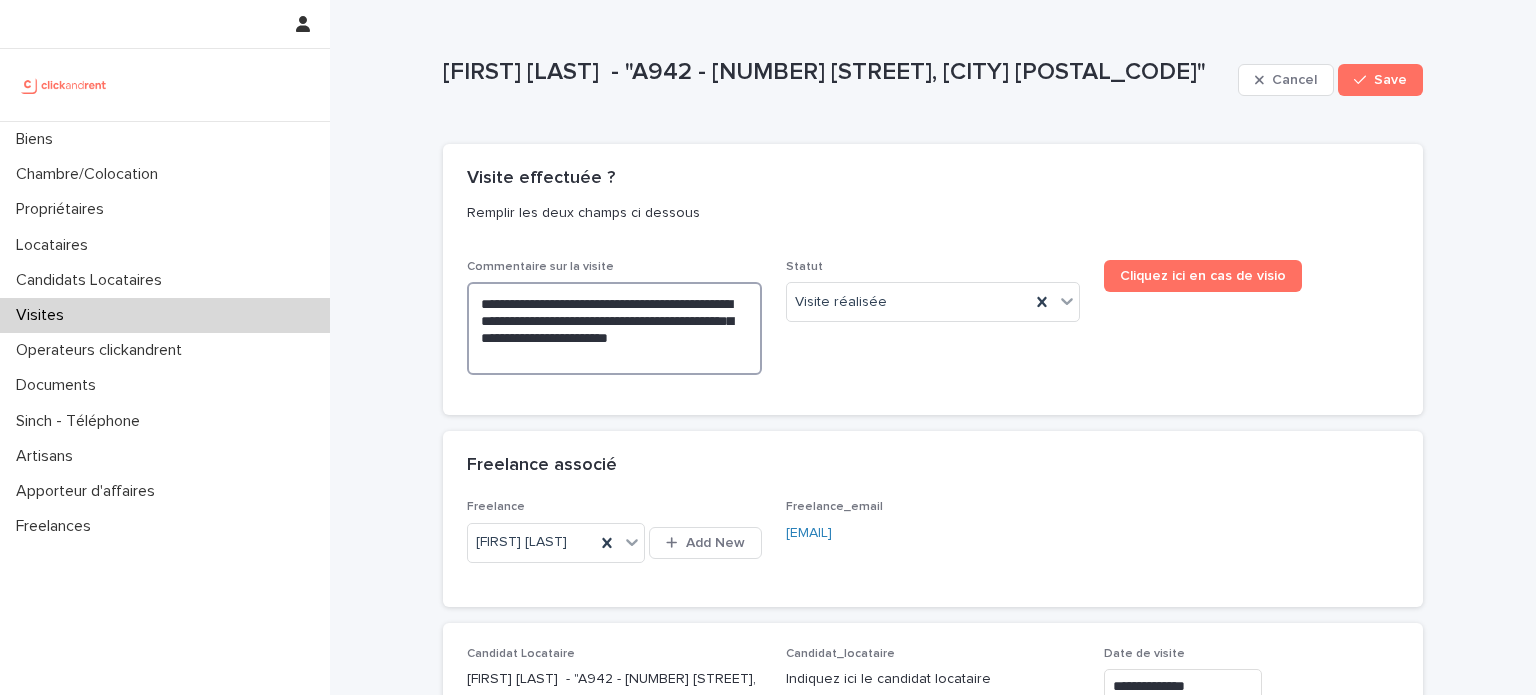 type on "**********" 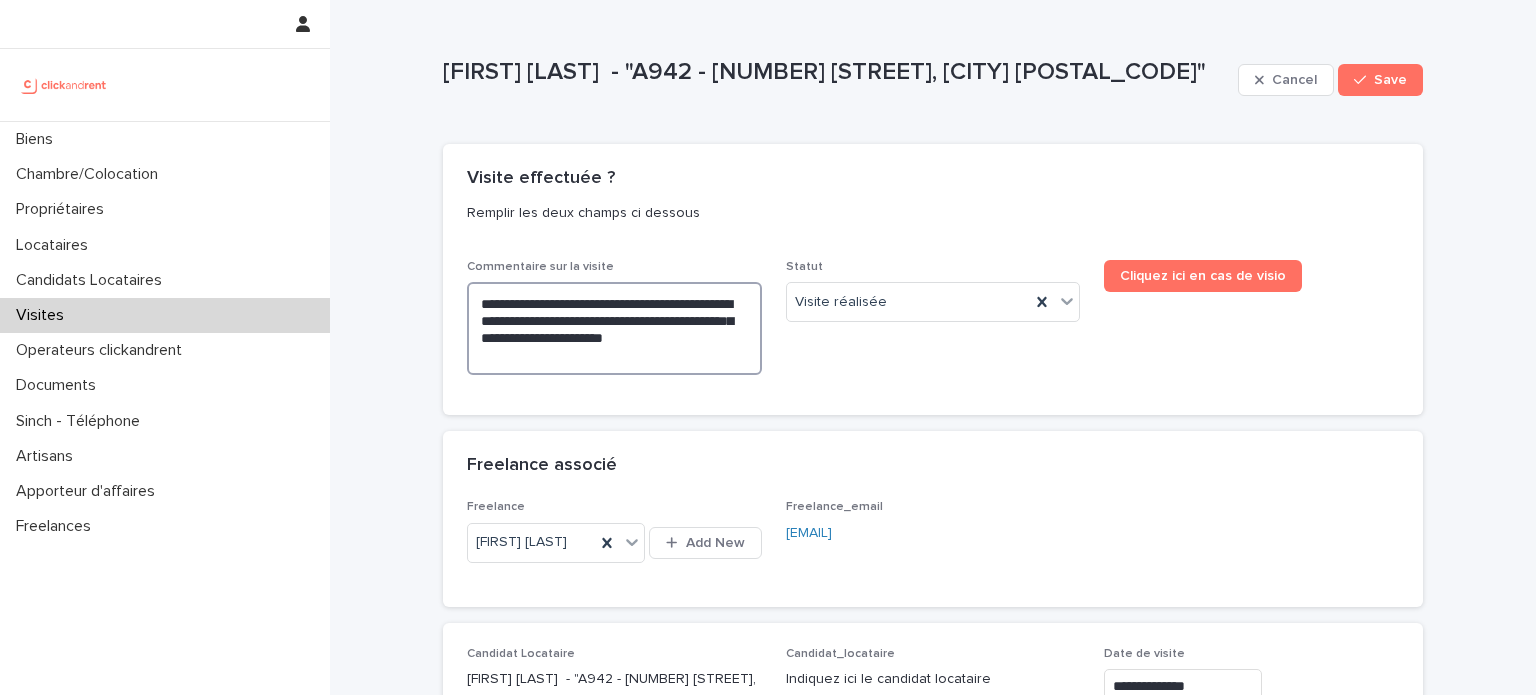 type on "**********" 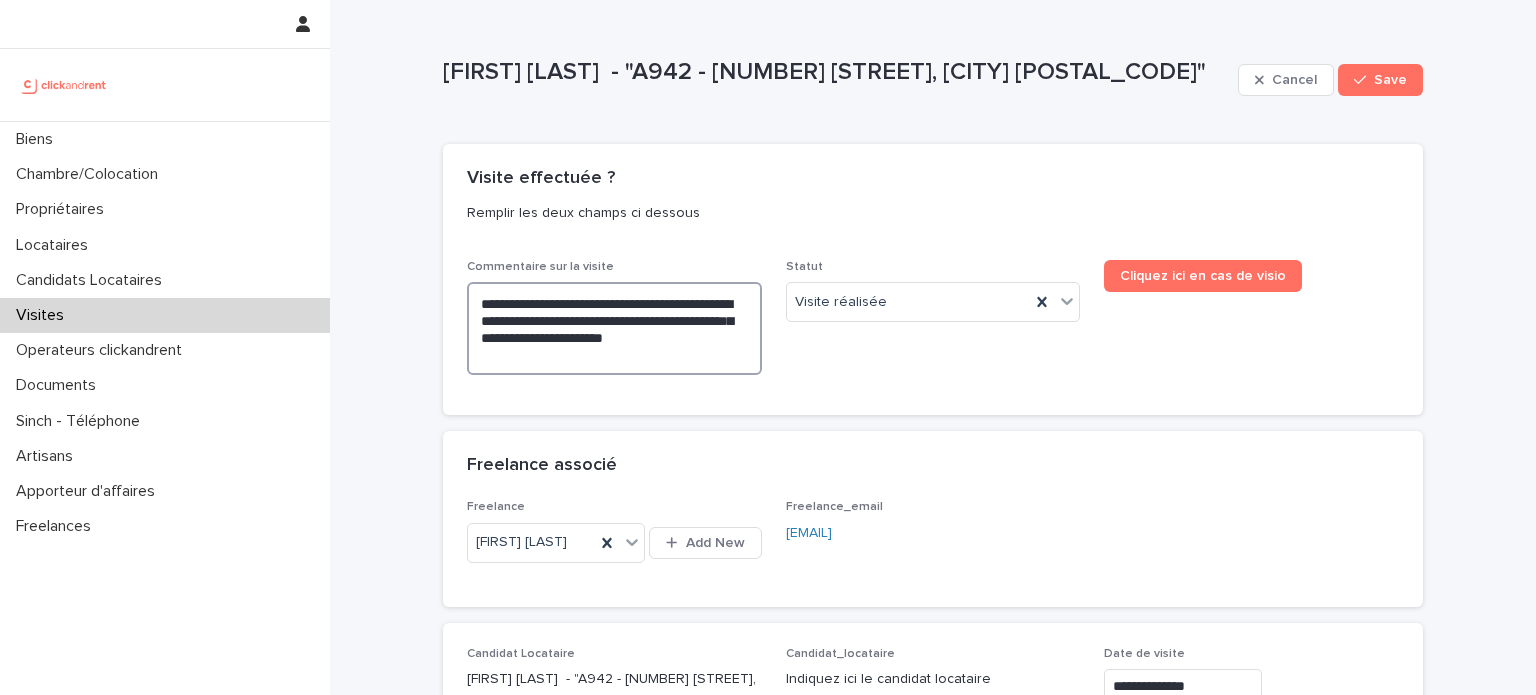 type on "**********" 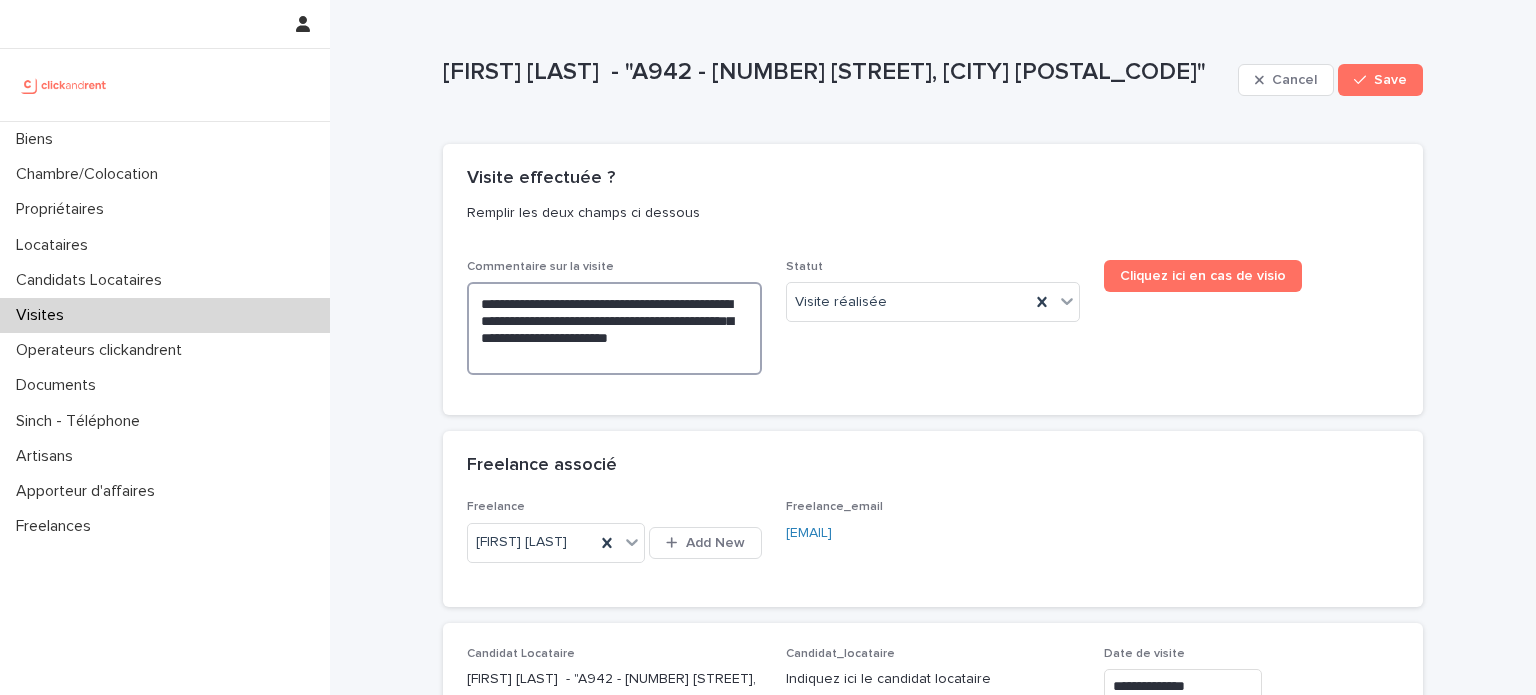 type on "**********" 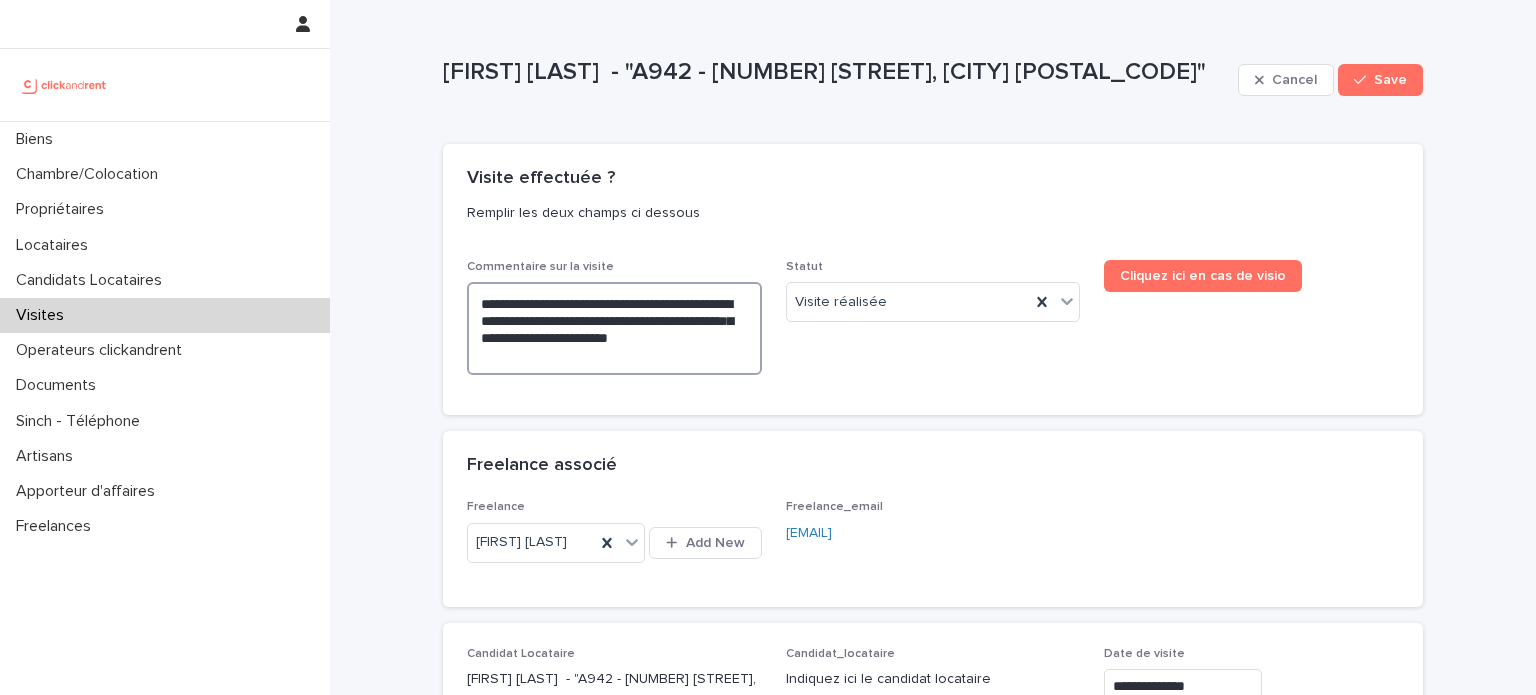 click on "**********" at bounding box center [614, 328] 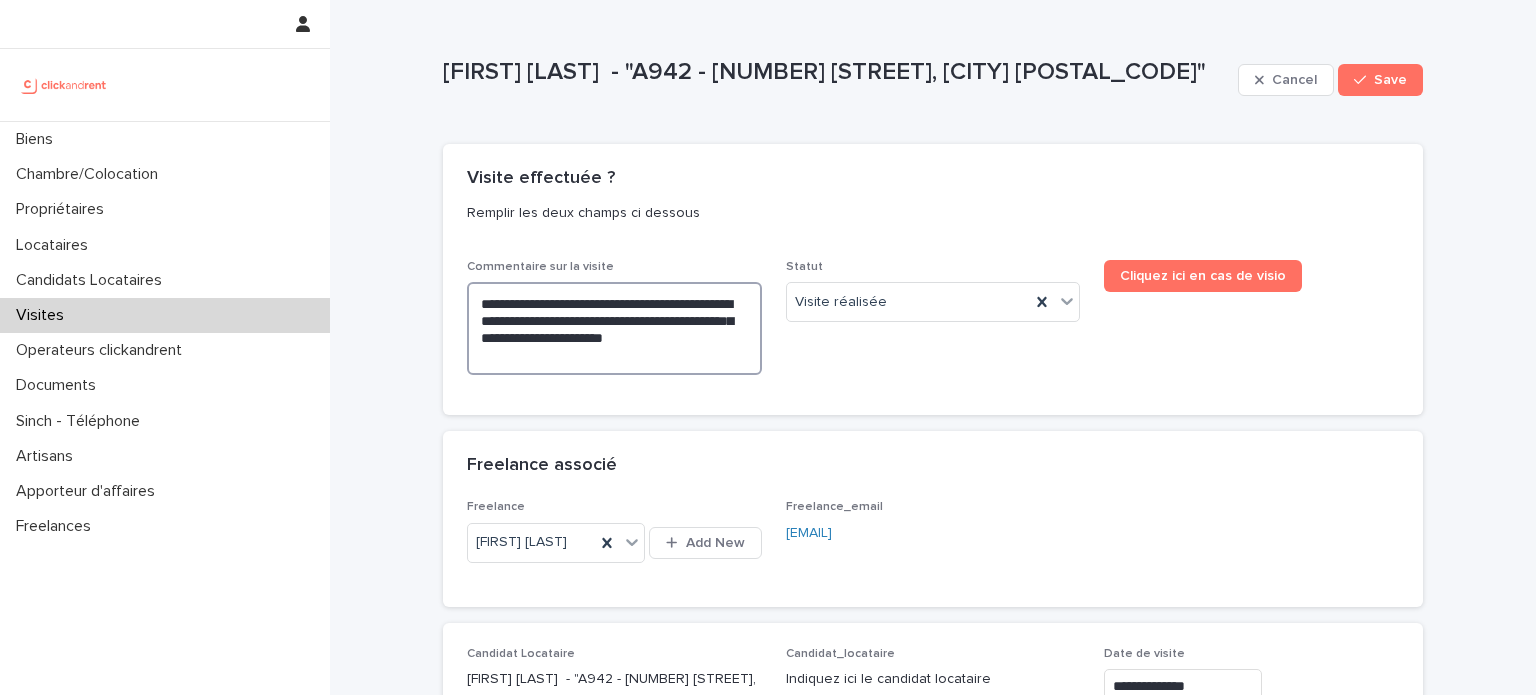 type on "**********" 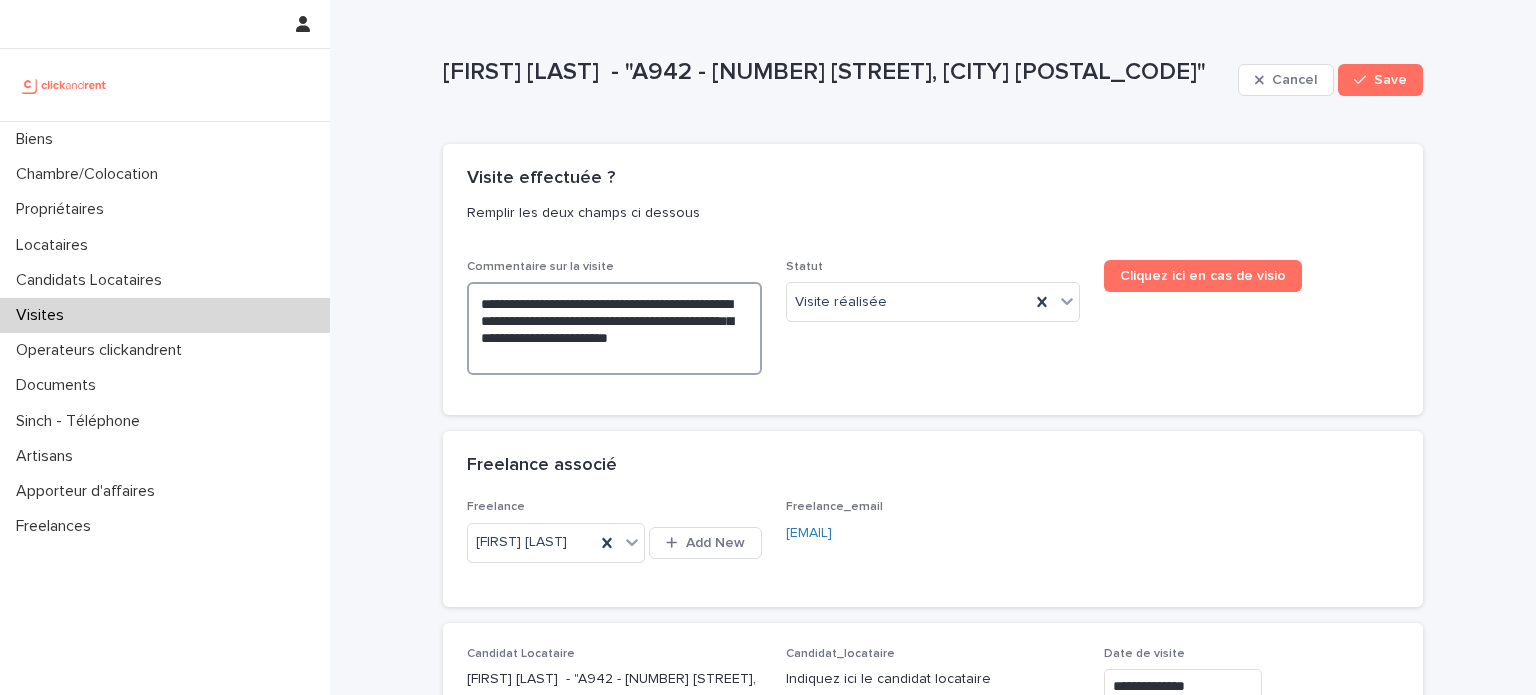 type on "**********" 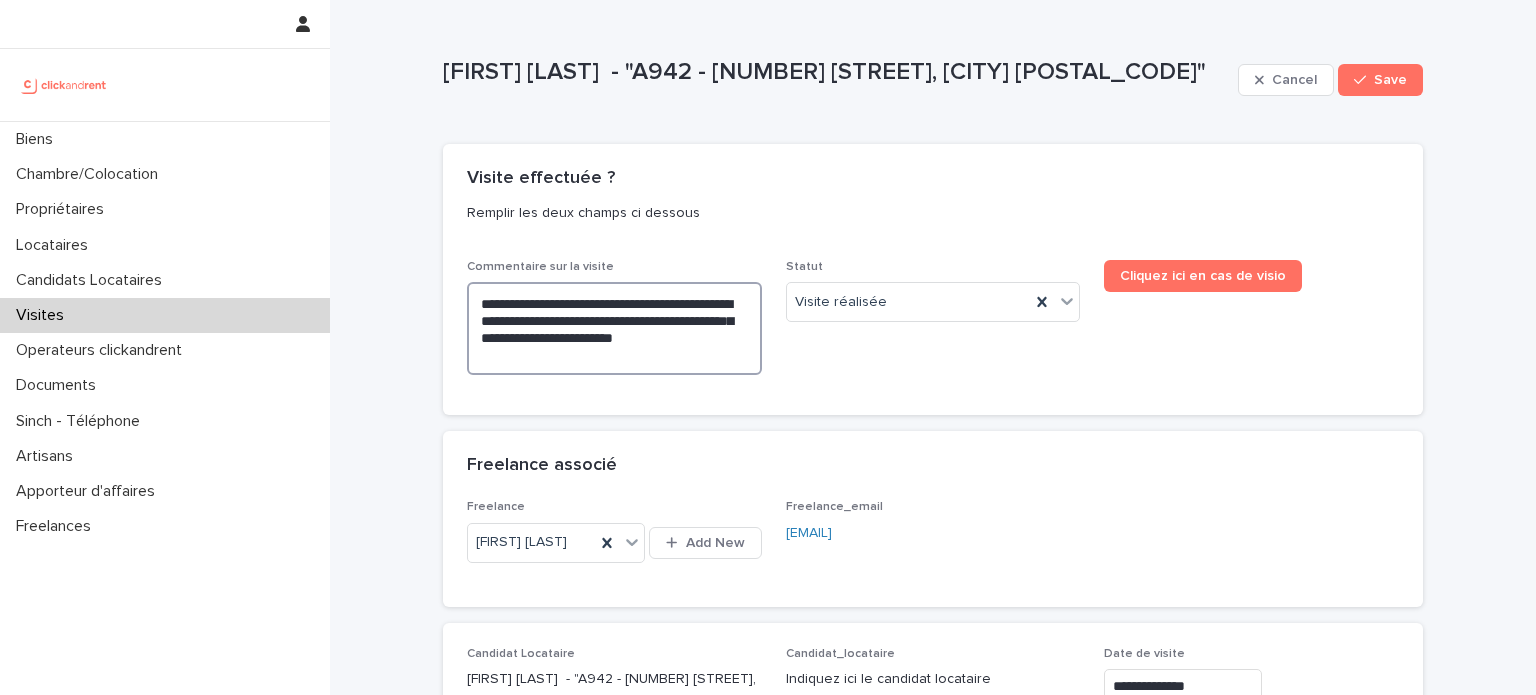 type on "**********" 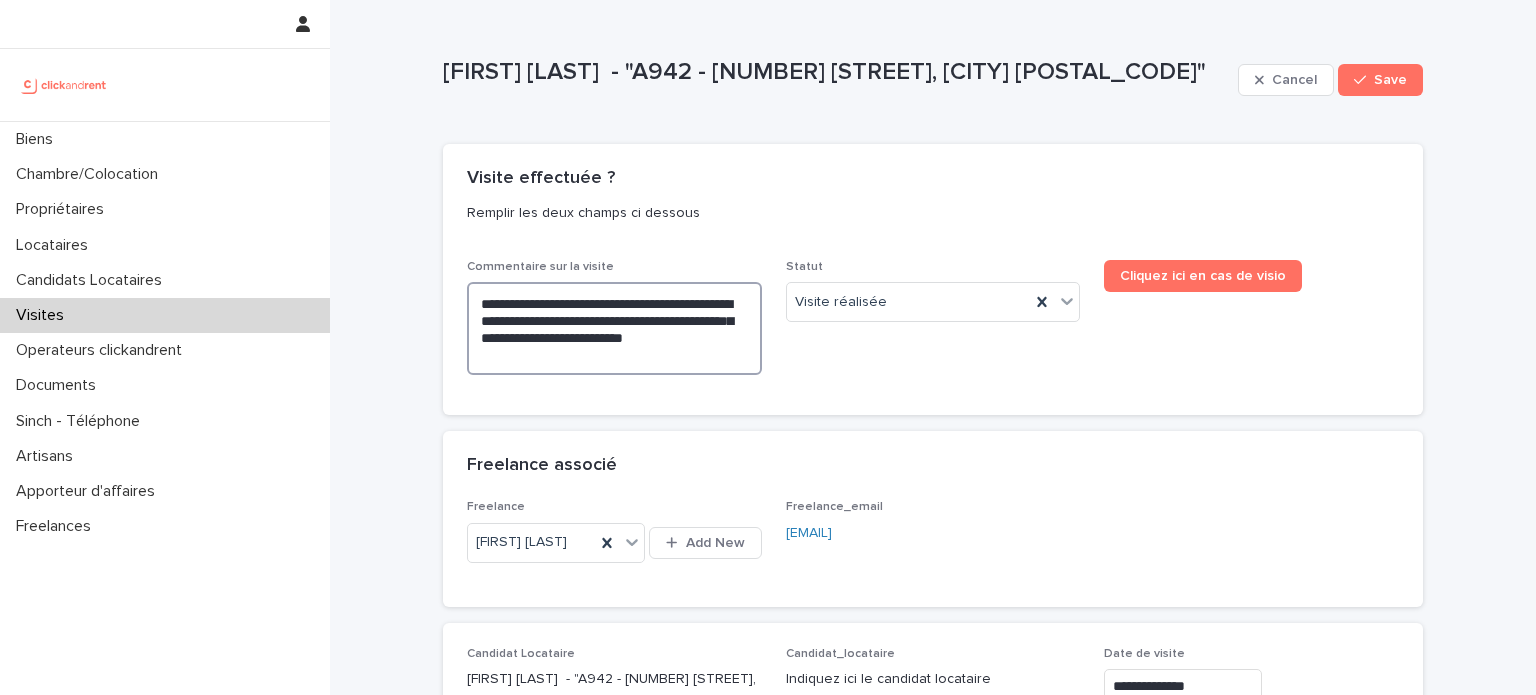 type on "**********" 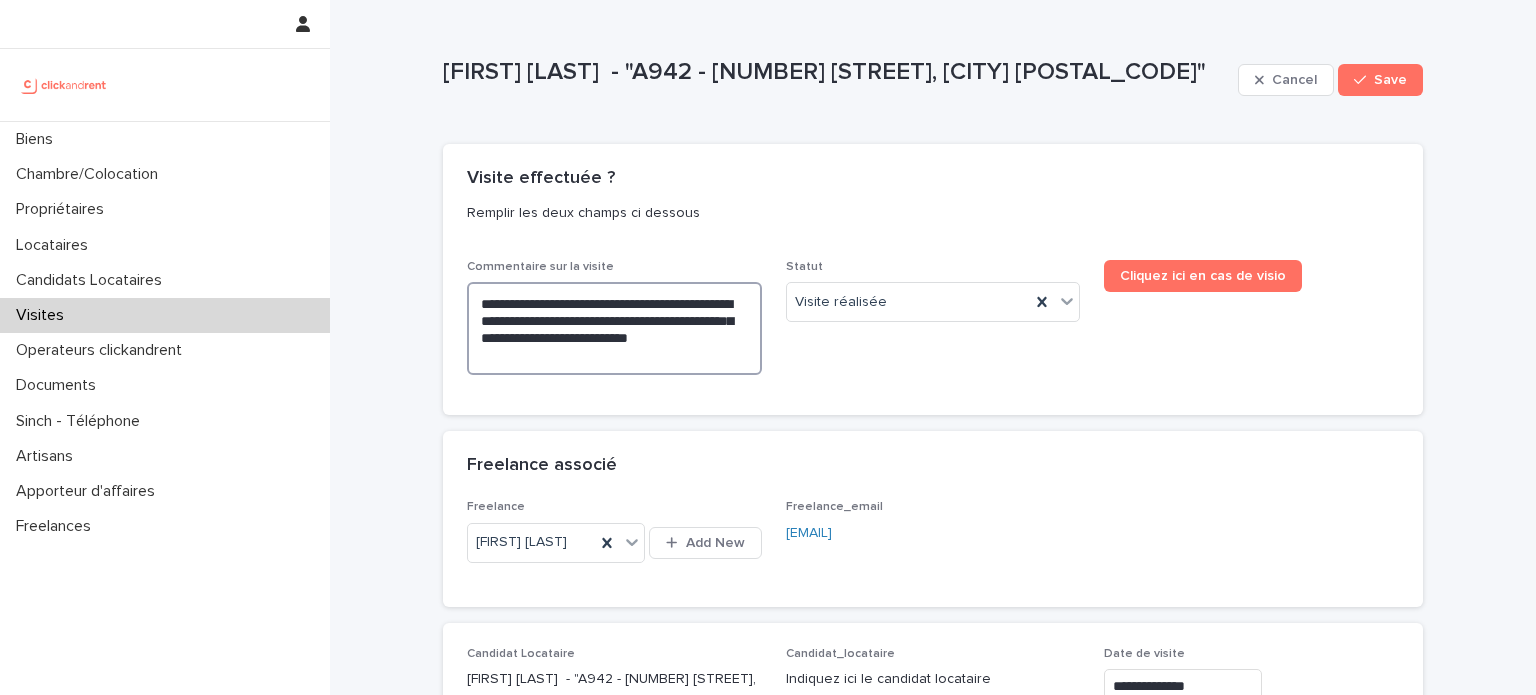 type on "**********" 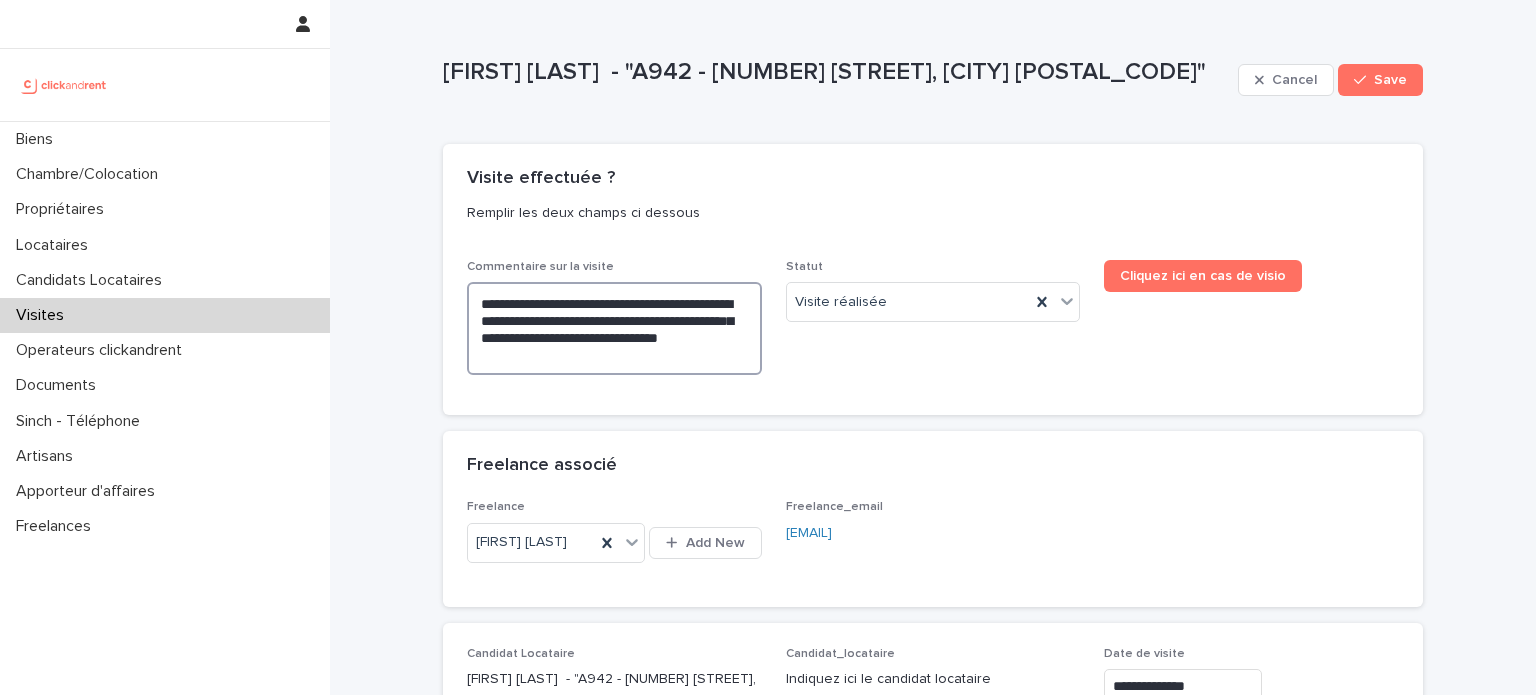 type on "**********" 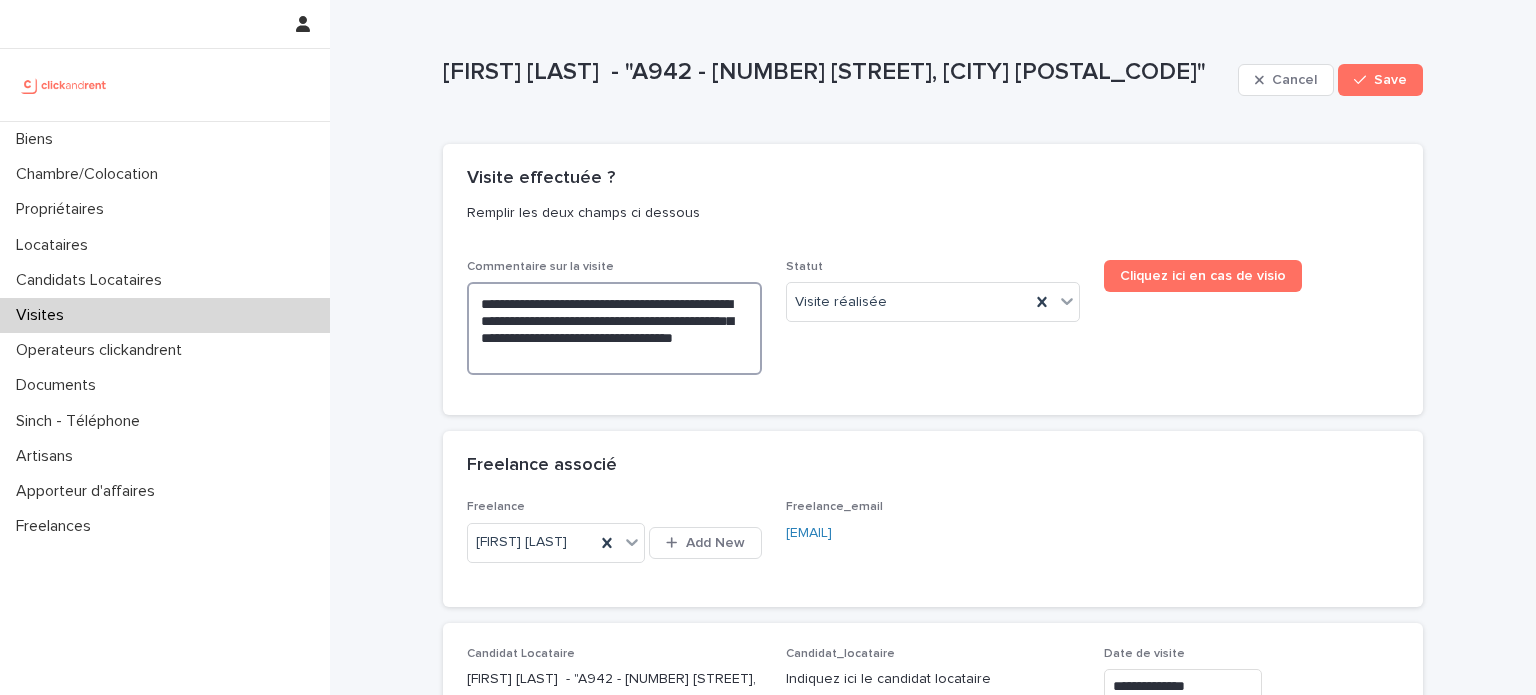 type on "**********" 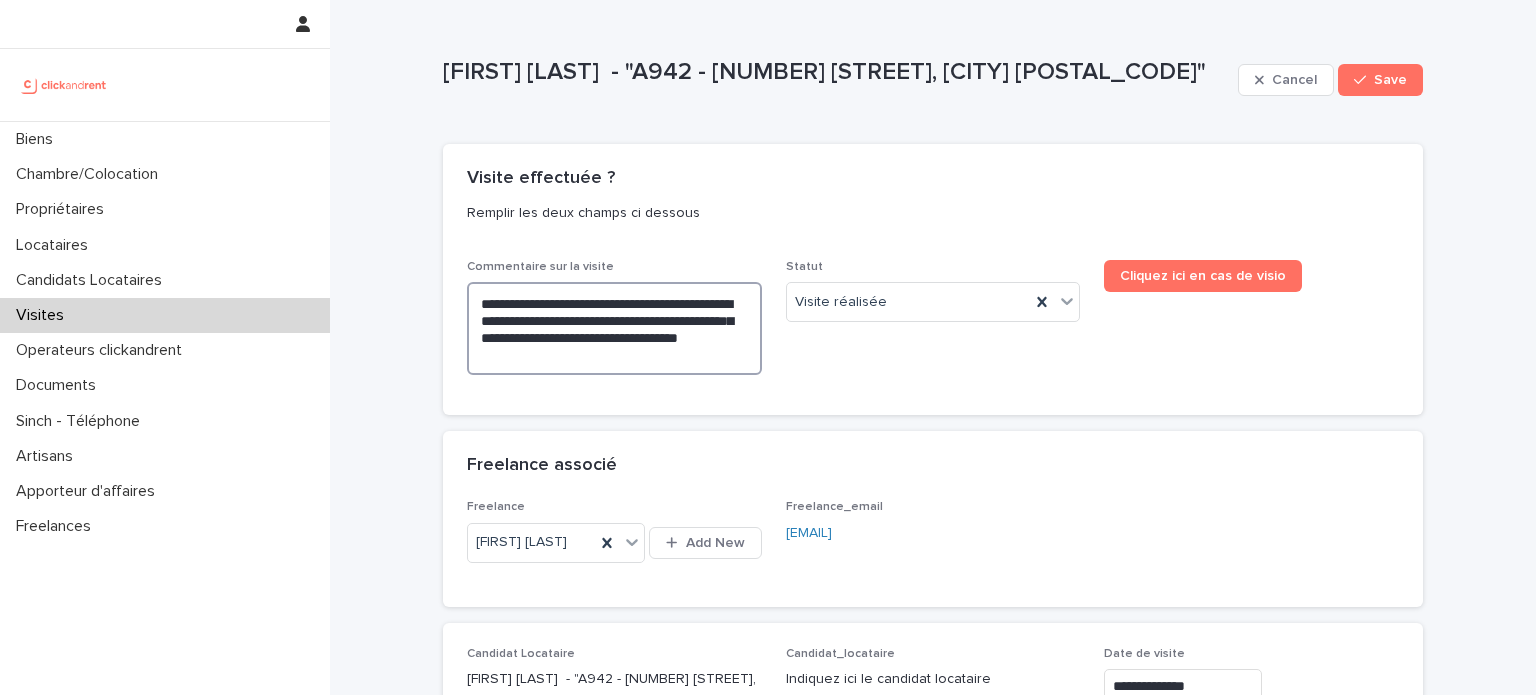 type on "**********" 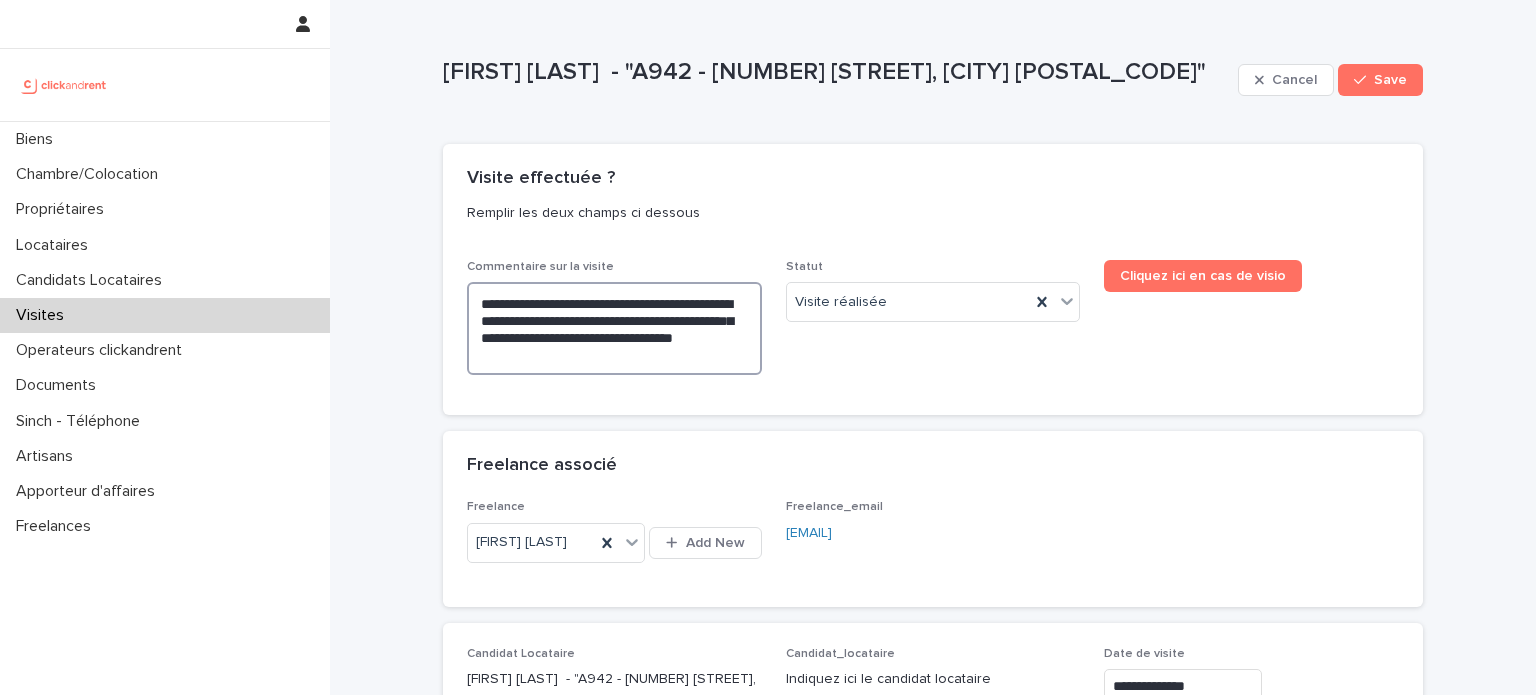 type on "**********" 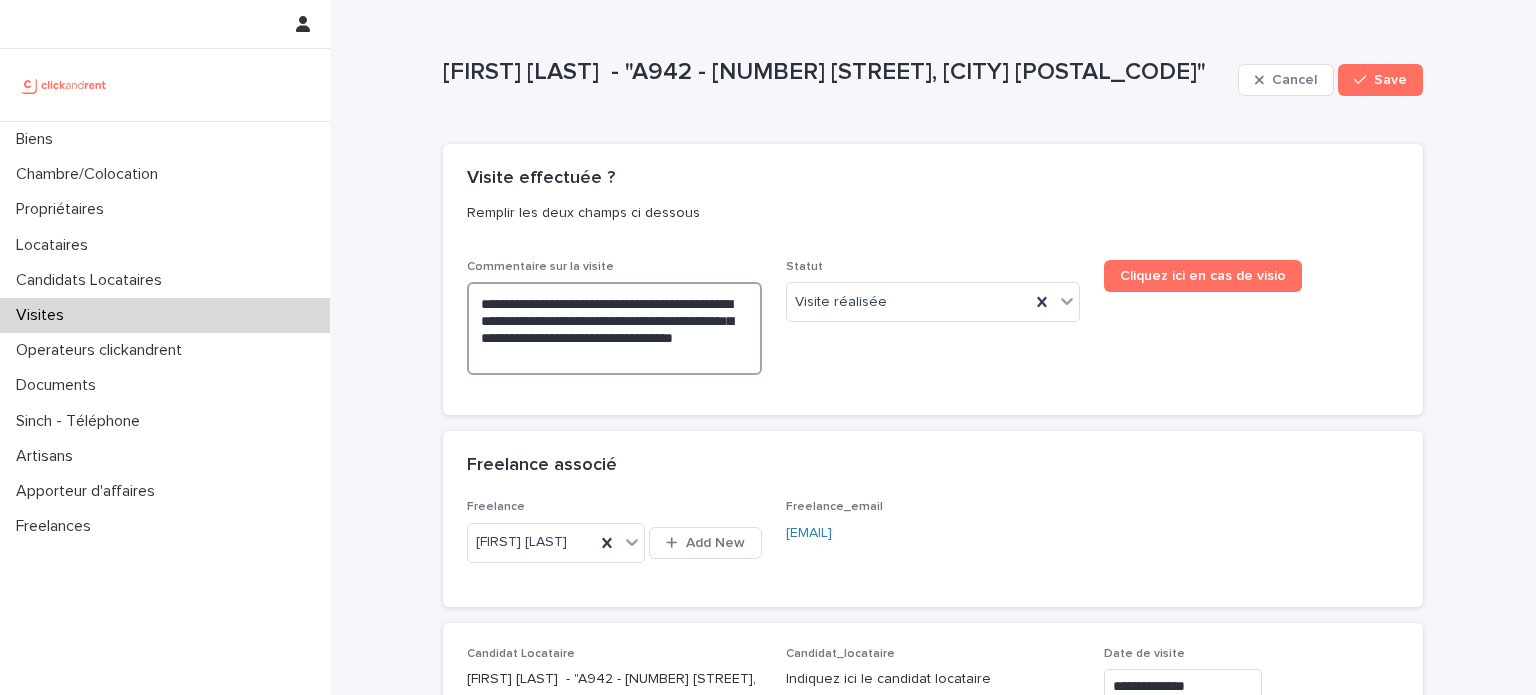 drag, startPoint x: 467, startPoint y: 303, endPoint x: 589, endPoint y: 383, distance: 145.89037 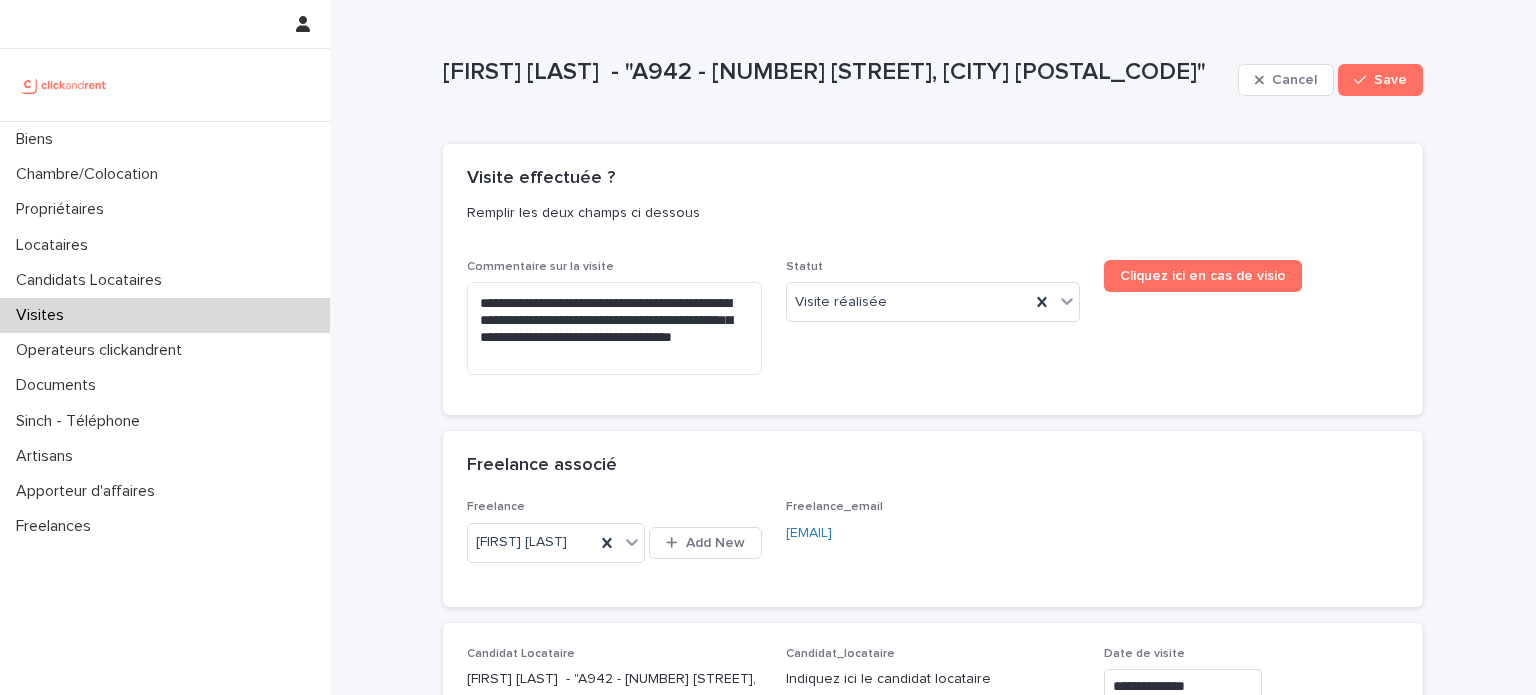 click on "Statut Visite réalisée" at bounding box center [933, 325] 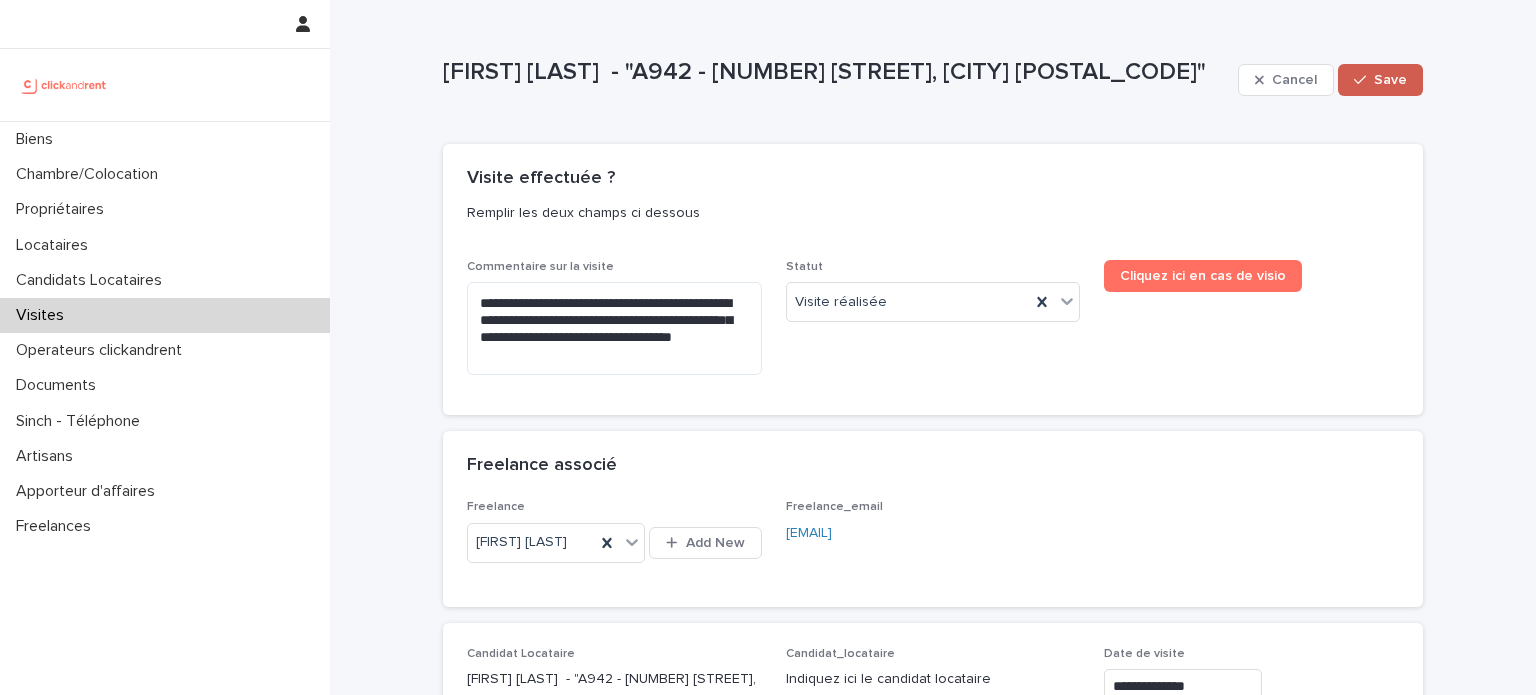 click on "Save" at bounding box center [1390, 80] 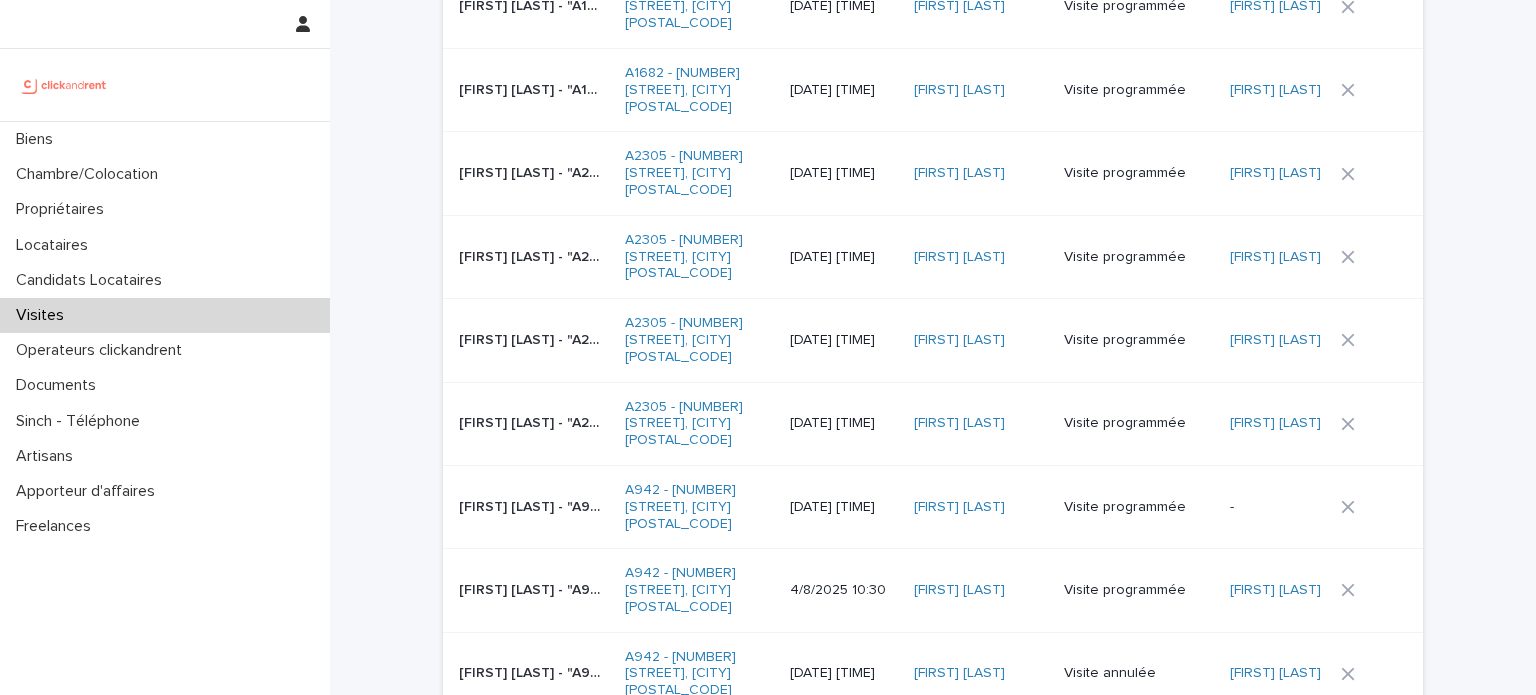 scroll, scrollTop: 500, scrollLeft: 0, axis: vertical 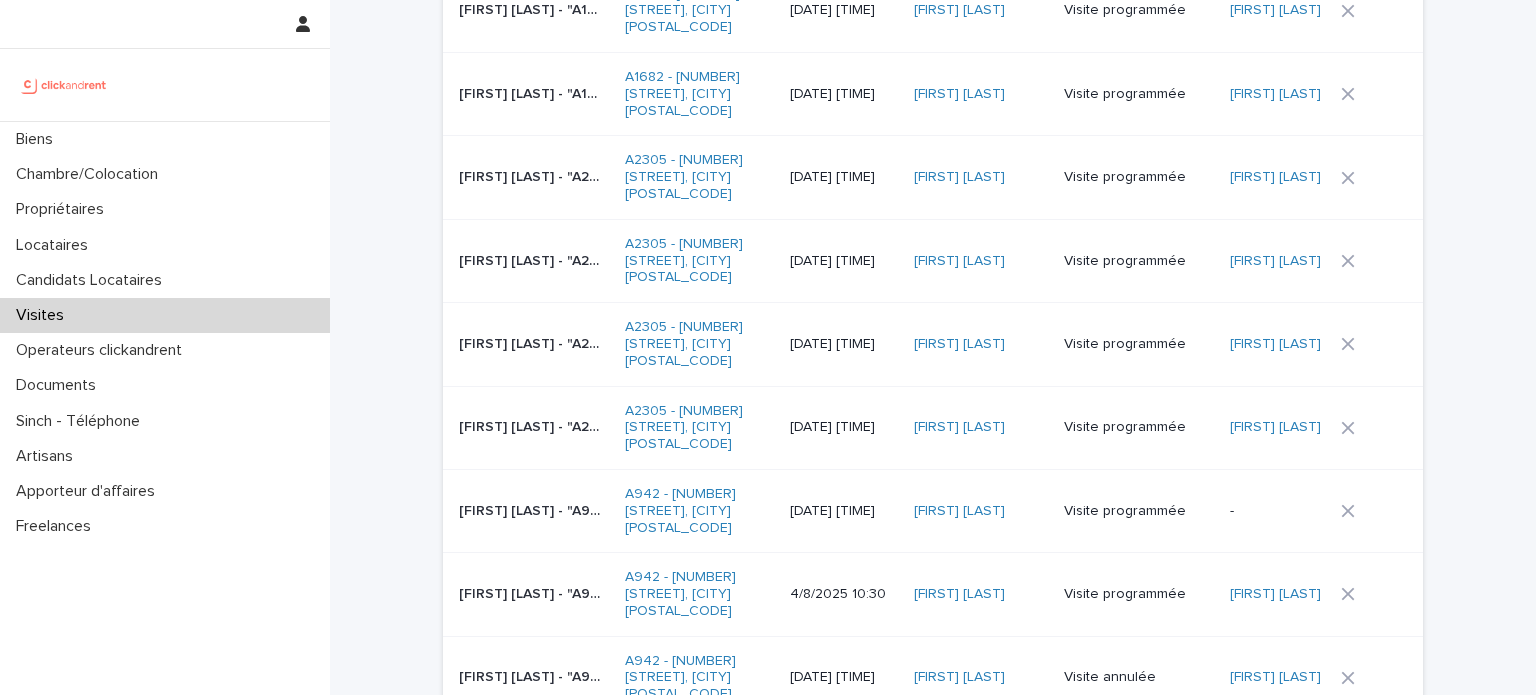 click on "Visite programmée" at bounding box center [1135, 594] 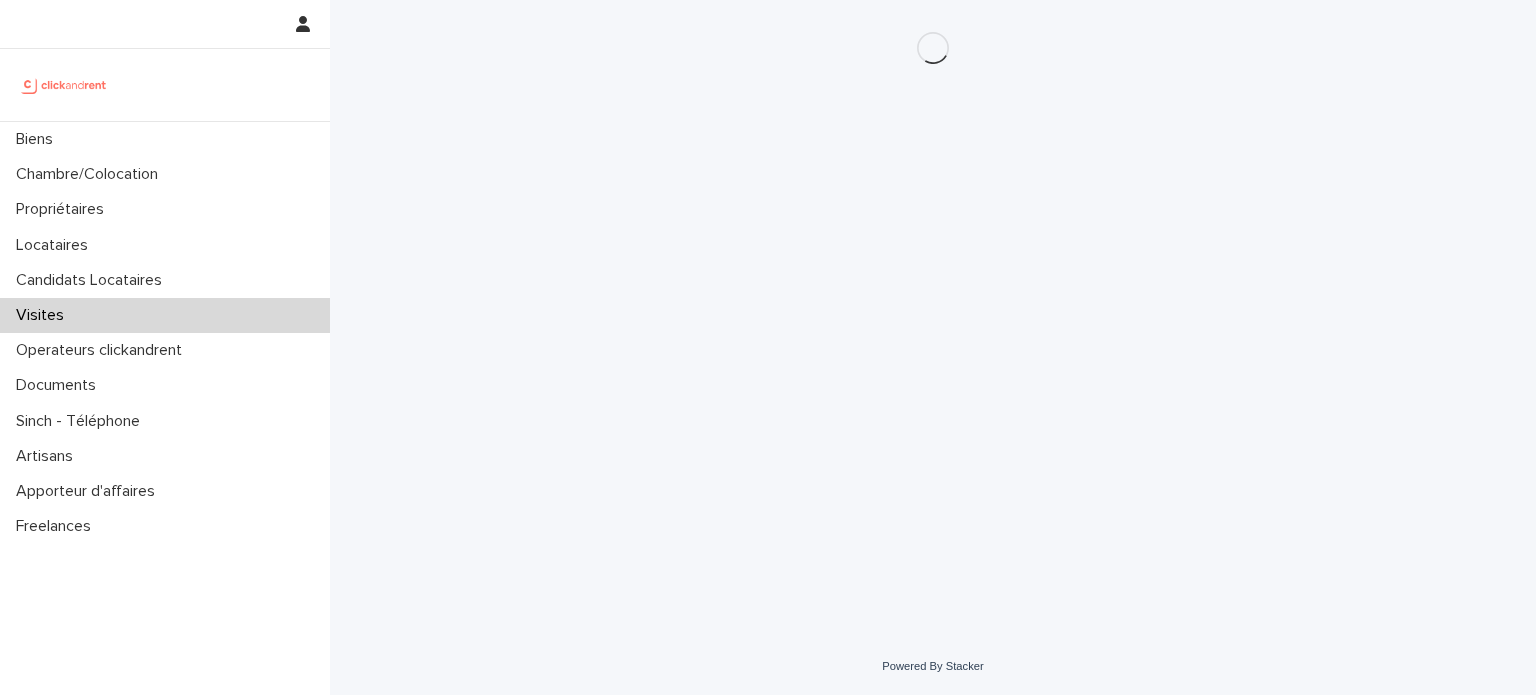 scroll, scrollTop: 0, scrollLeft: 0, axis: both 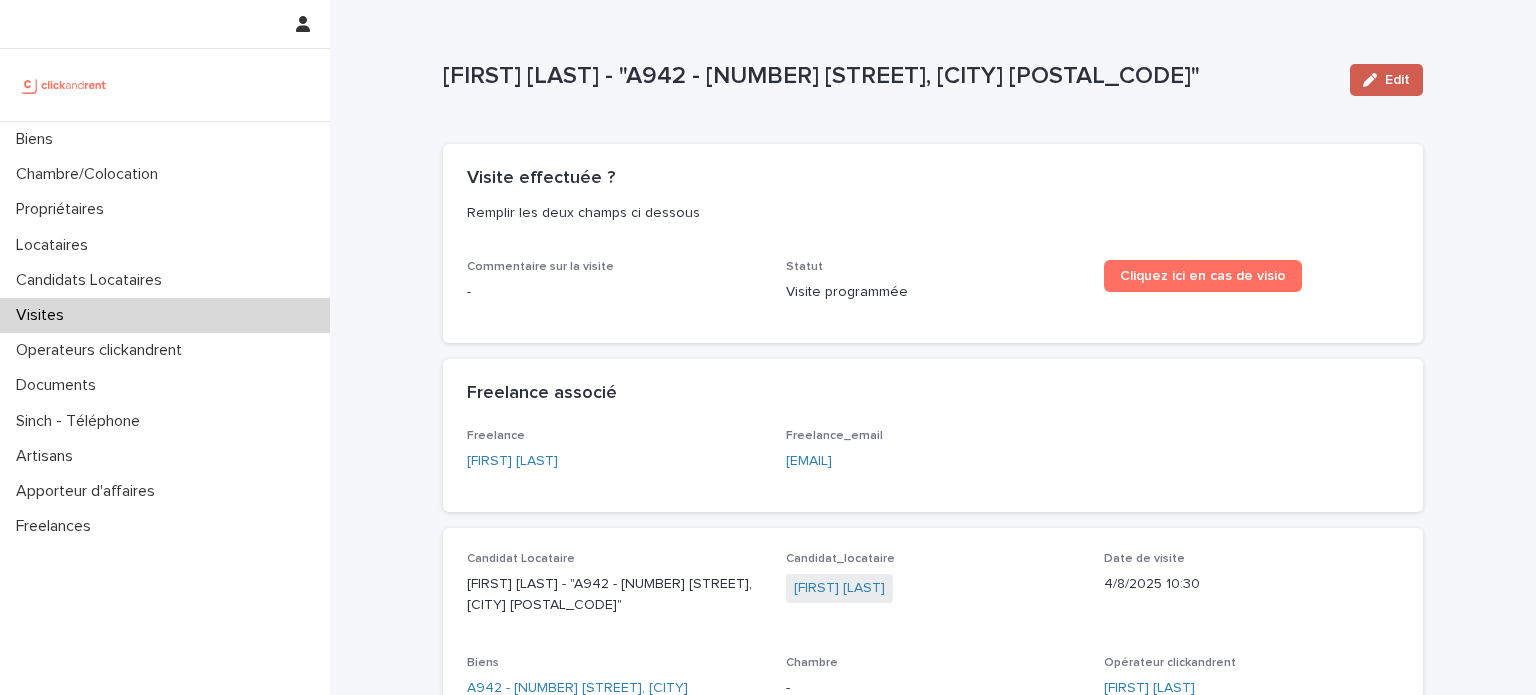 click on "Edit" at bounding box center [1386, 80] 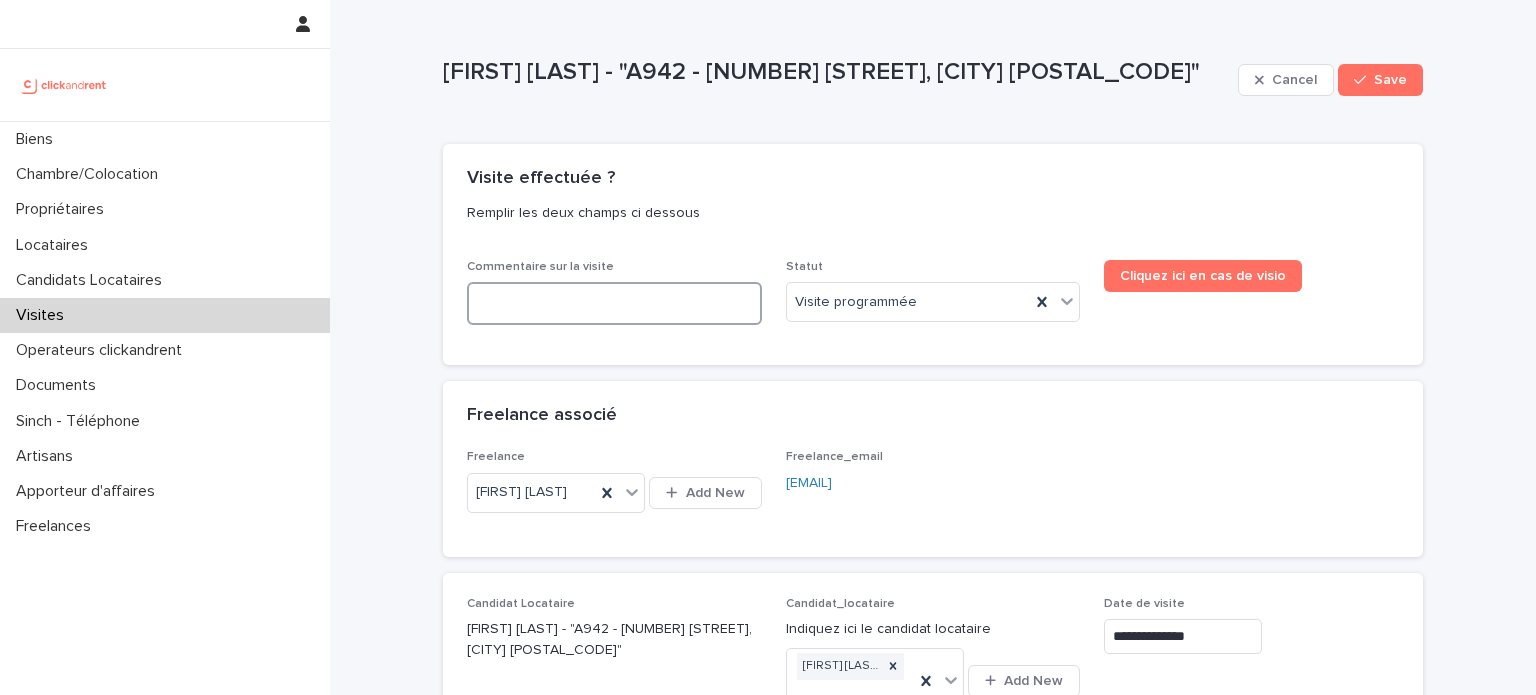 click at bounding box center [614, 303] 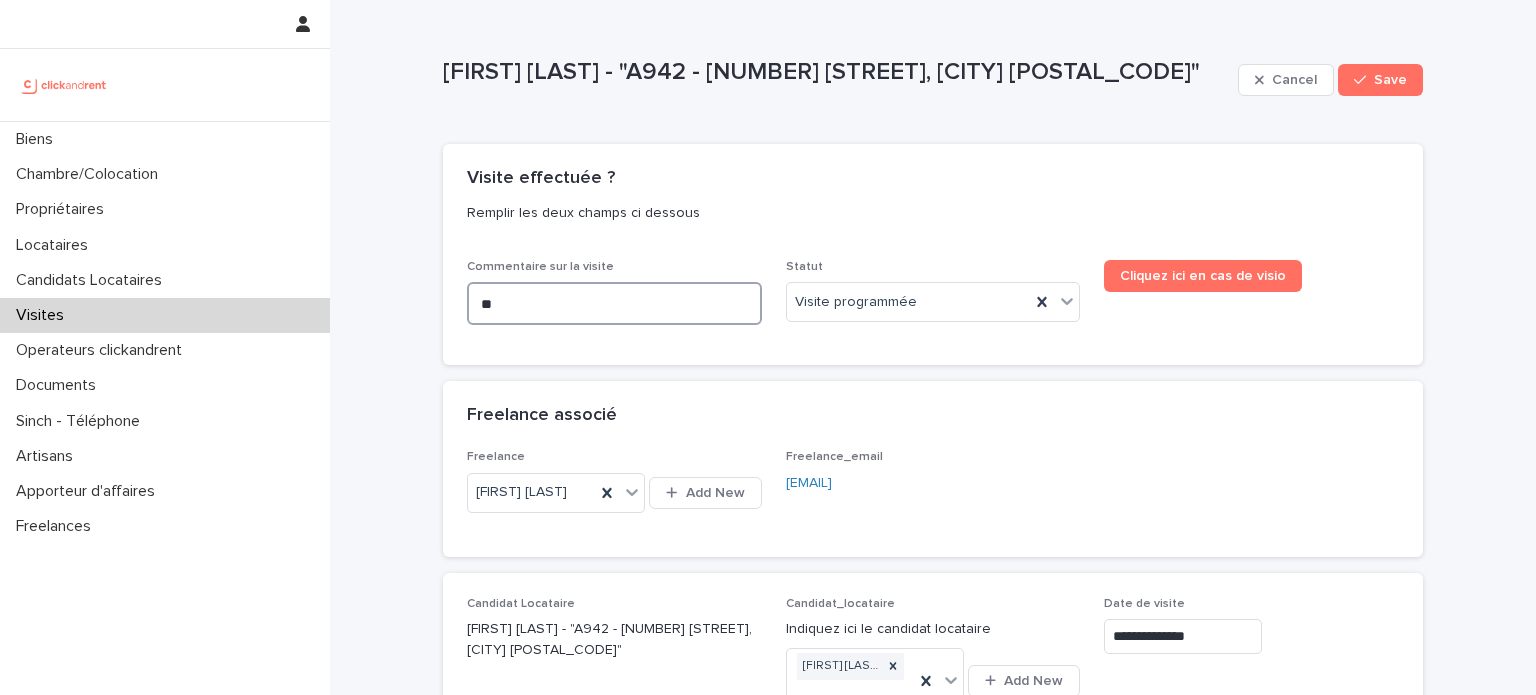 type on "***" 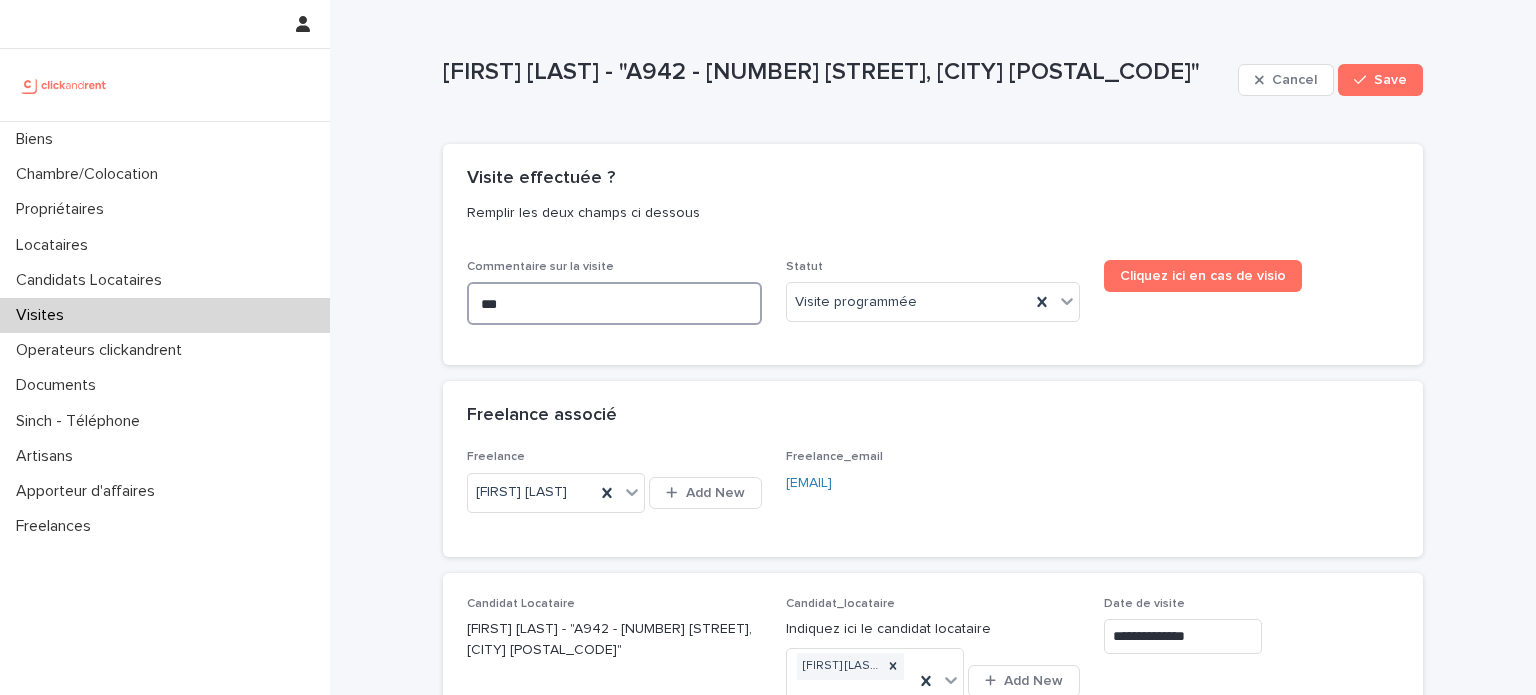 type on "***" 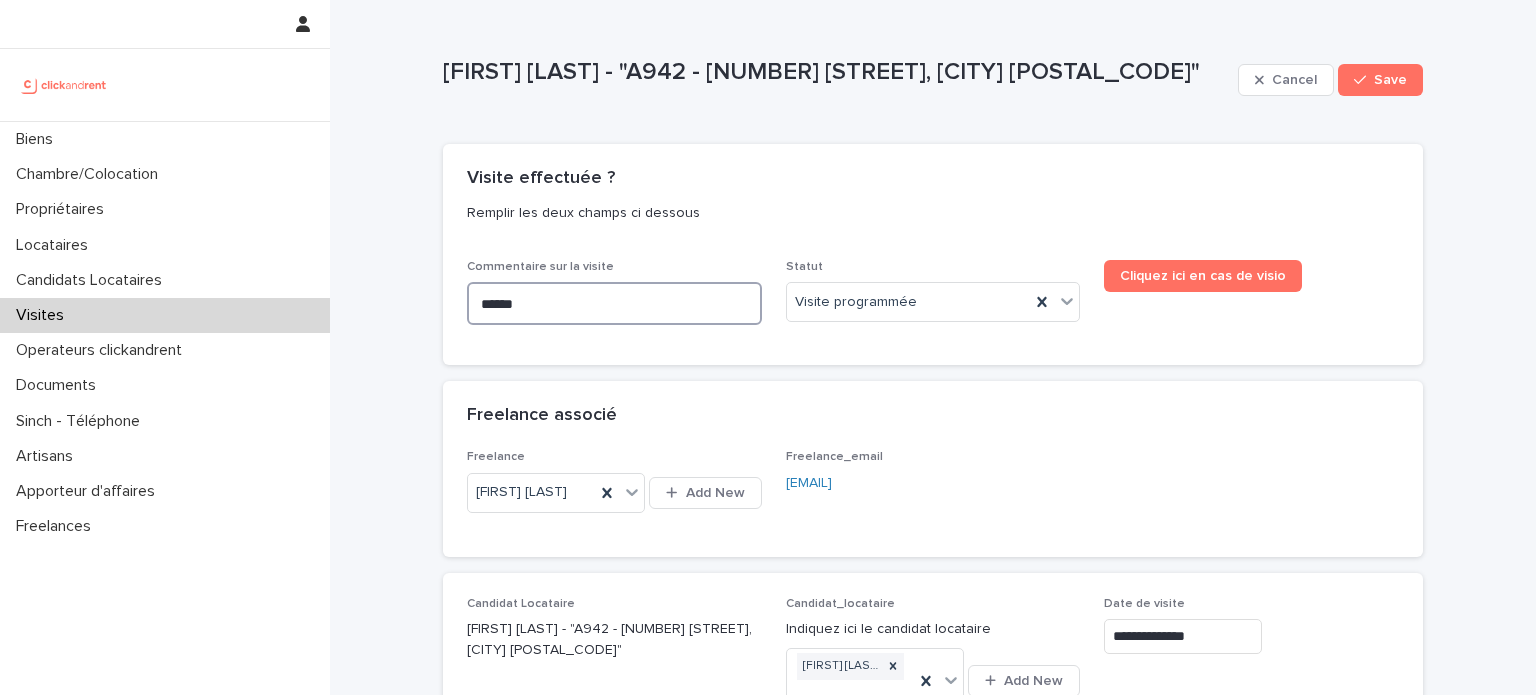 type on "*******" 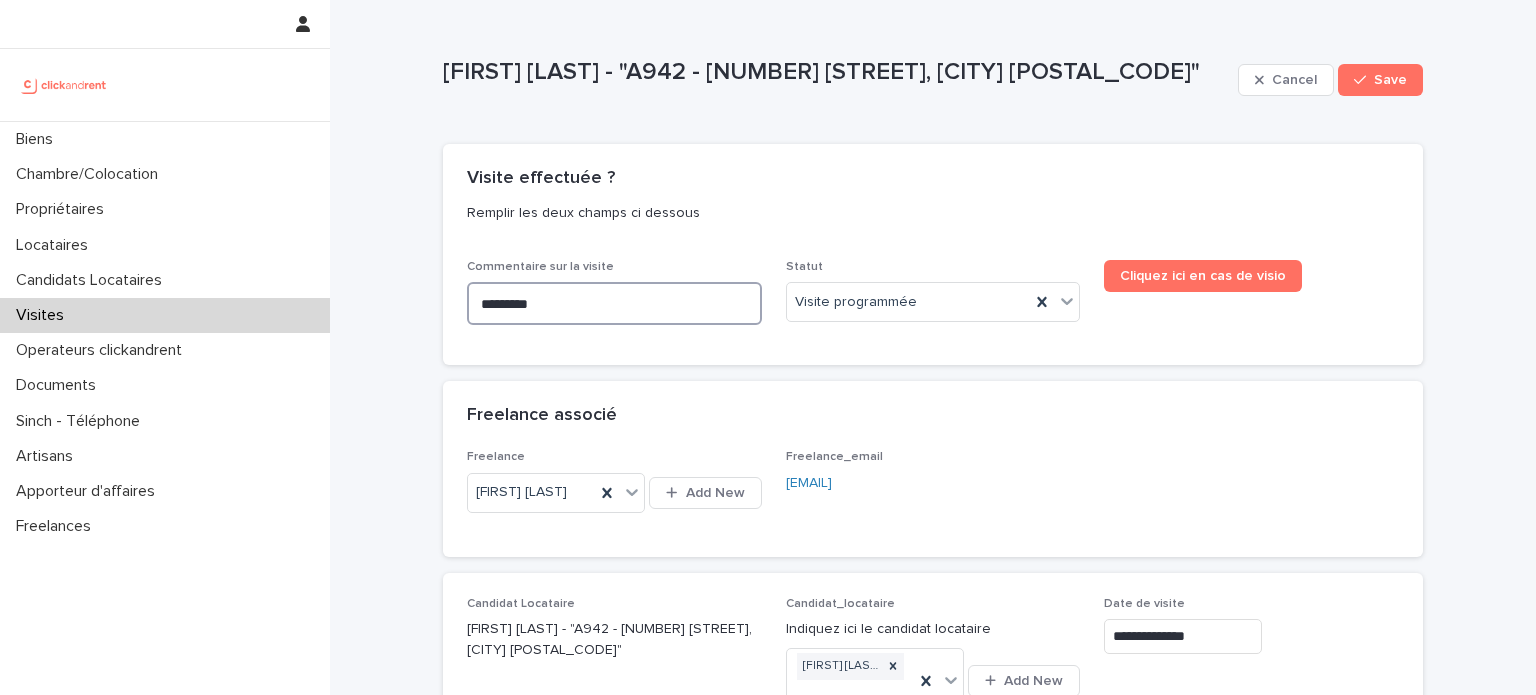 type on "*********" 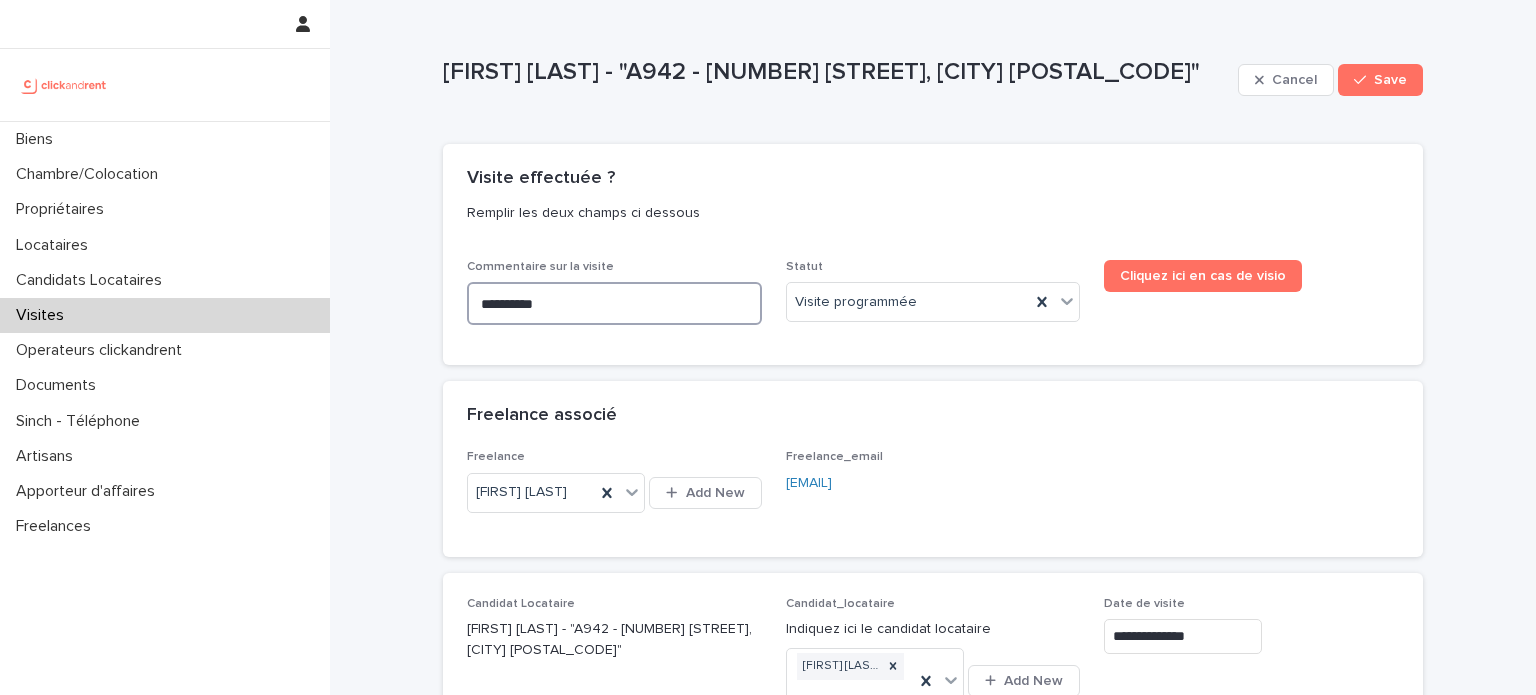 type on "*********" 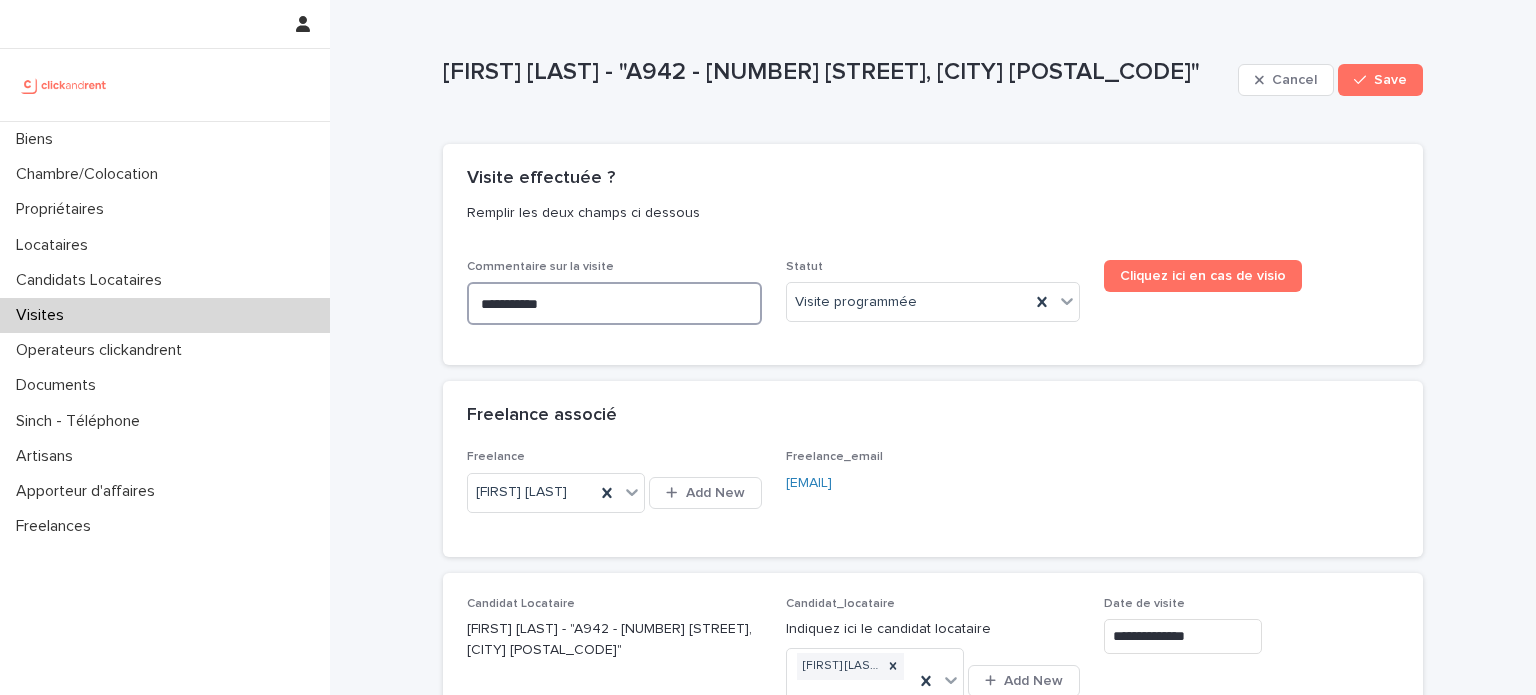 type on "**********" 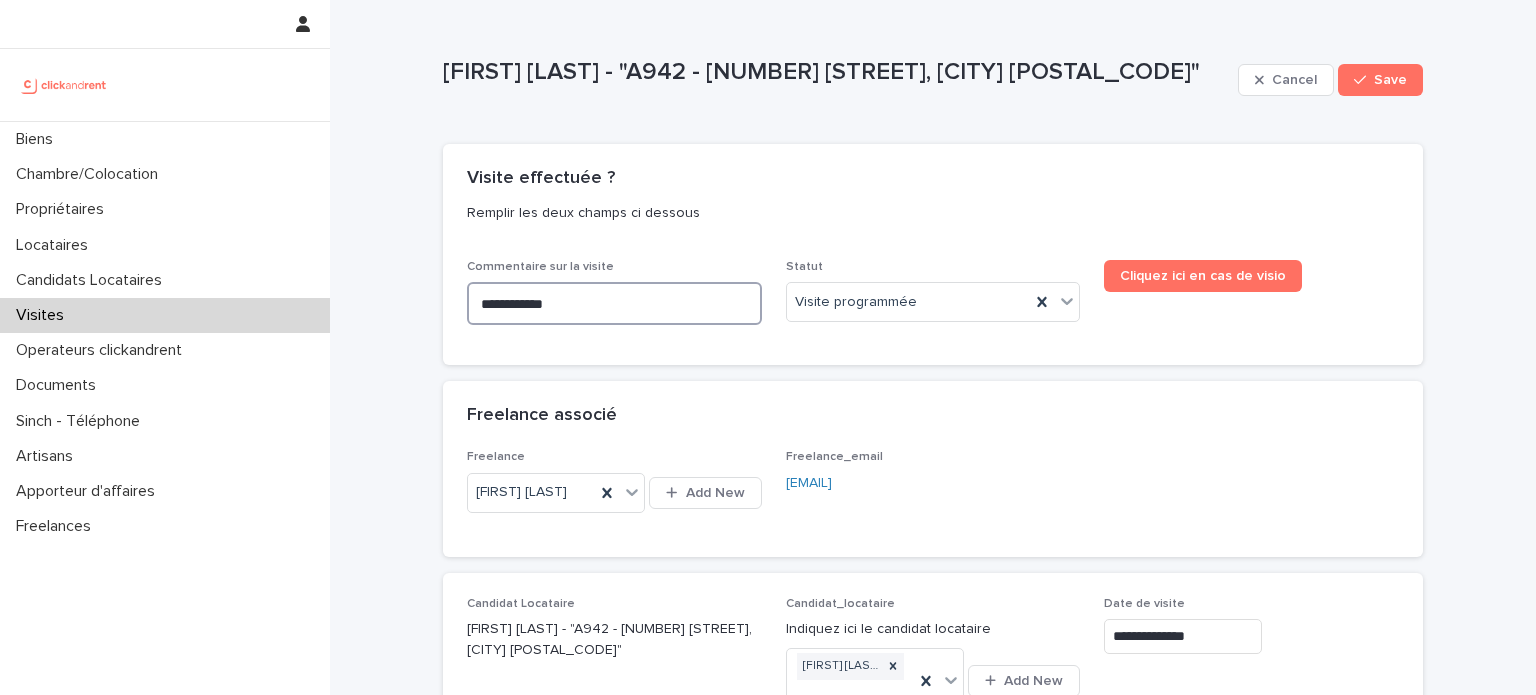 type on "**********" 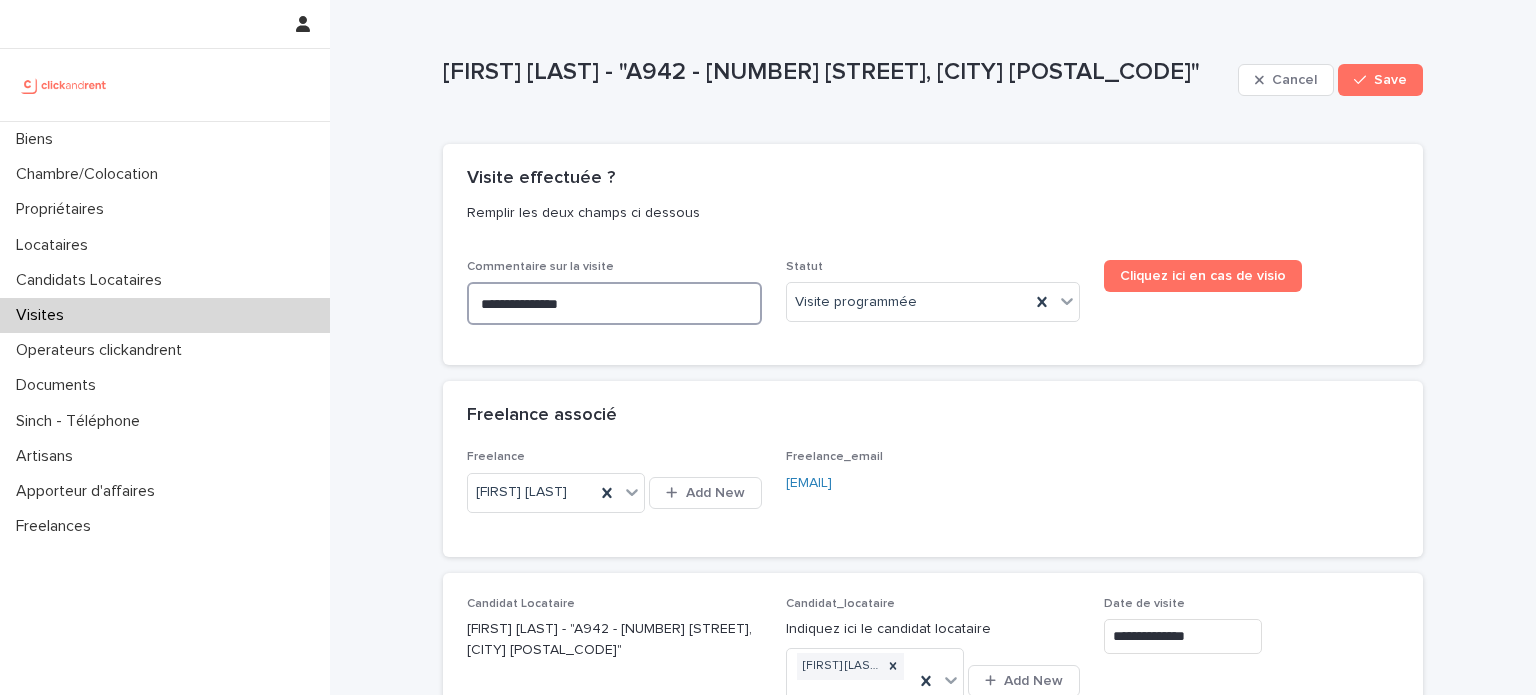 type on "**********" 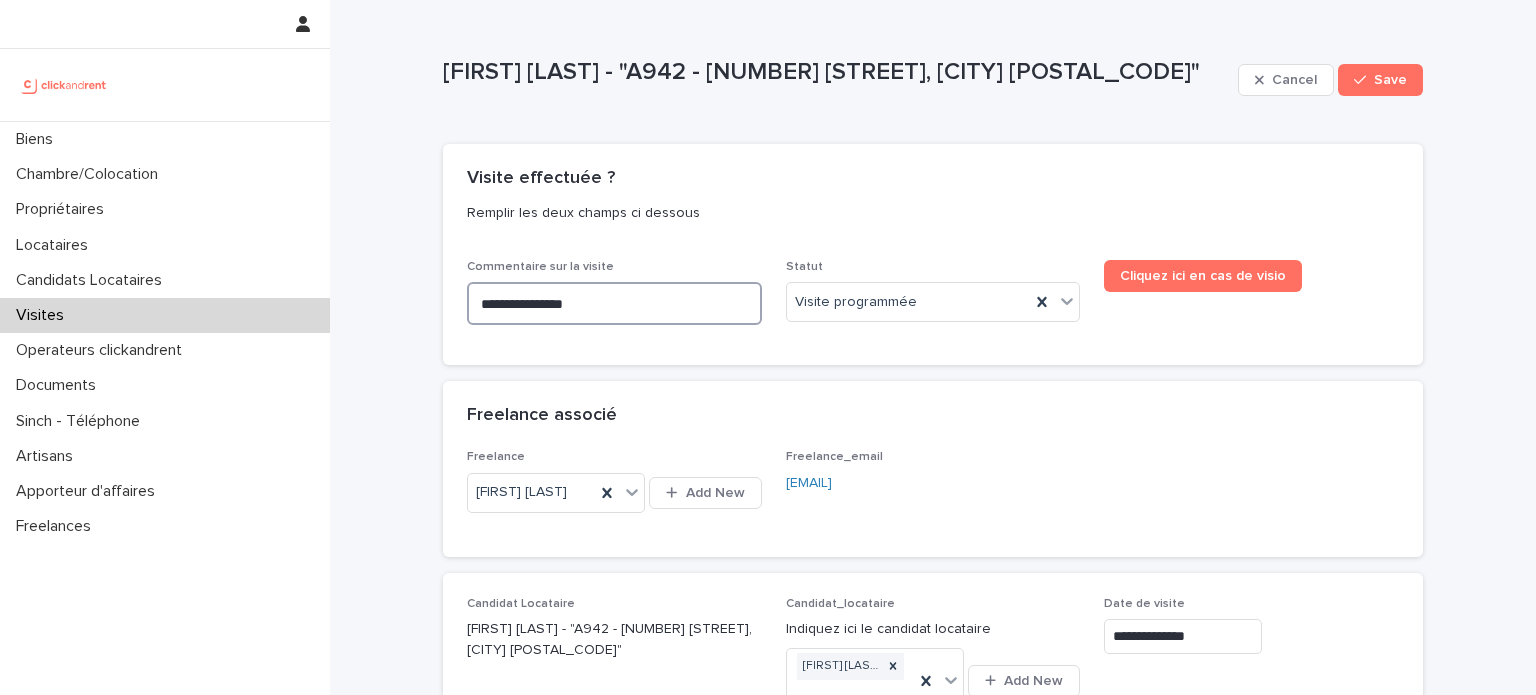 type on "**********" 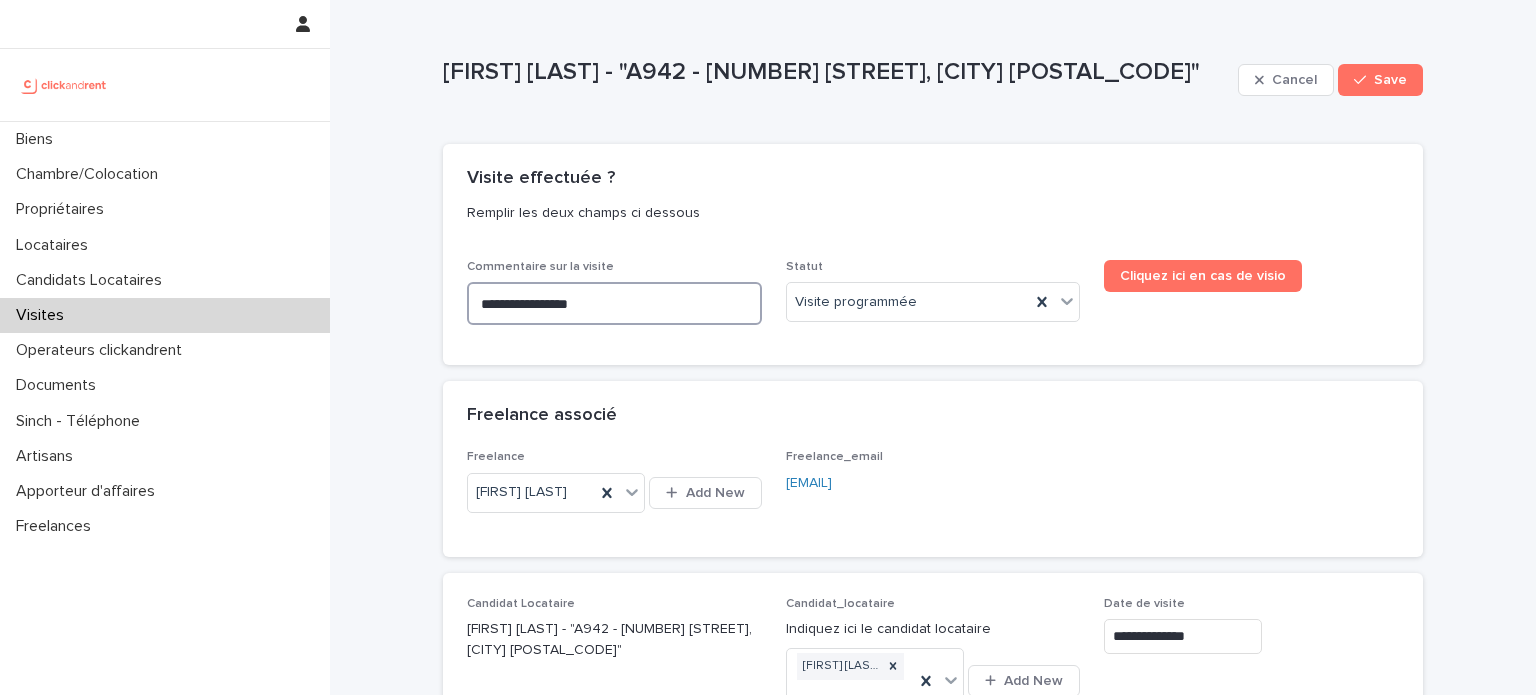 type on "**********" 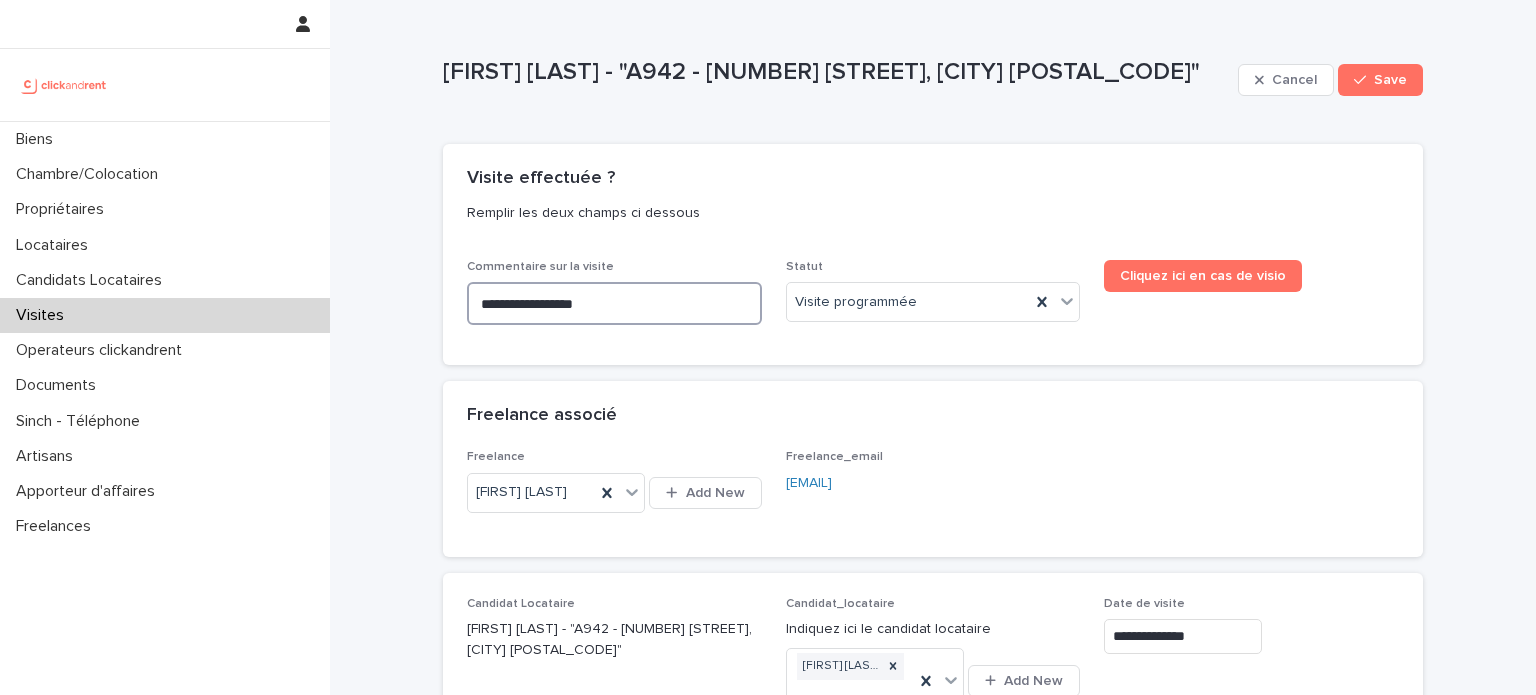 type on "**********" 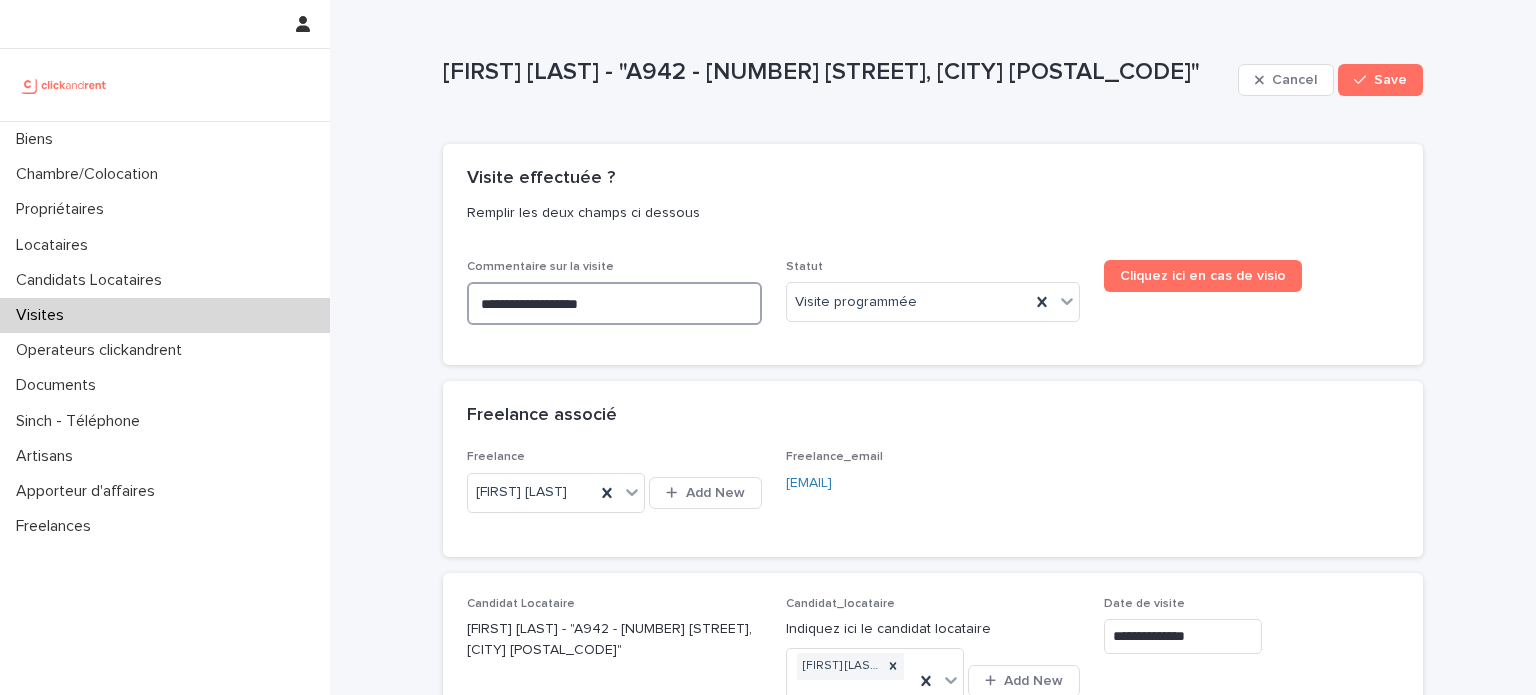 type on "**********" 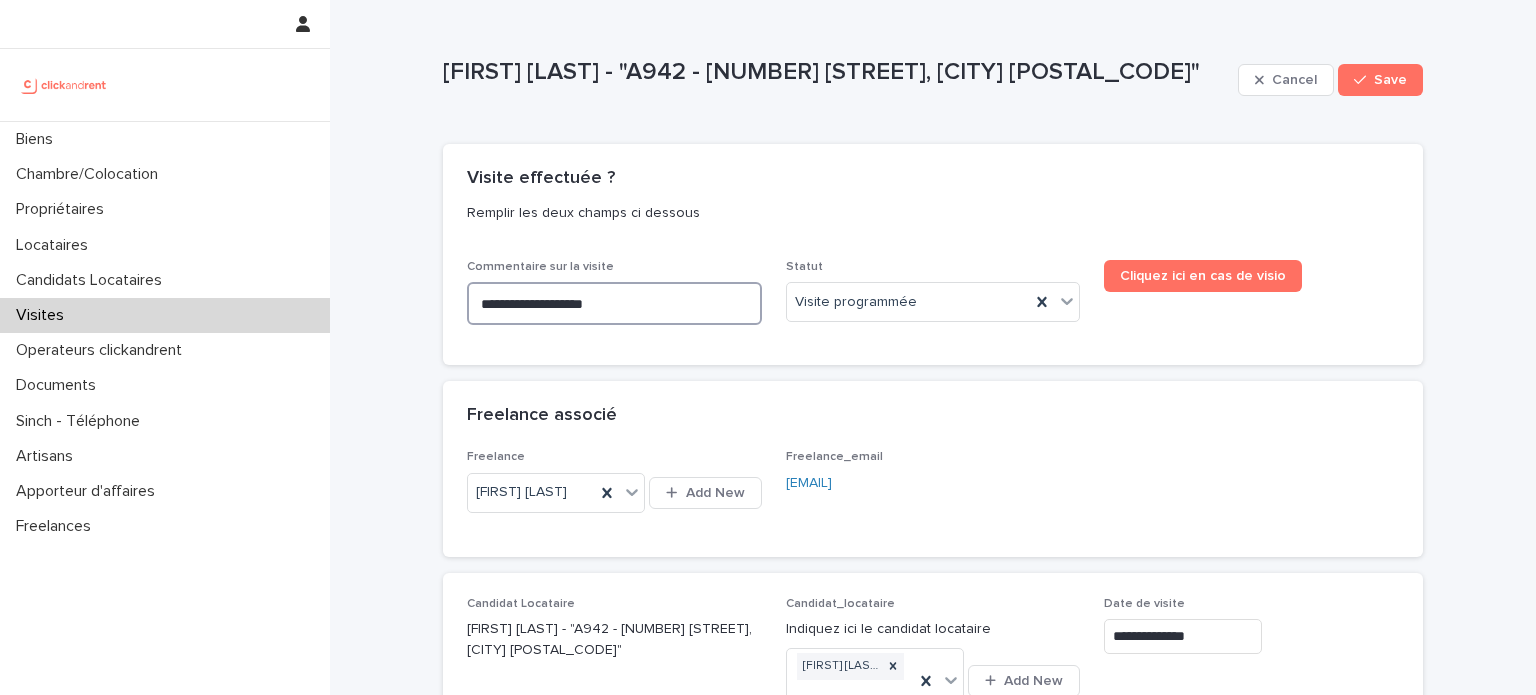 type on "**********" 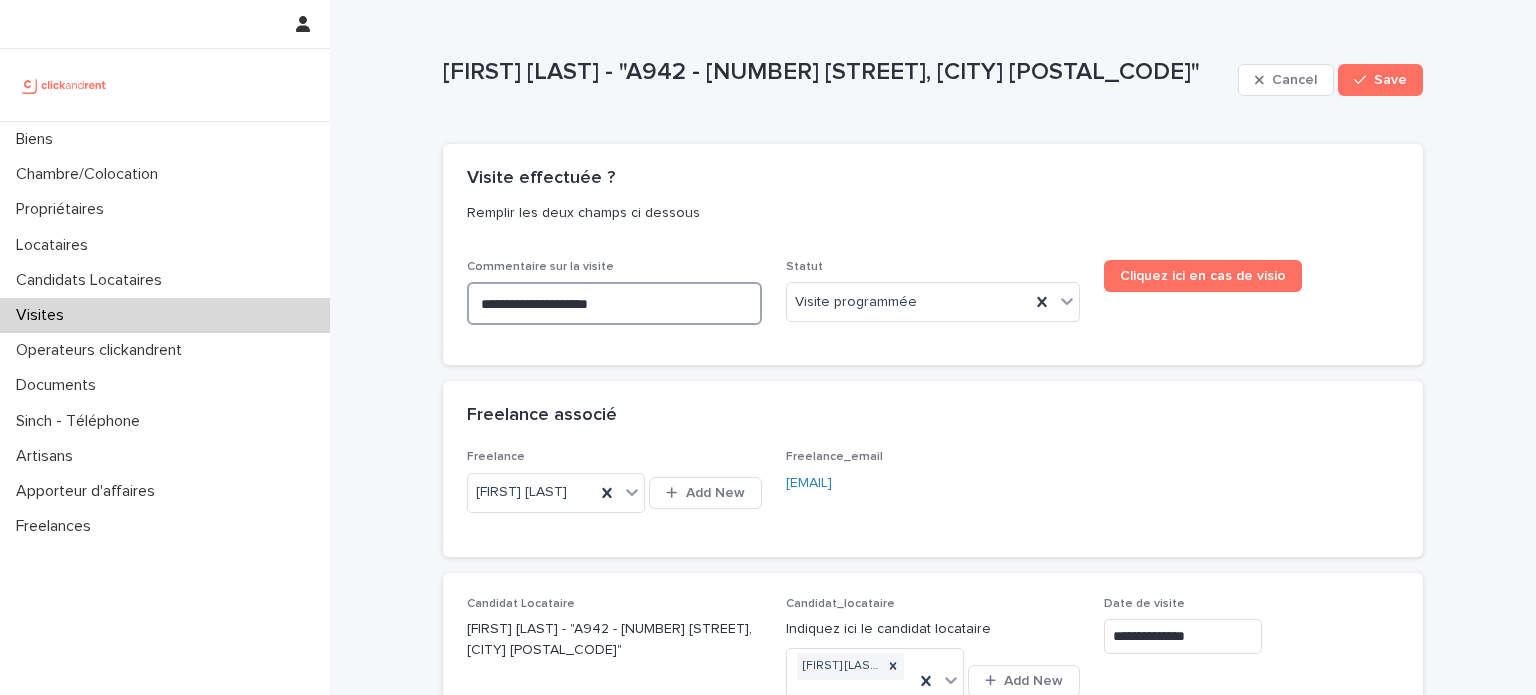 type on "**********" 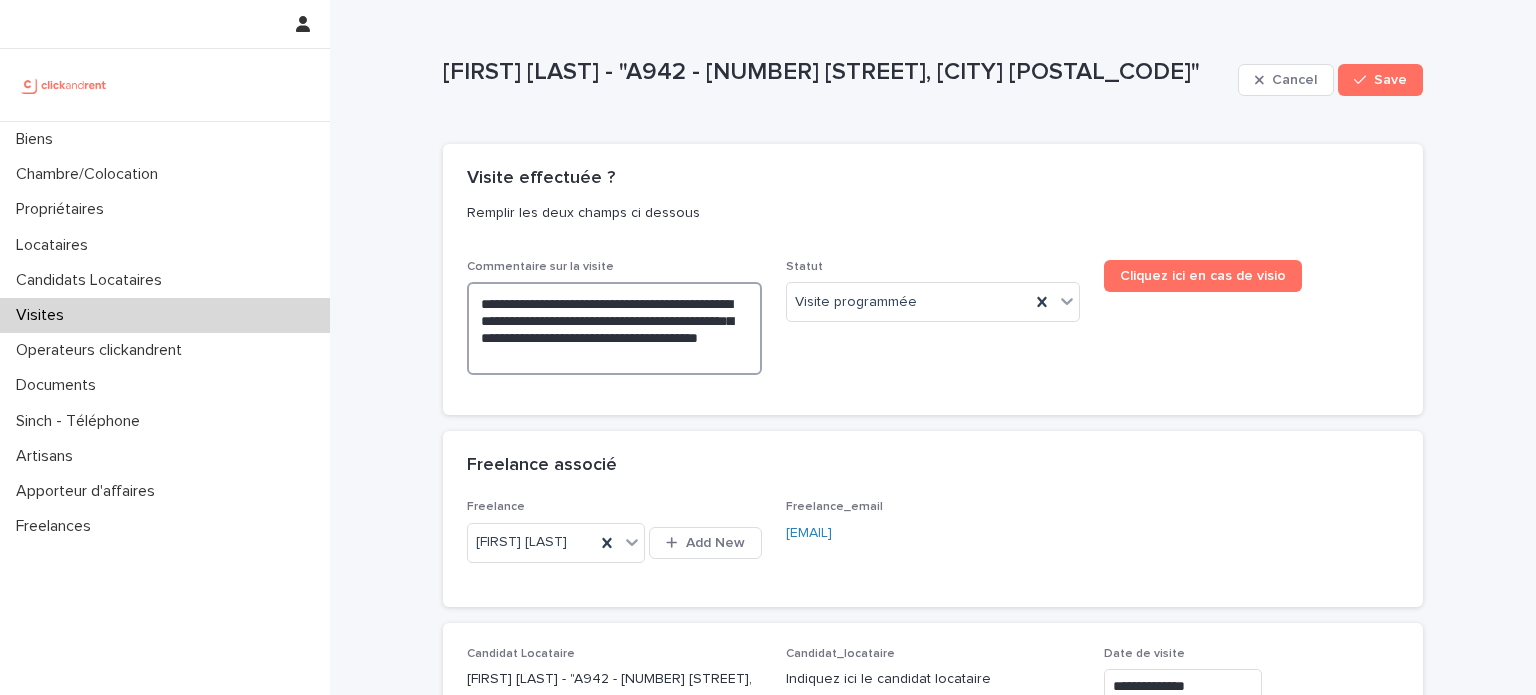 click on "**********" at bounding box center (614, 328) 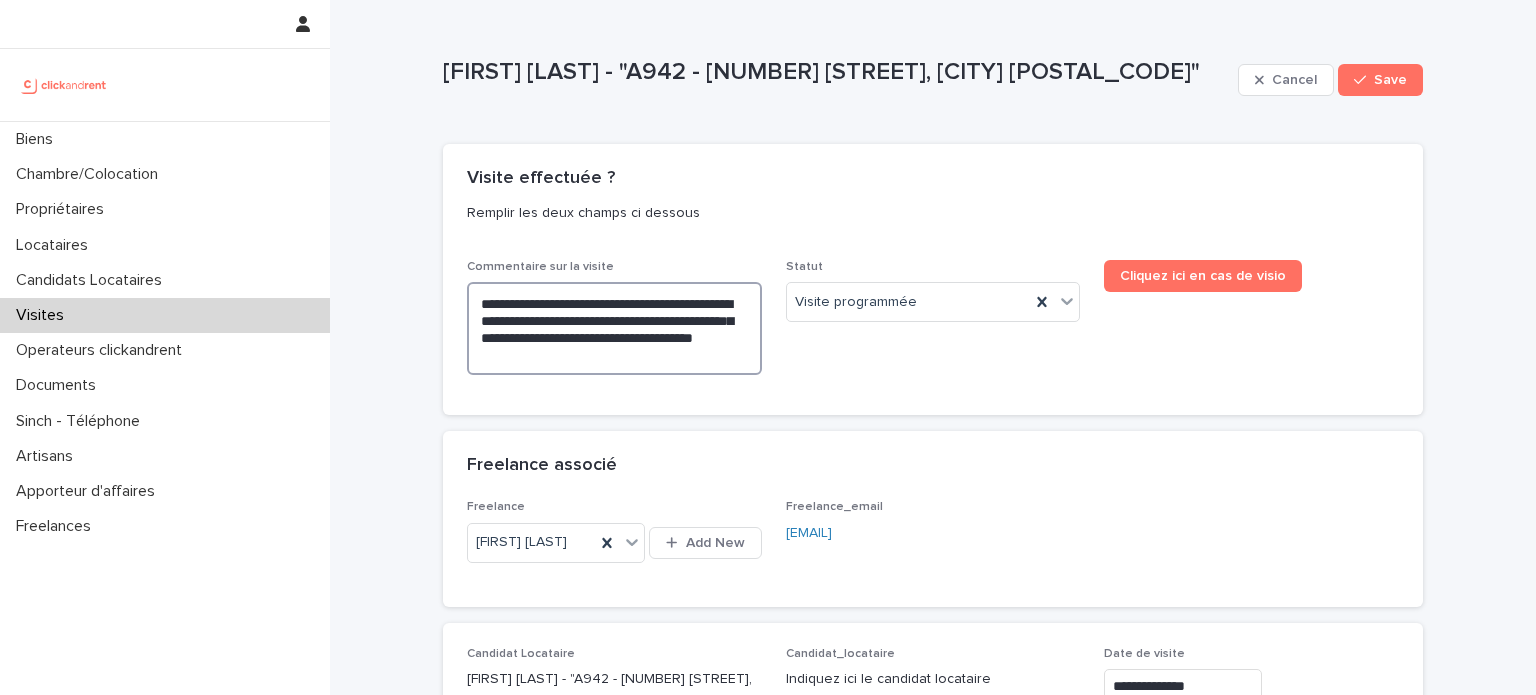 click on "**********" at bounding box center (614, 328) 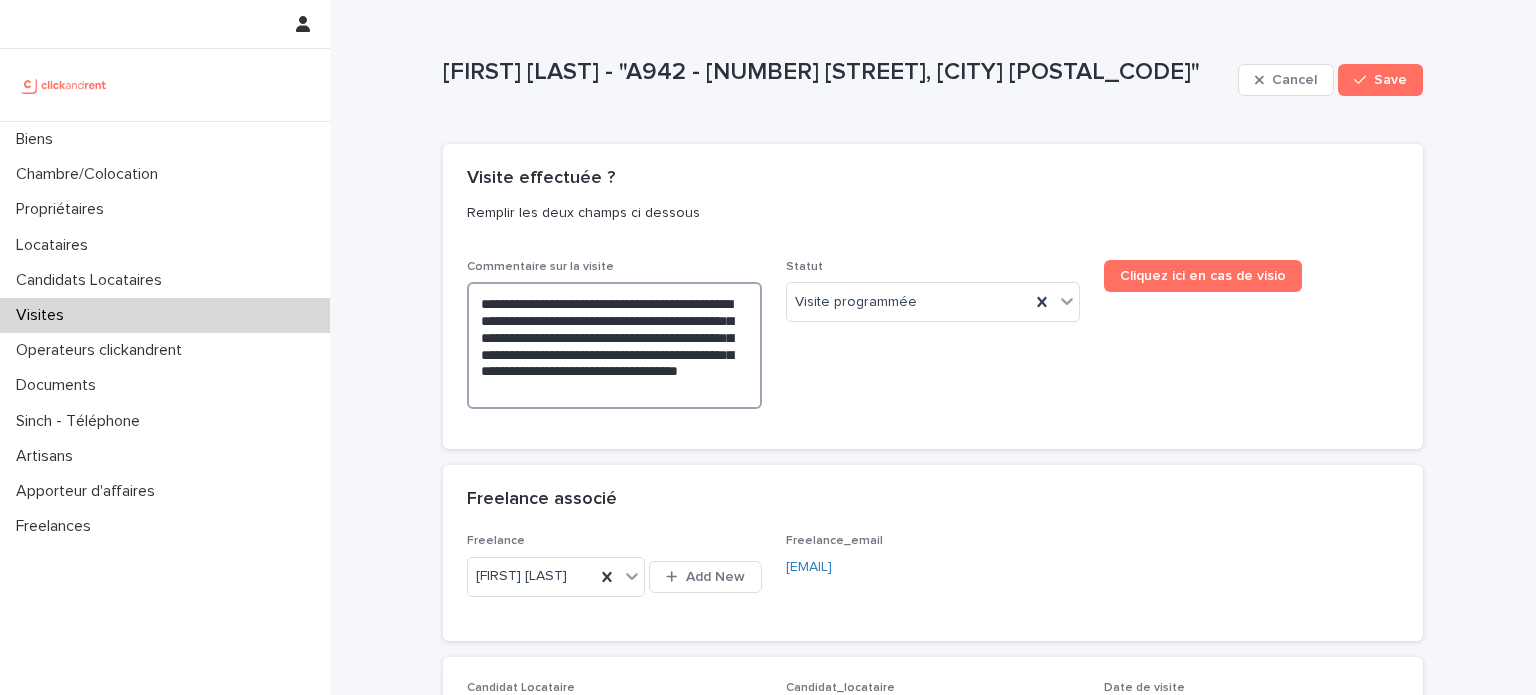 drag, startPoint x: 470, startPoint y: 303, endPoint x: 678, endPoint y: 399, distance: 229.08514 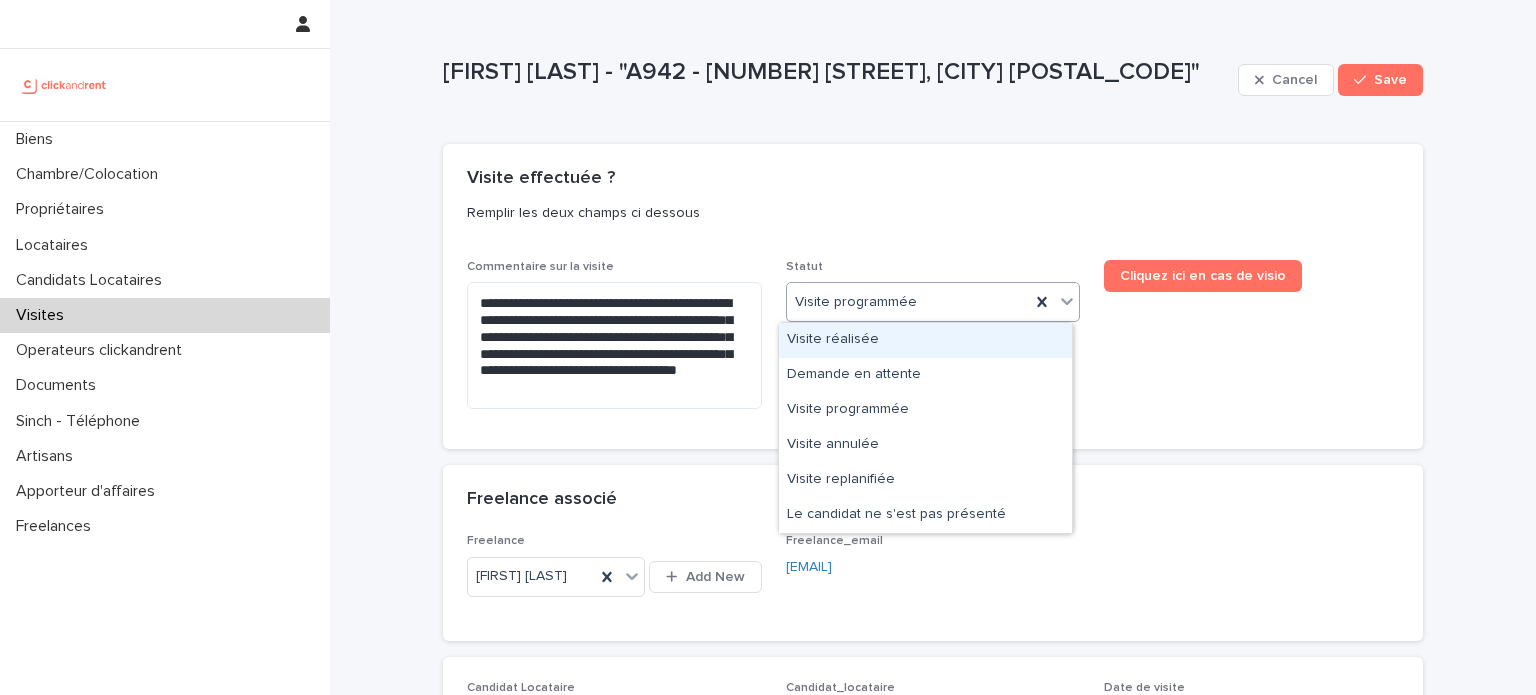 click on "Visite programmée" at bounding box center (909, 302) 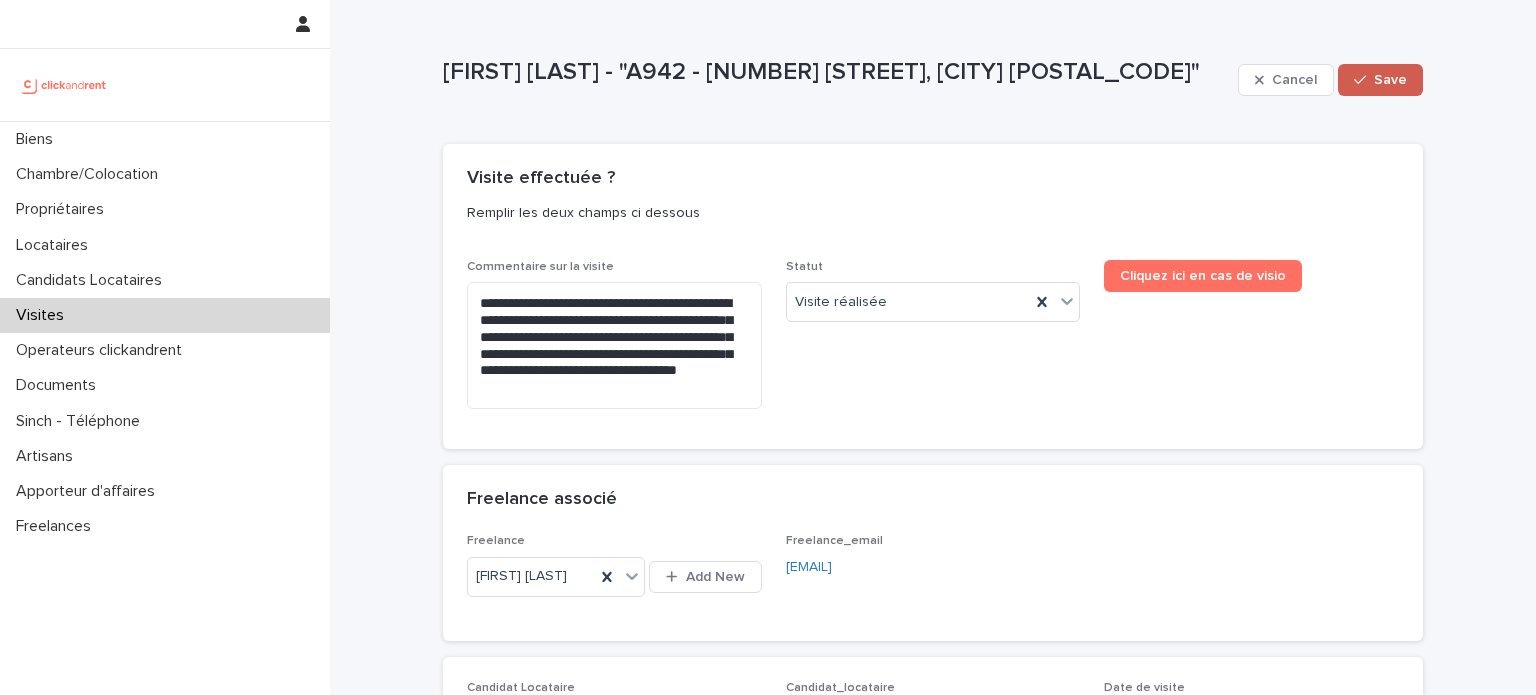 click on "Save" at bounding box center [1390, 80] 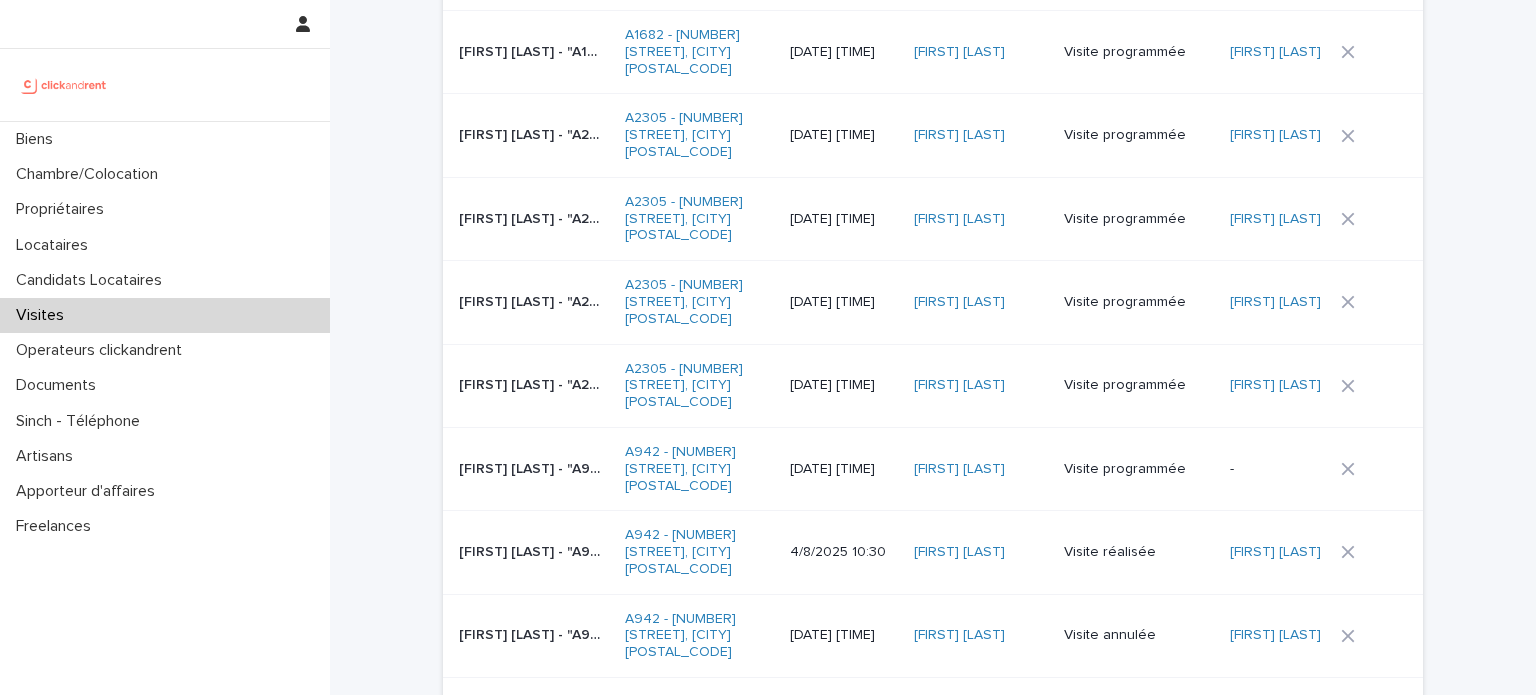 scroll, scrollTop: 539, scrollLeft: 0, axis: vertical 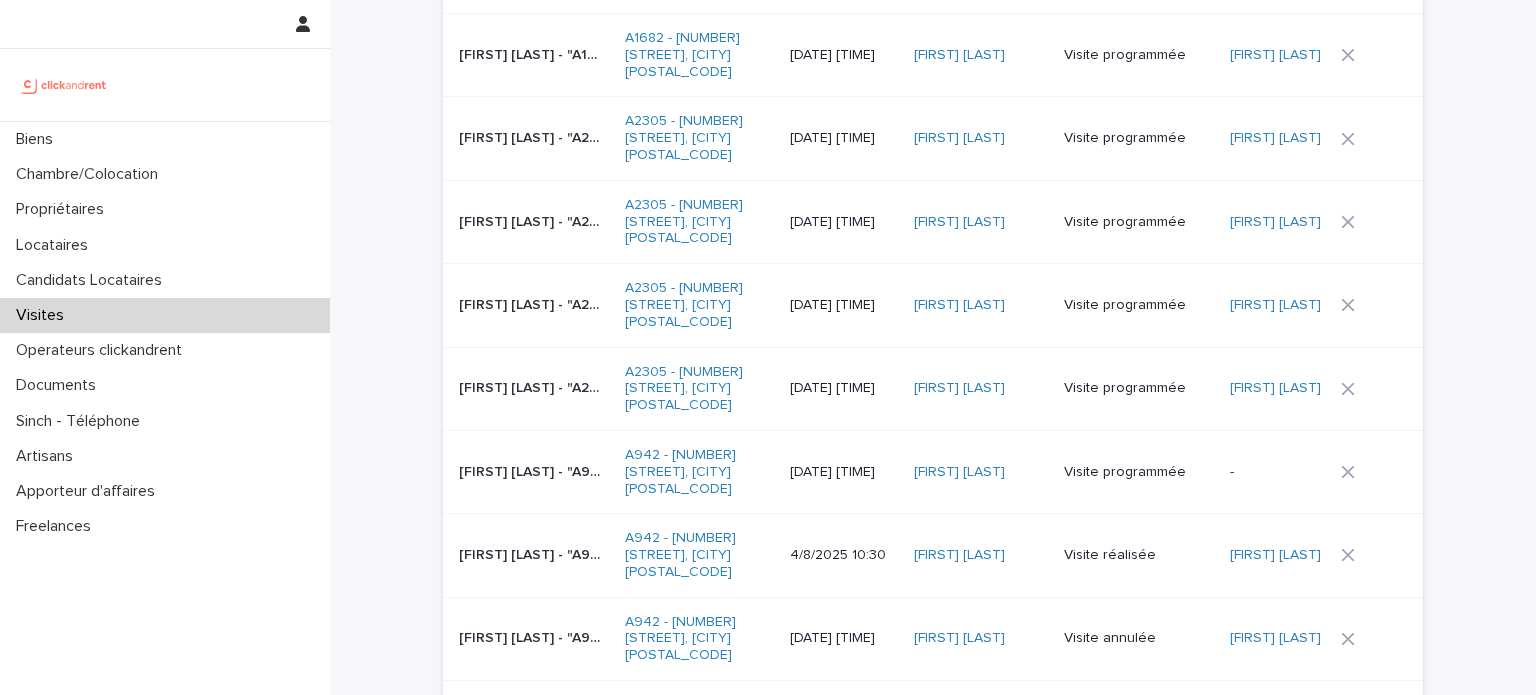 click on "[FIRST] [LAST] - "A942 - [NUMBER] [STREET],  [CITY] [POSTAL_CODE]" [FIRST] [LAST] - "A942 - [NUMBER] [STREET],  [CITY] [POSTAL_CODE]"" at bounding box center (530, 471) 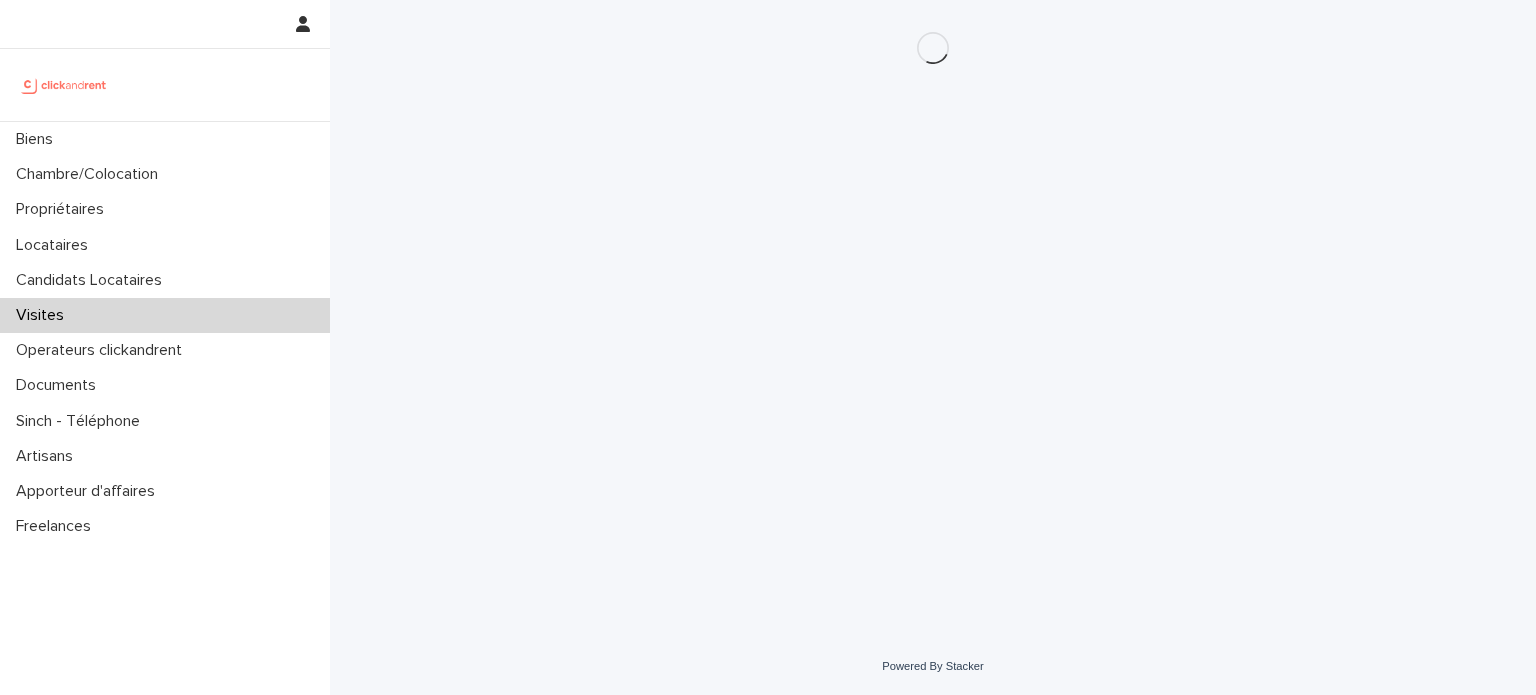 scroll, scrollTop: 0, scrollLeft: 0, axis: both 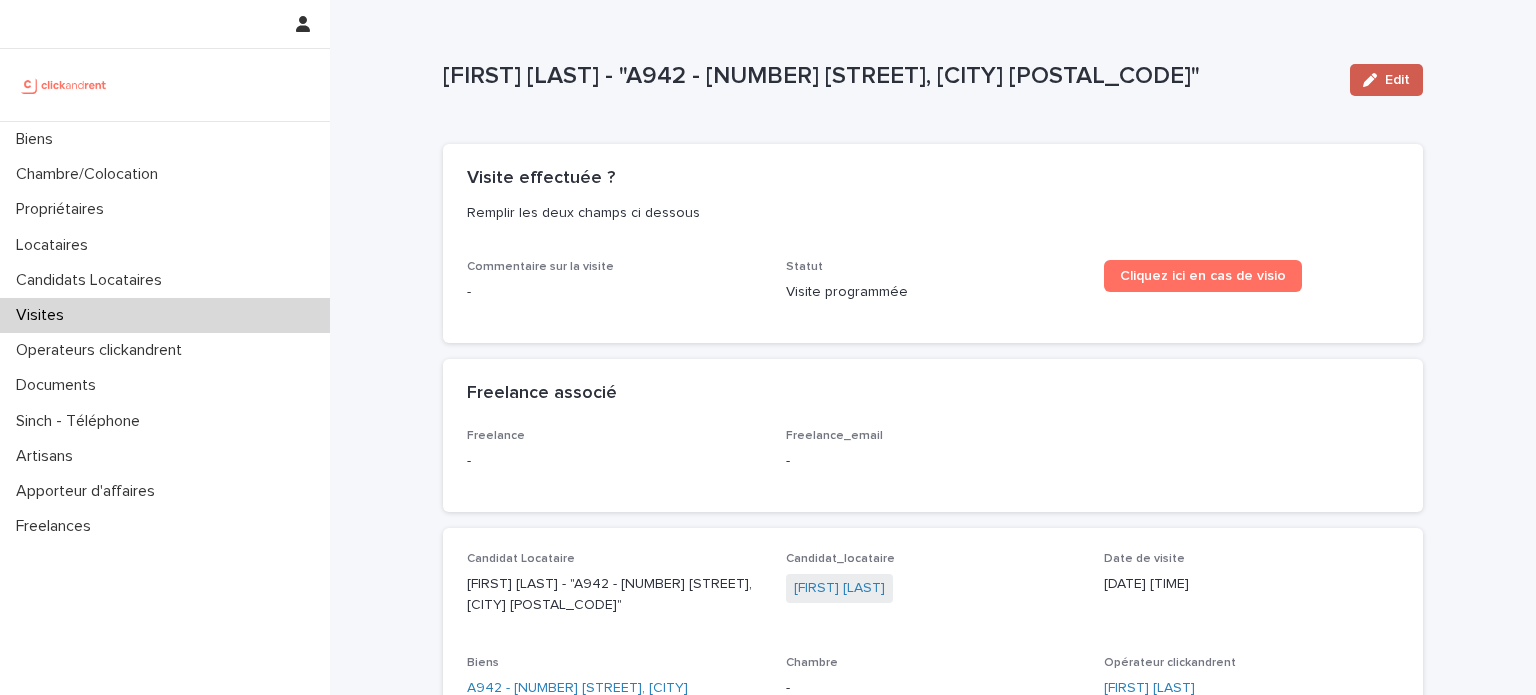 click on "Edit" at bounding box center (1386, 80) 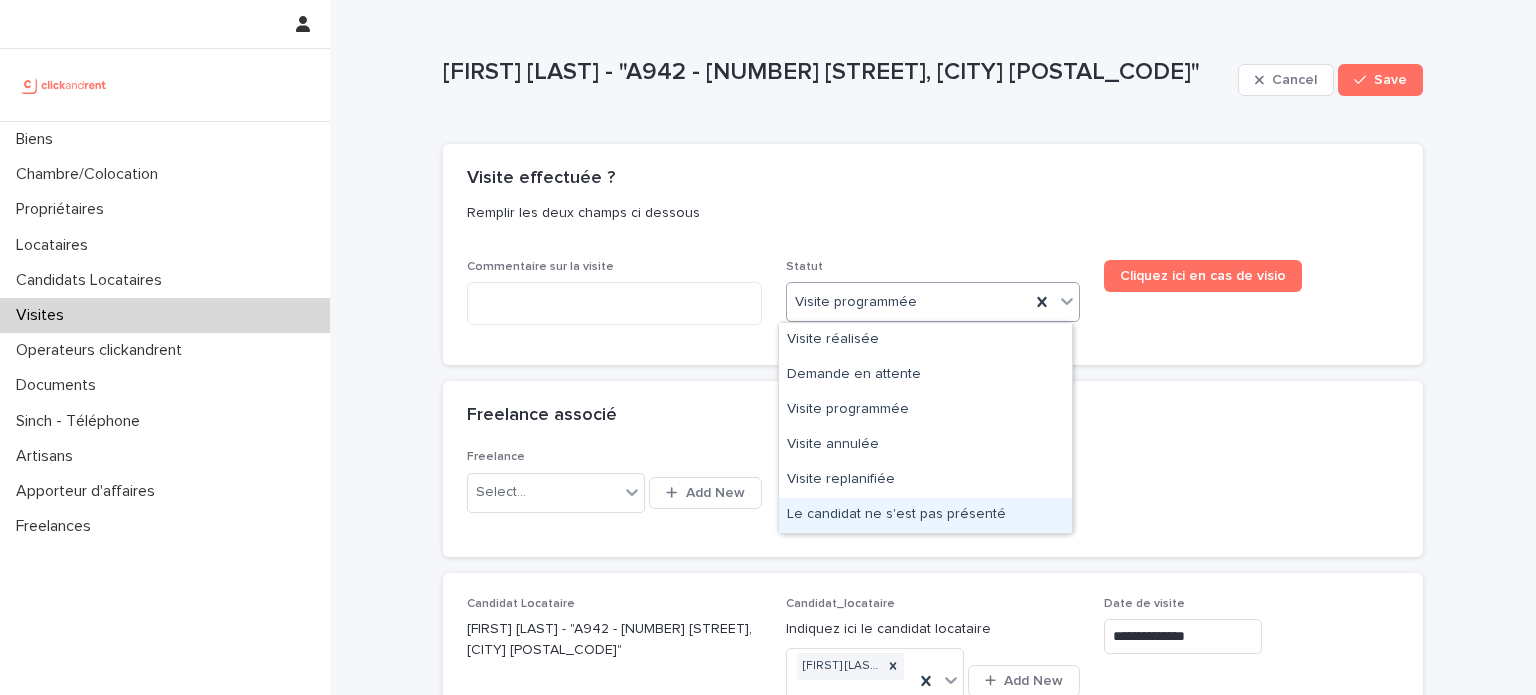 click on "Le candidat ne s'est pas présenté" at bounding box center (925, 515) 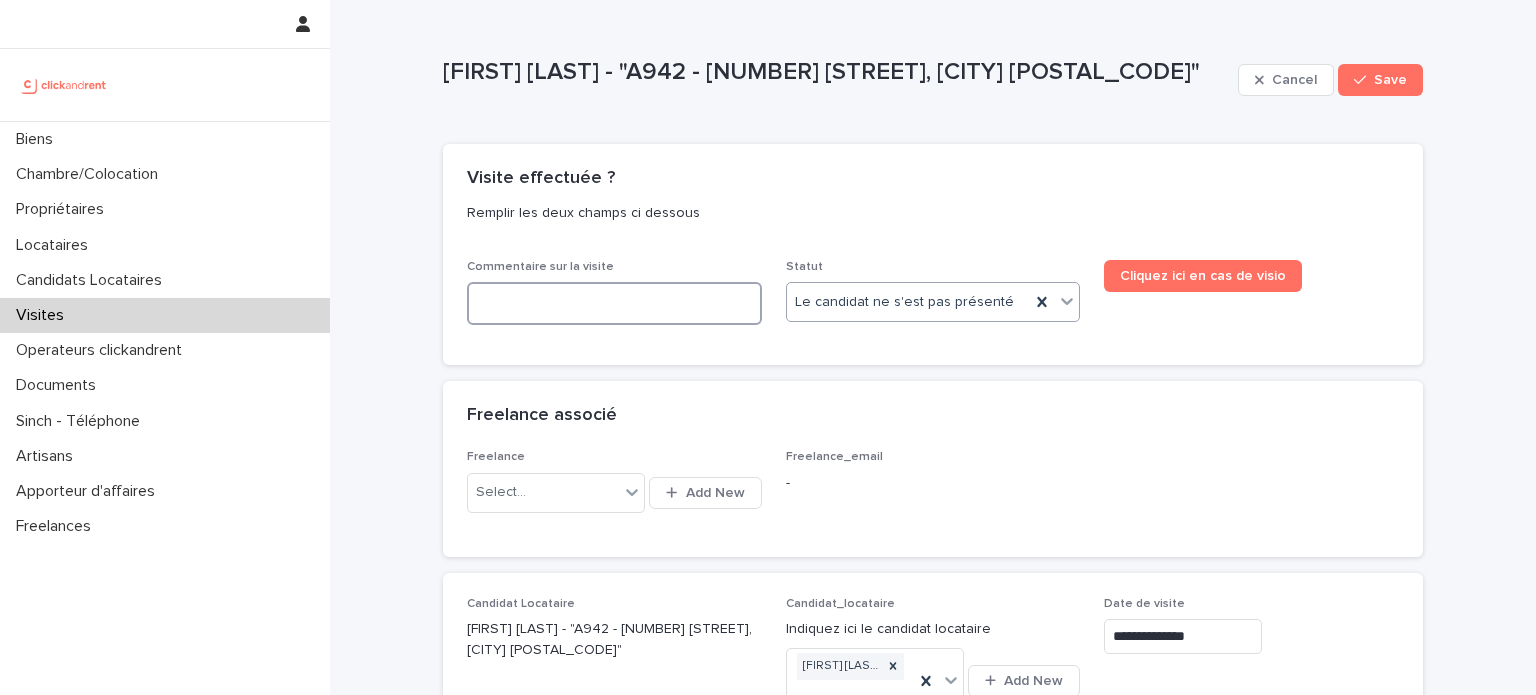 click at bounding box center (614, 303) 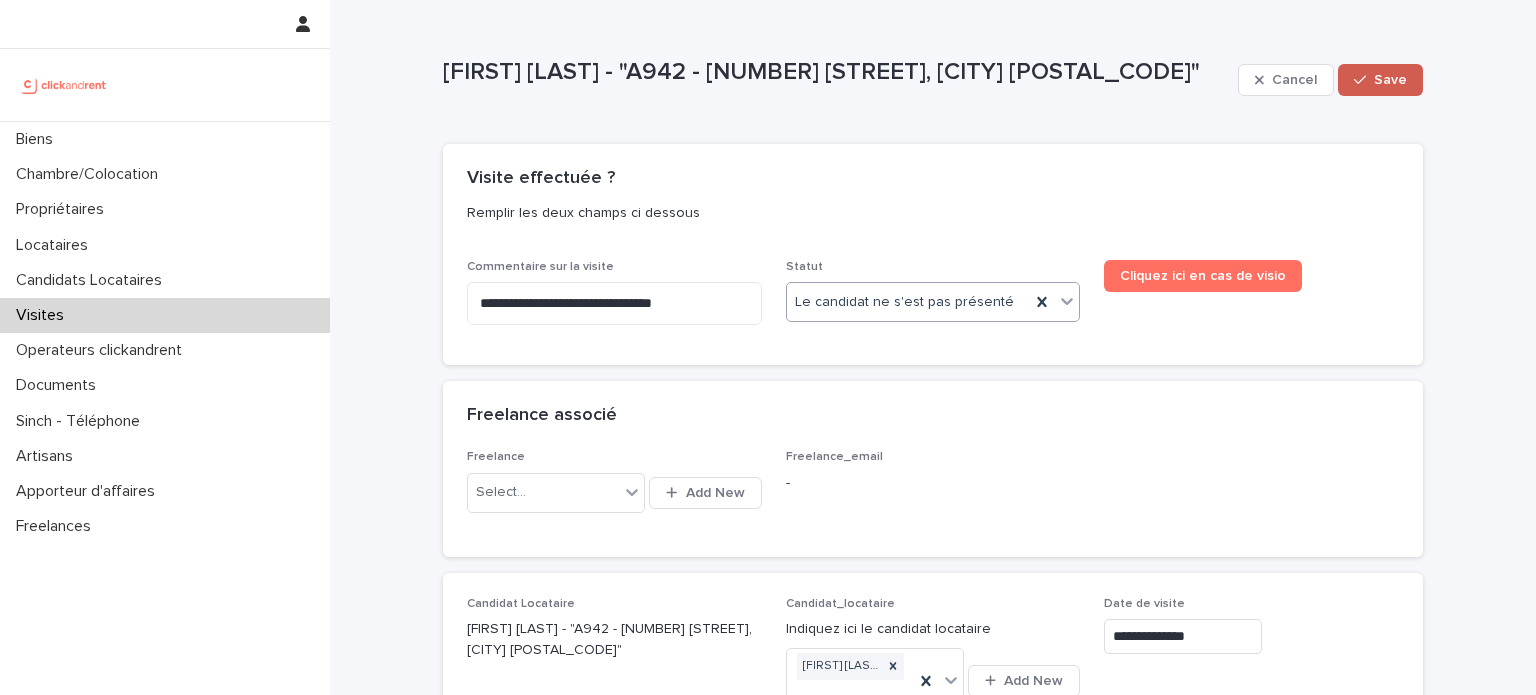 click 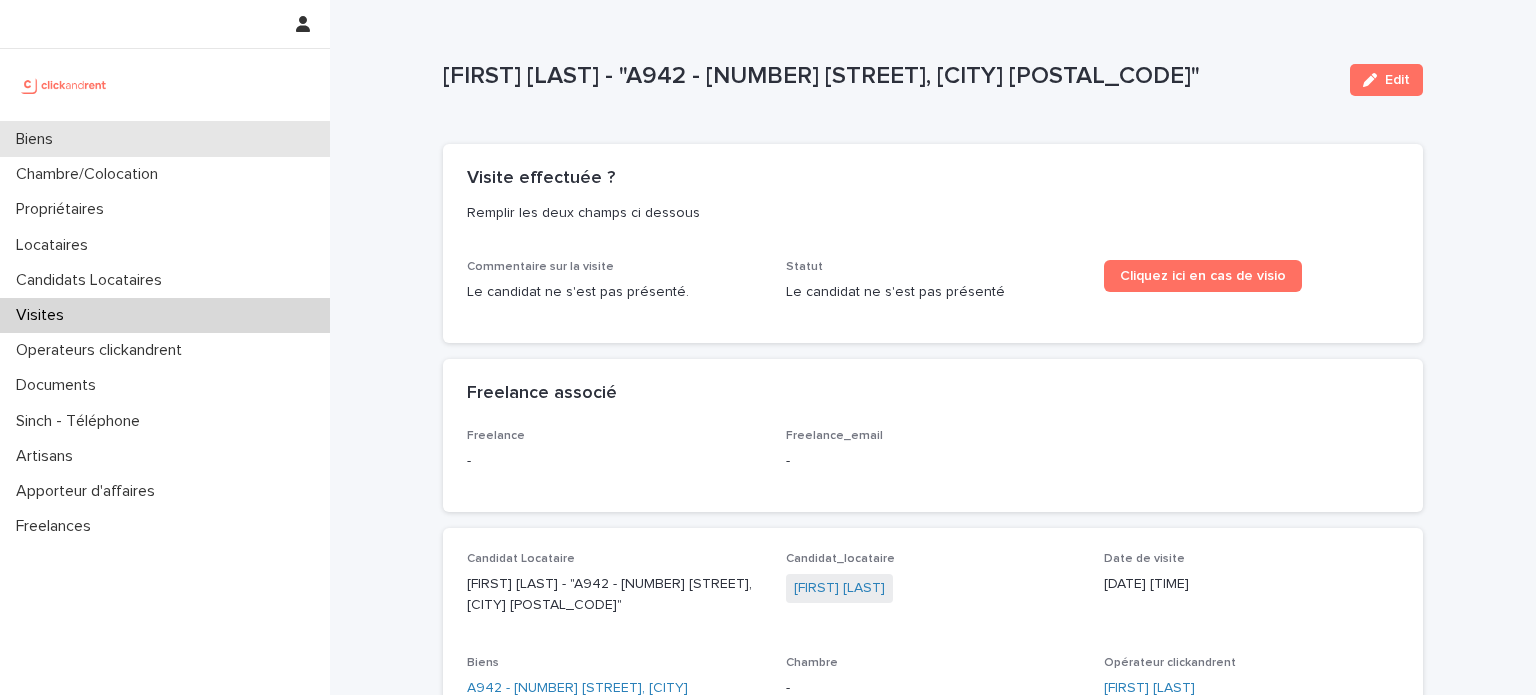 click on "Biens" at bounding box center [165, 139] 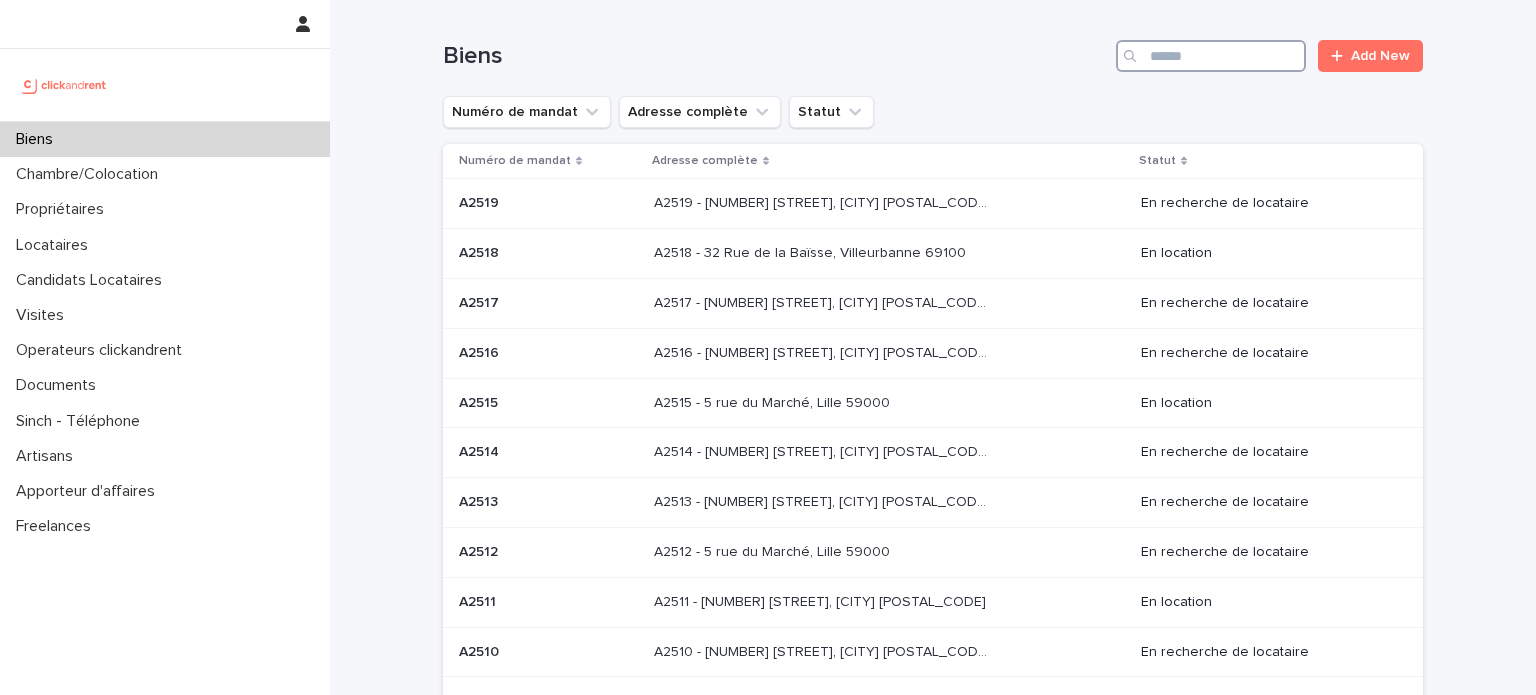 click at bounding box center [1211, 56] 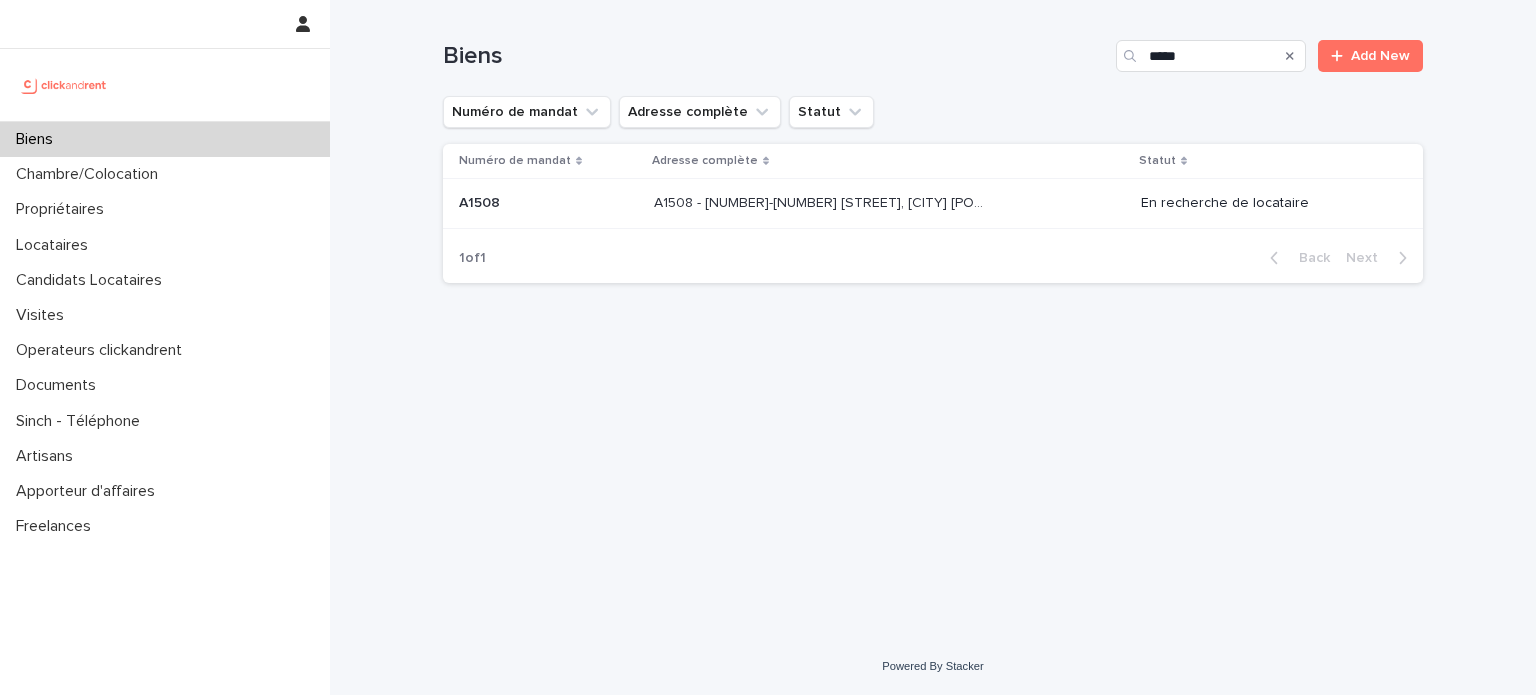 click at bounding box center (820, 203) 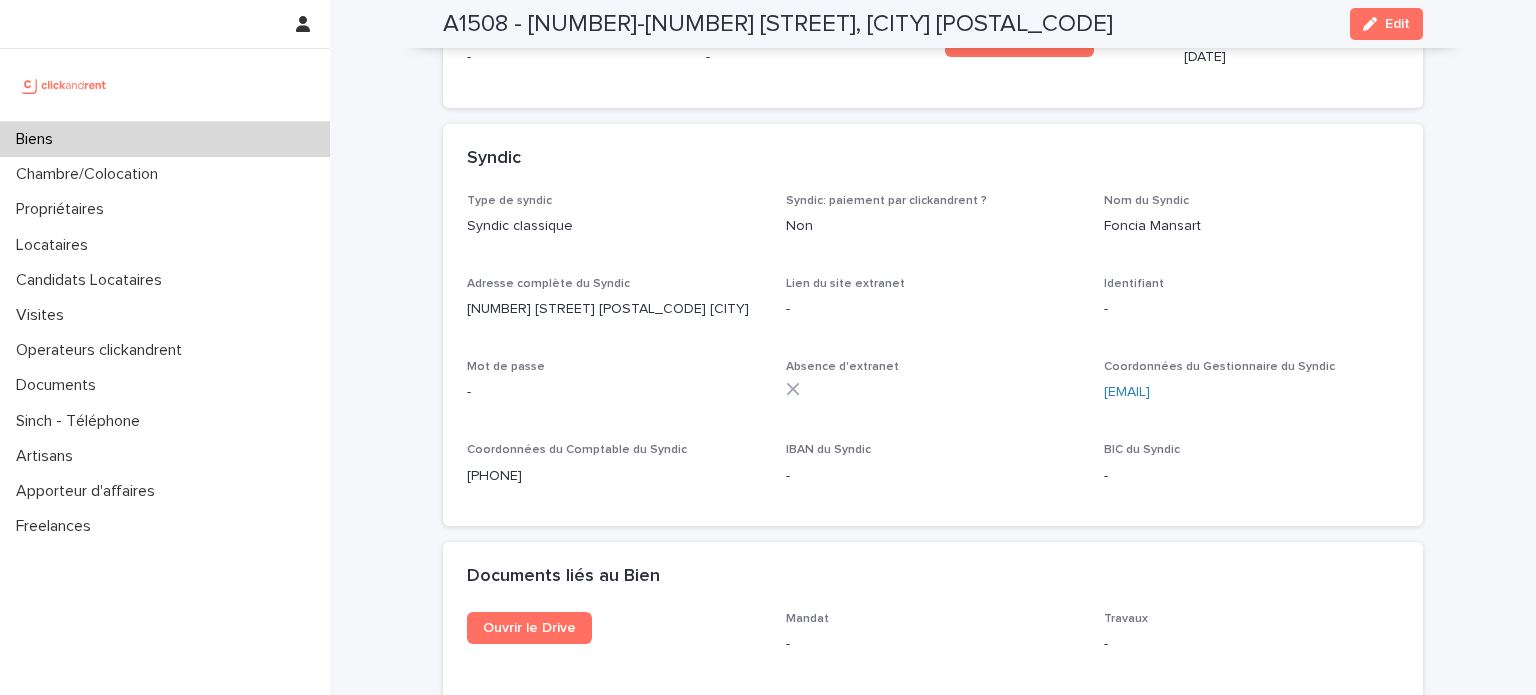 scroll, scrollTop: 7142, scrollLeft: 0, axis: vertical 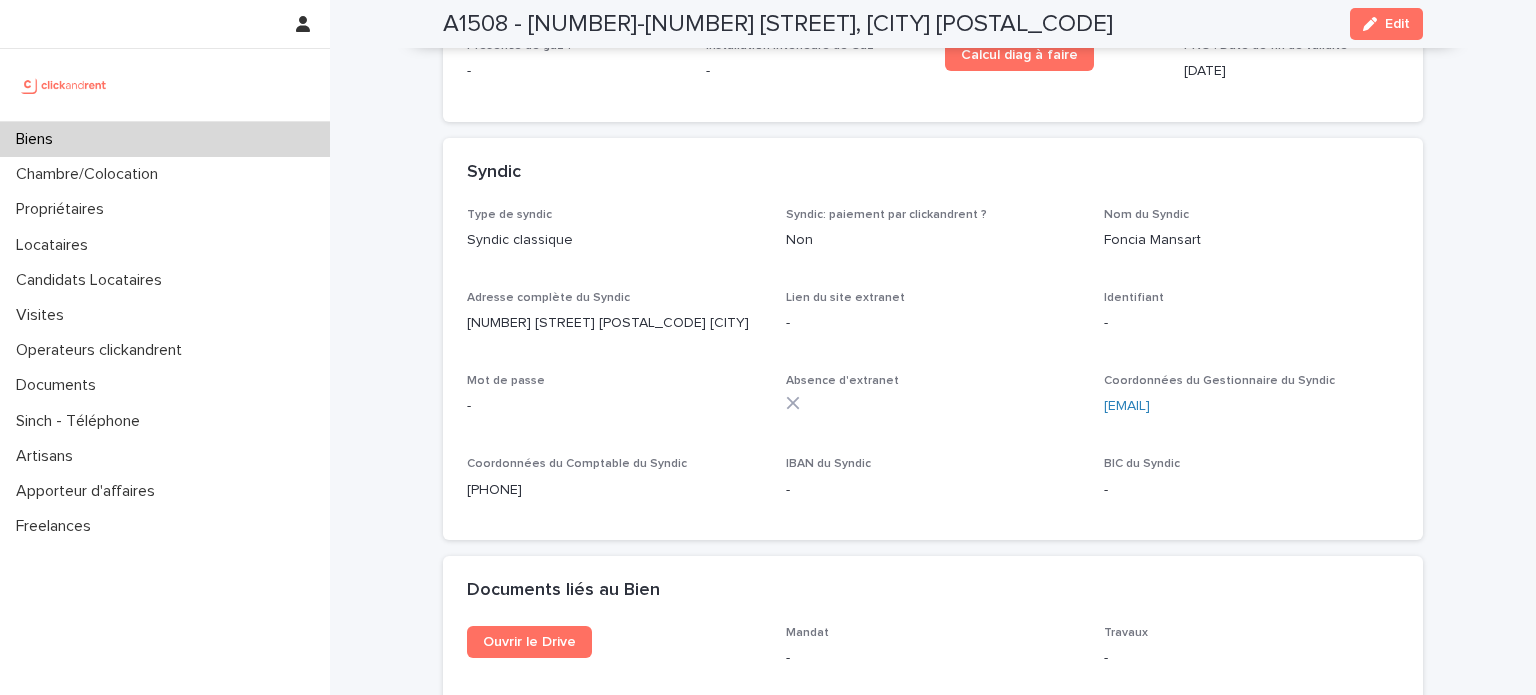 click on "Biens" at bounding box center (165, 139) 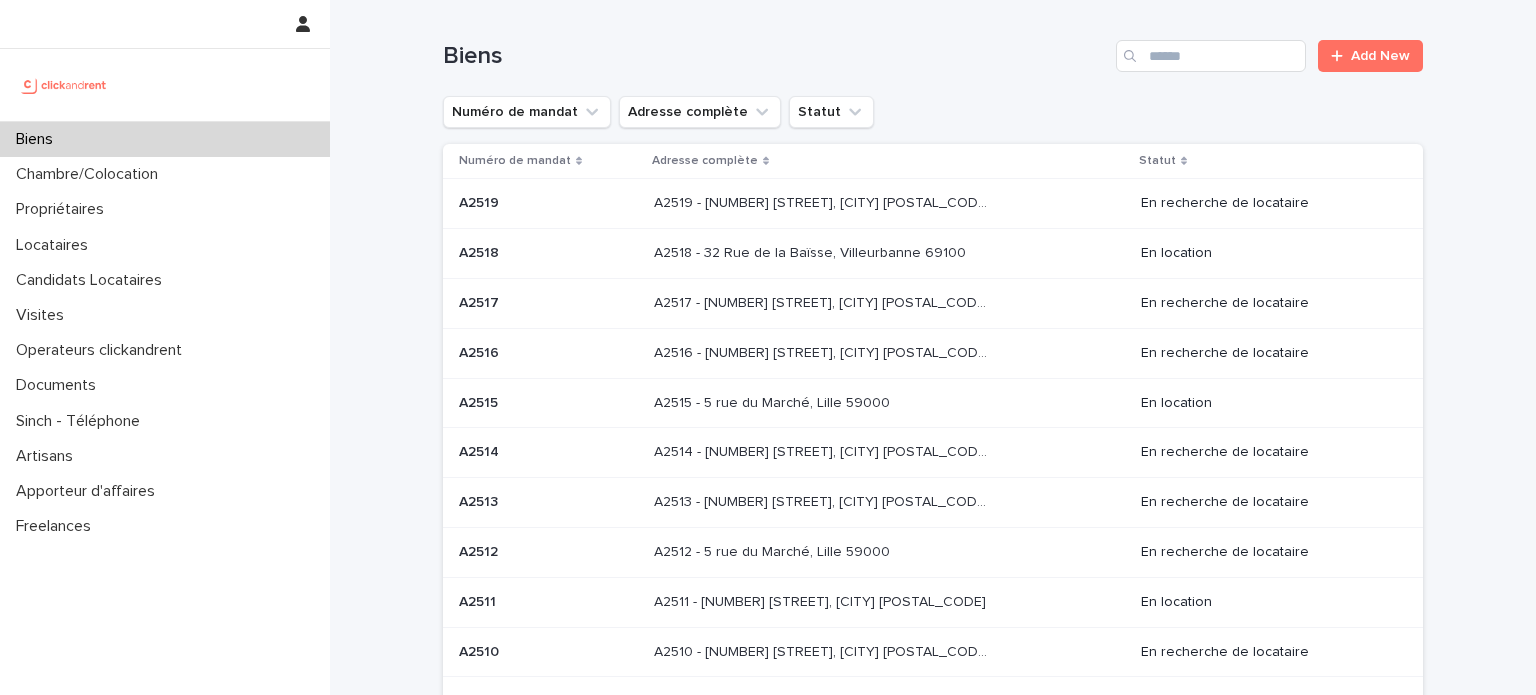 scroll, scrollTop: 0, scrollLeft: 0, axis: both 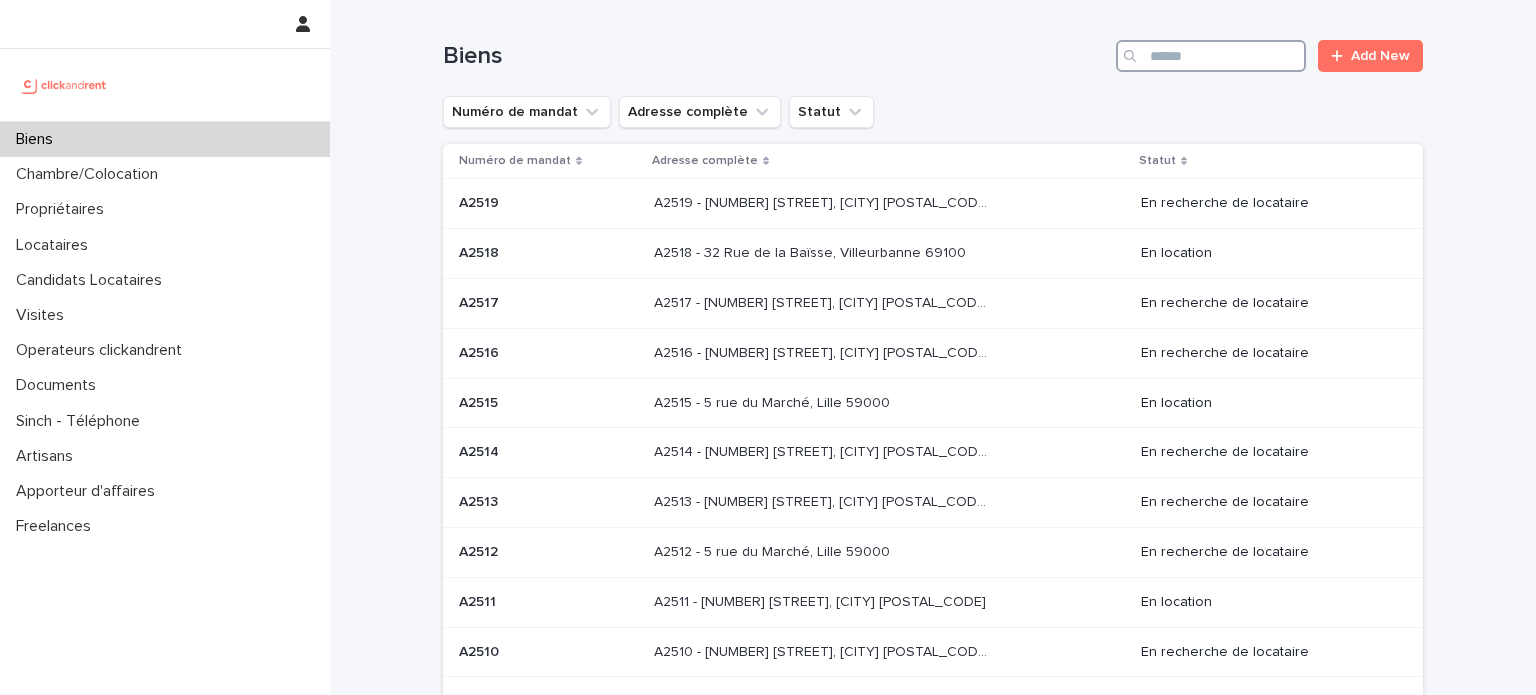 click at bounding box center (1211, 56) 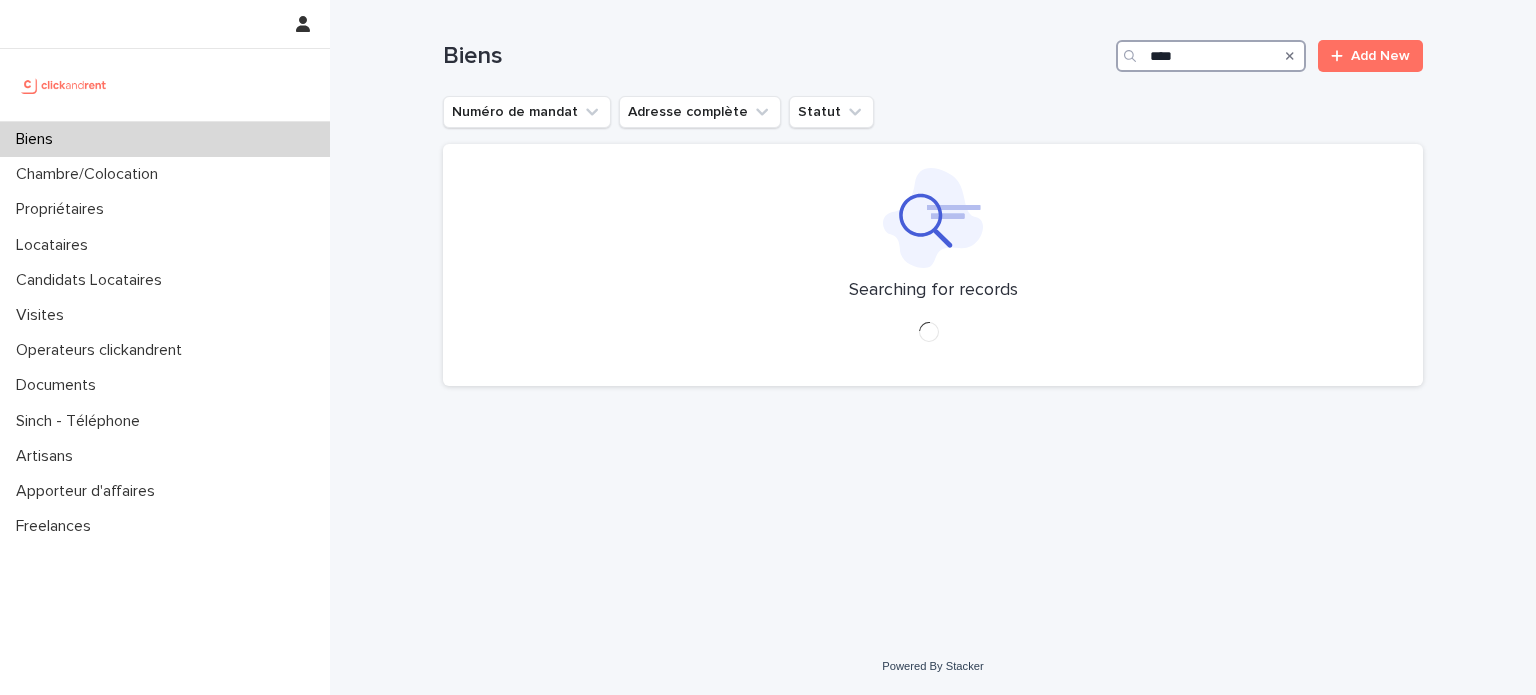 scroll, scrollTop: 0, scrollLeft: 0, axis: both 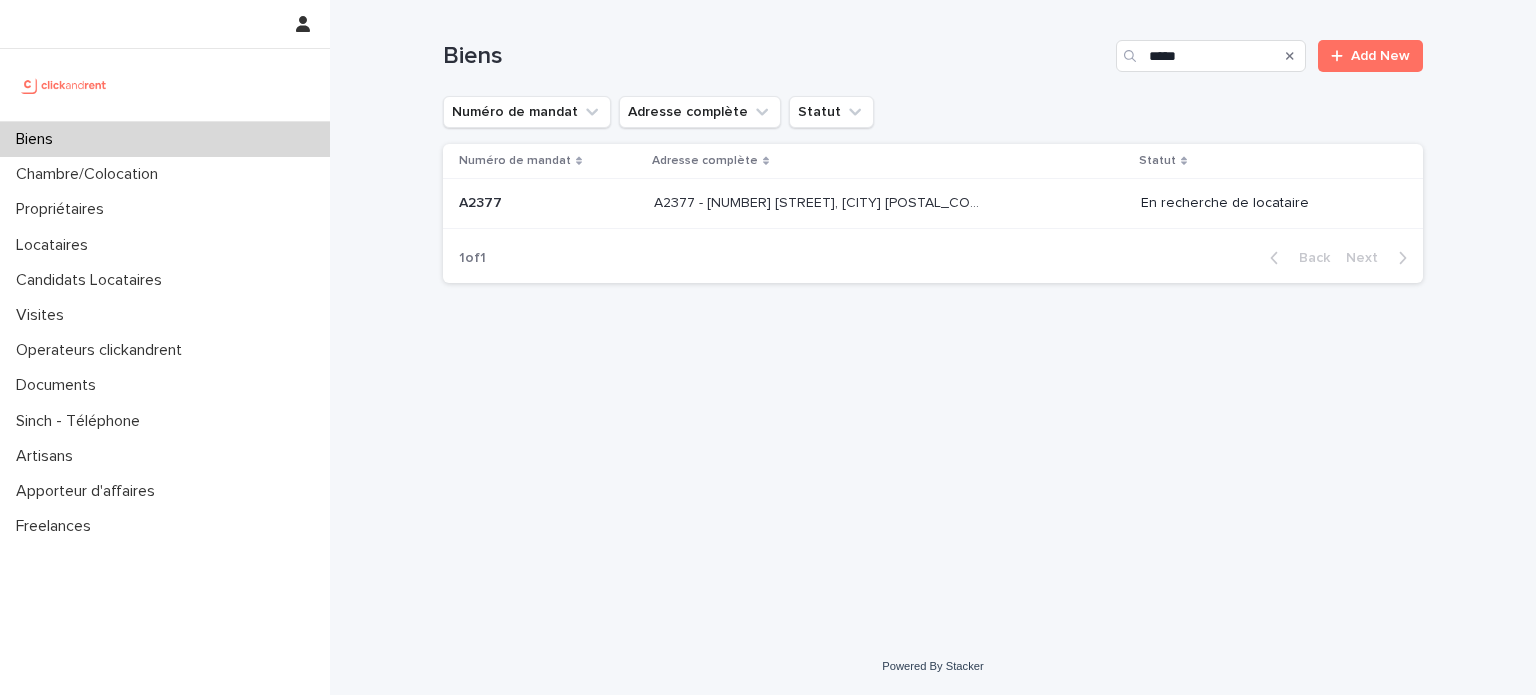 click on "A2377 - [NUMBER] [STREET], [CITY] A2377 - [NUMBER] [STREET], [CITY]" at bounding box center (889, 203) 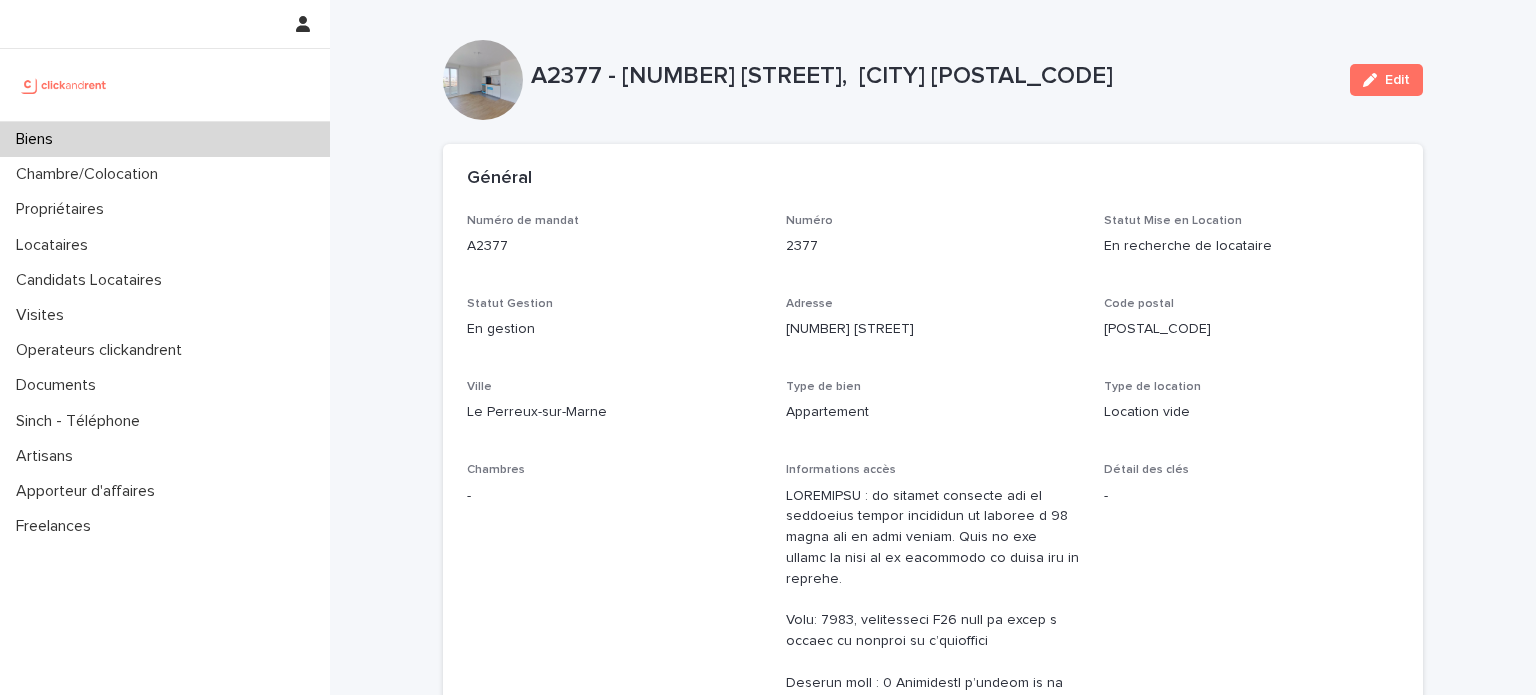 click on "Biens" at bounding box center [165, 139] 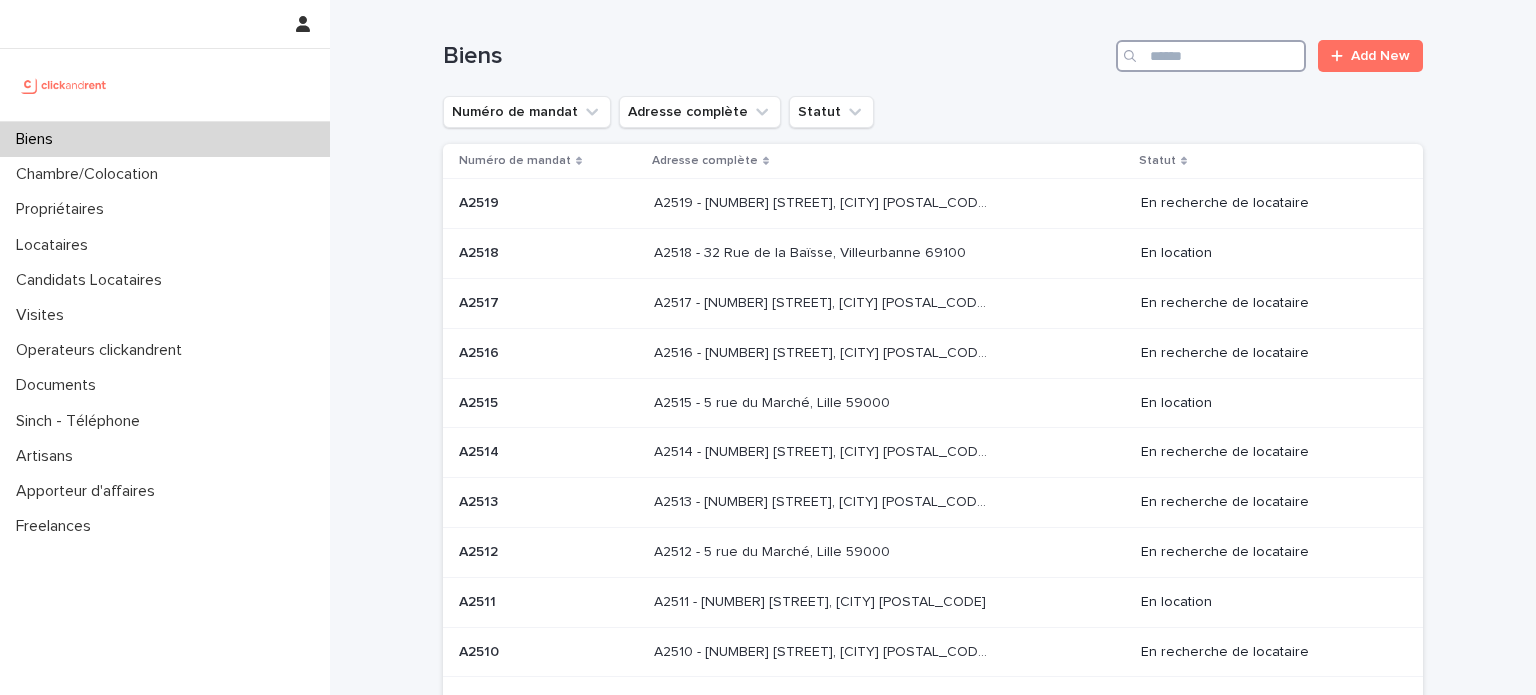 click at bounding box center (1211, 56) 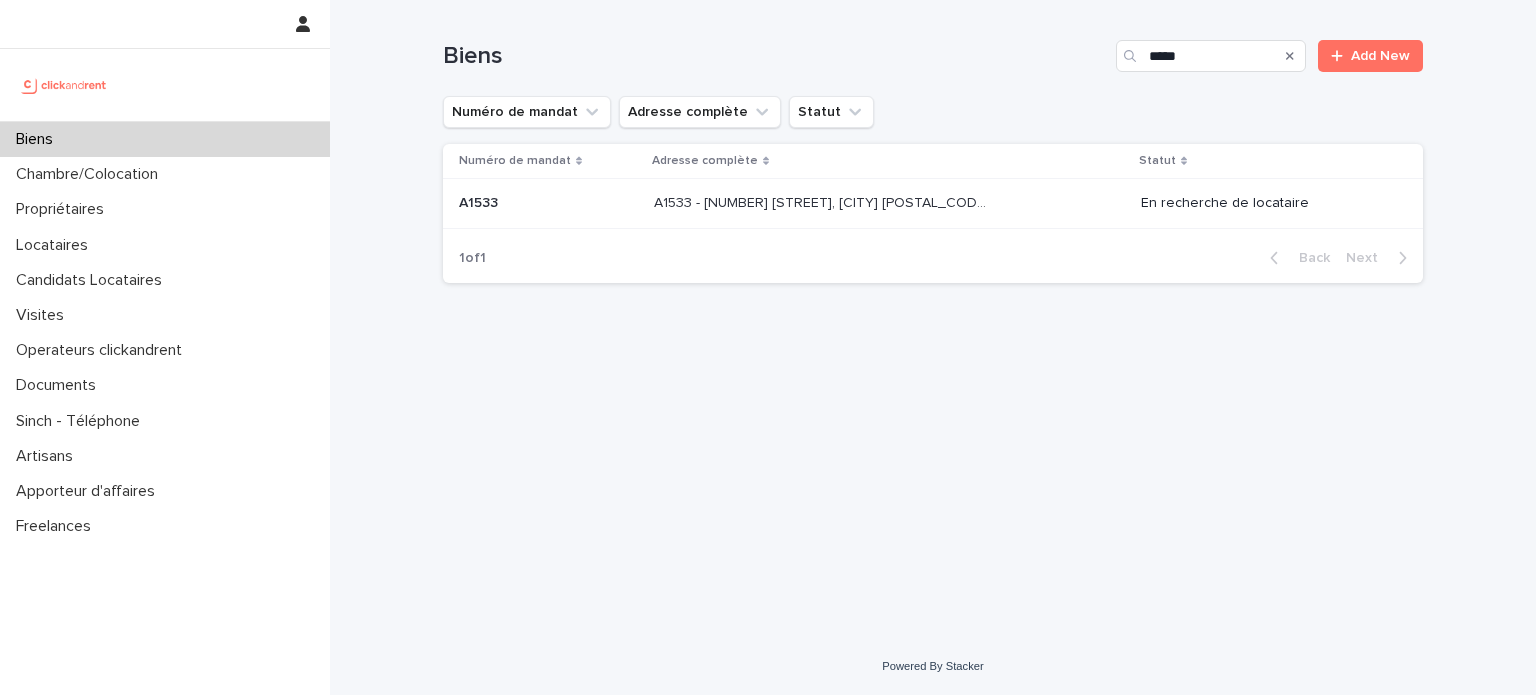 click on "A1533 - [NUMBER] [STREET], [CITY] A1533 - [NUMBER] [STREET], [CITY]" at bounding box center [889, 203] 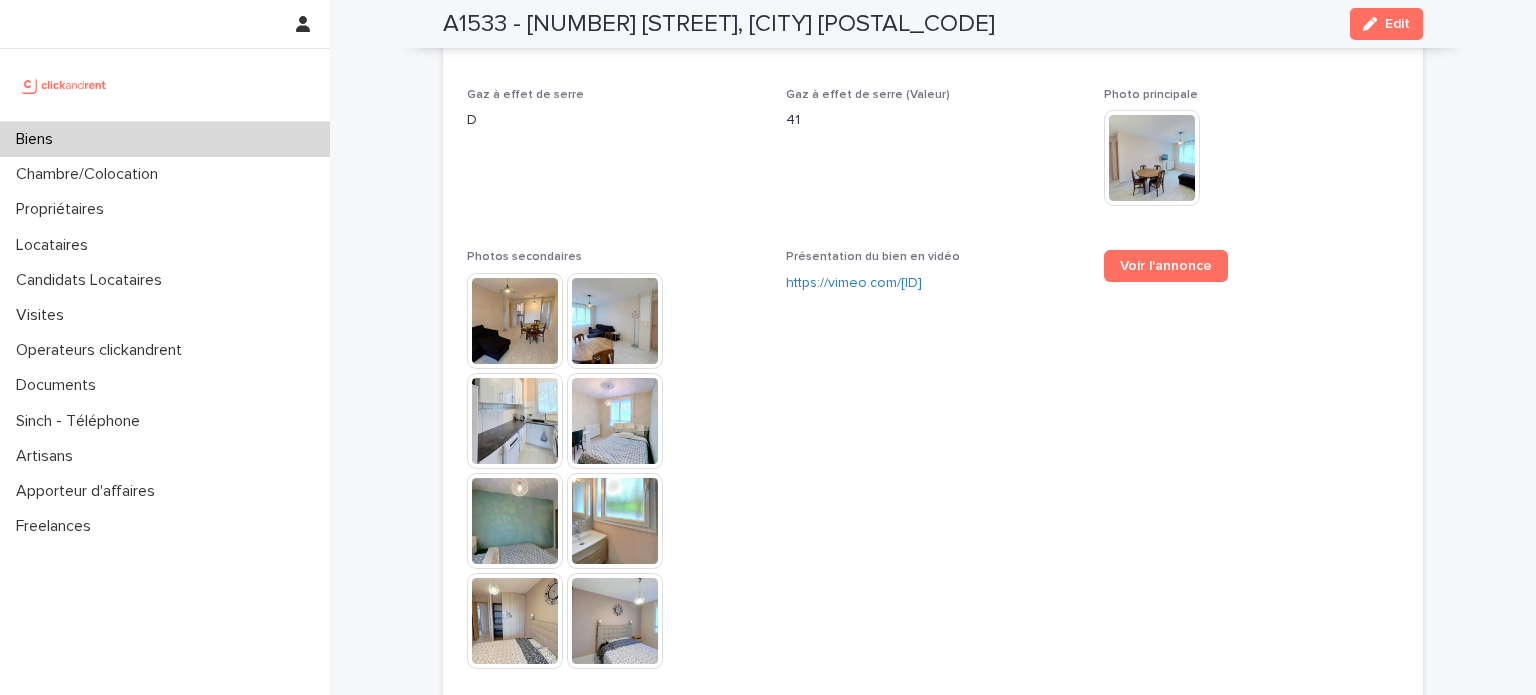 scroll, scrollTop: 5508, scrollLeft: 0, axis: vertical 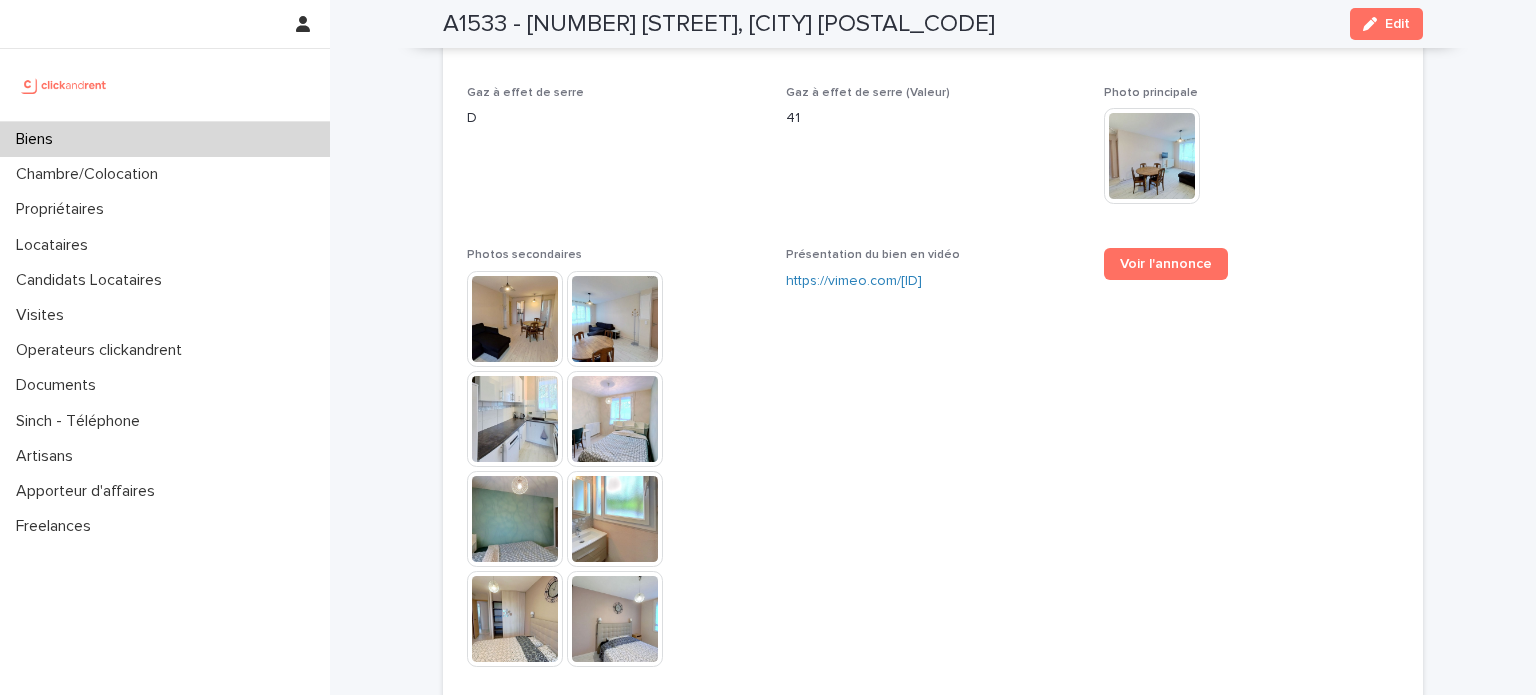 click on "Biens" at bounding box center (165, 139) 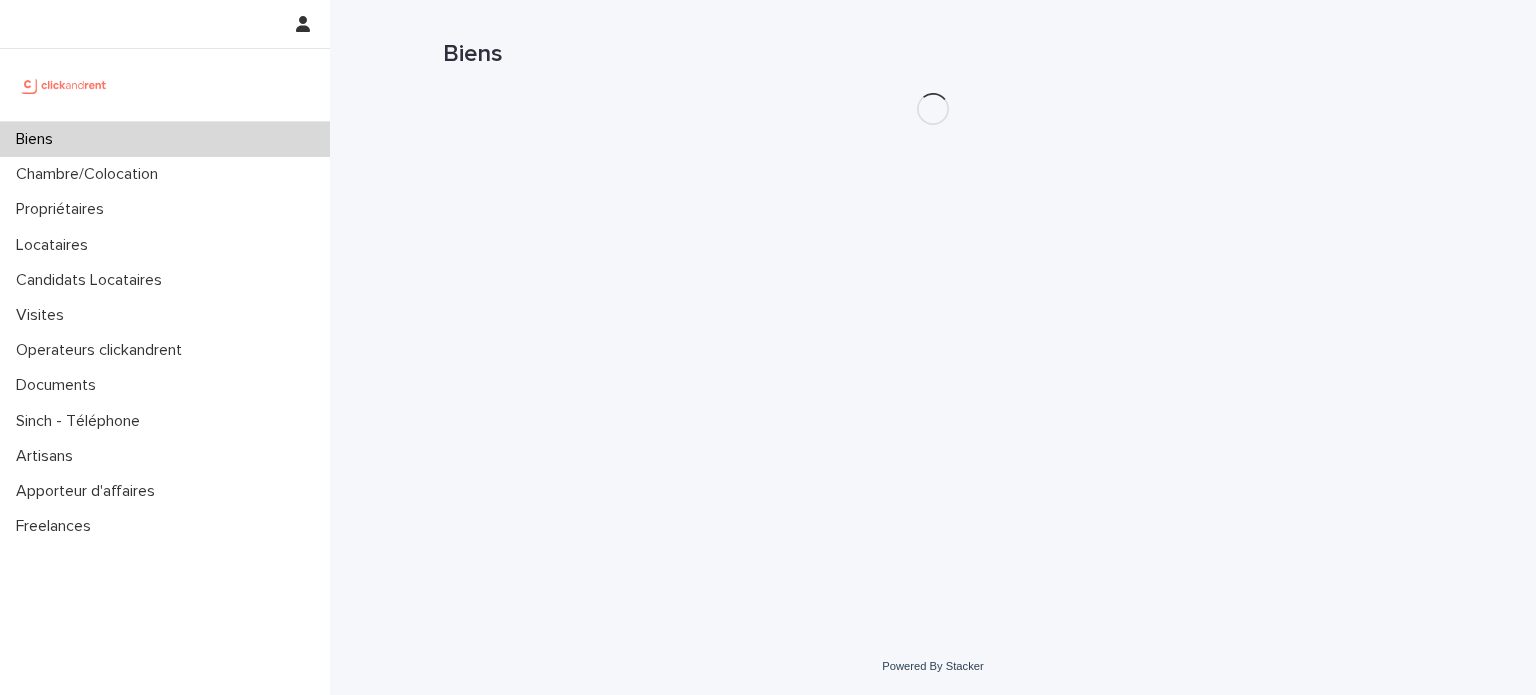 scroll, scrollTop: 0, scrollLeft: 0, axis: both 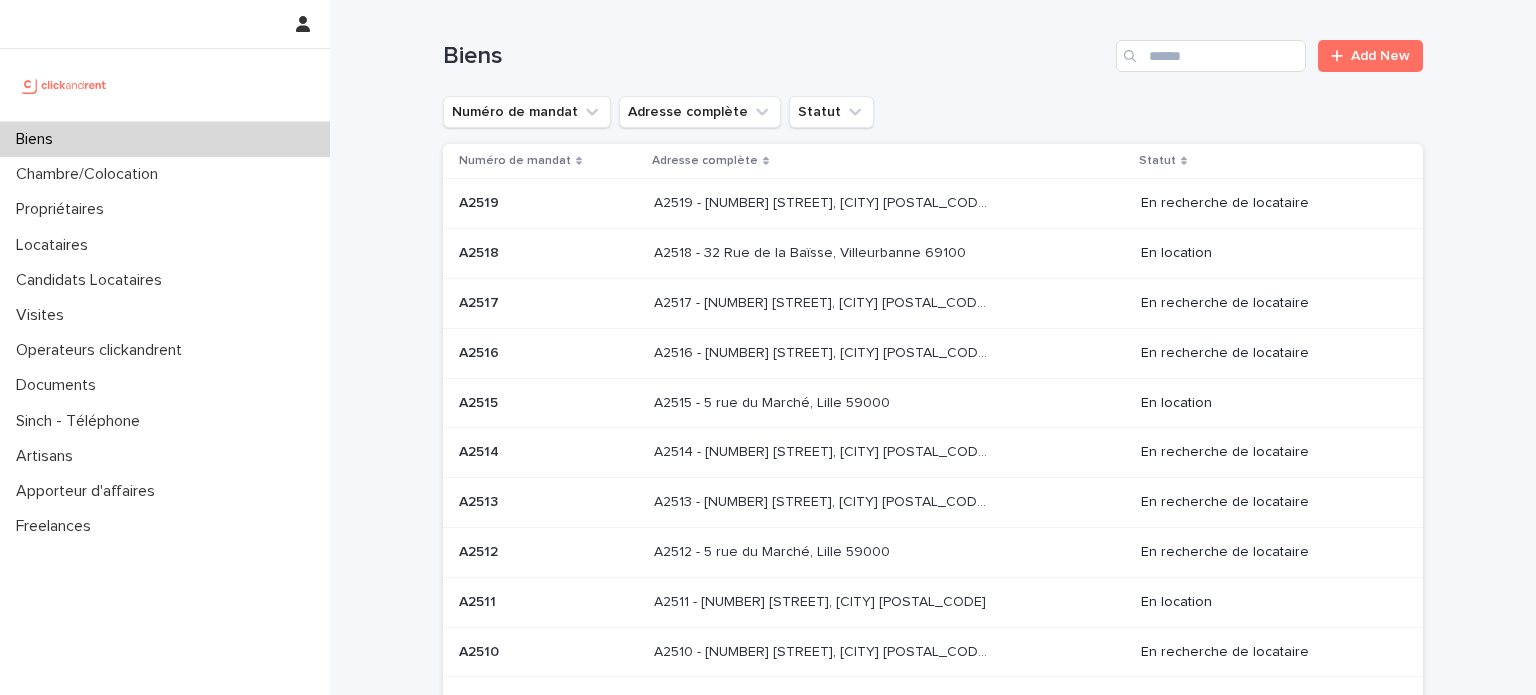 click at bounding box center (1132, 56) 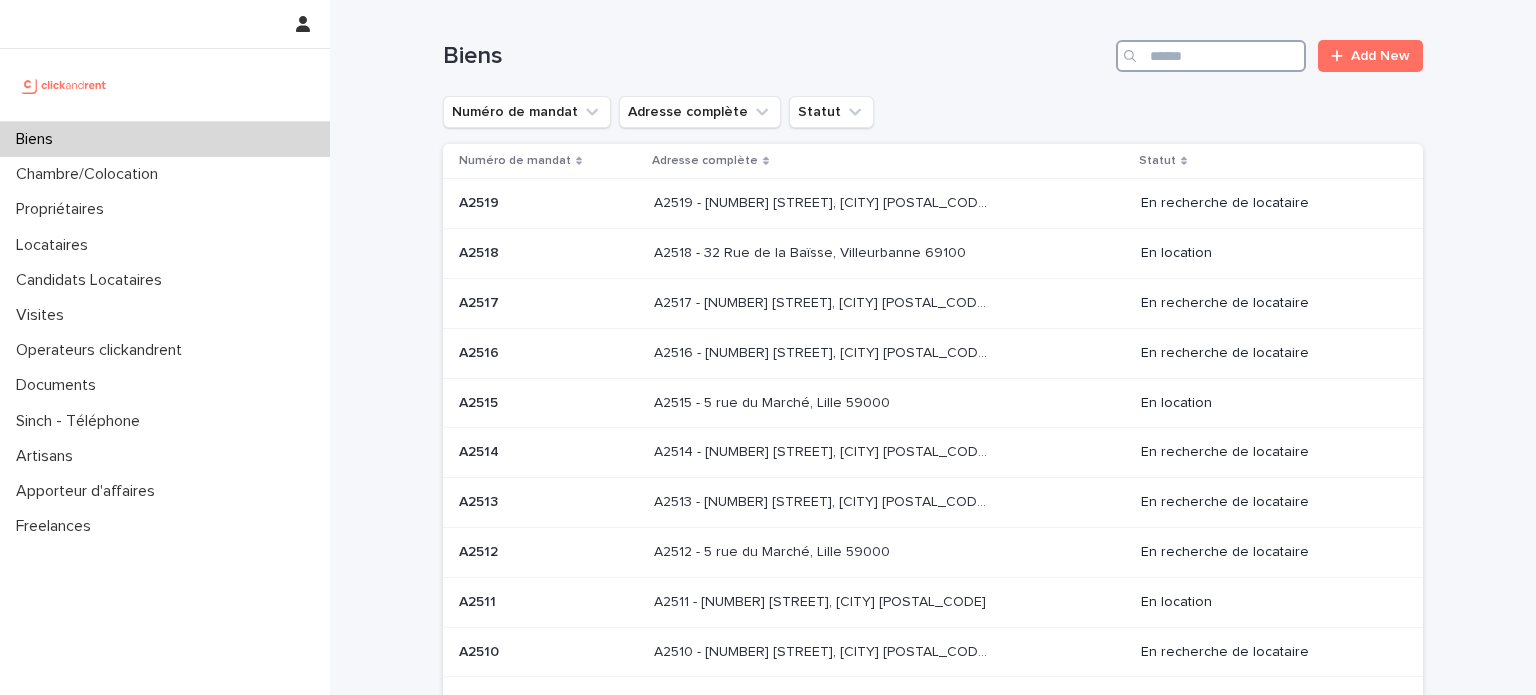 click at bounding box center (1211, 56) 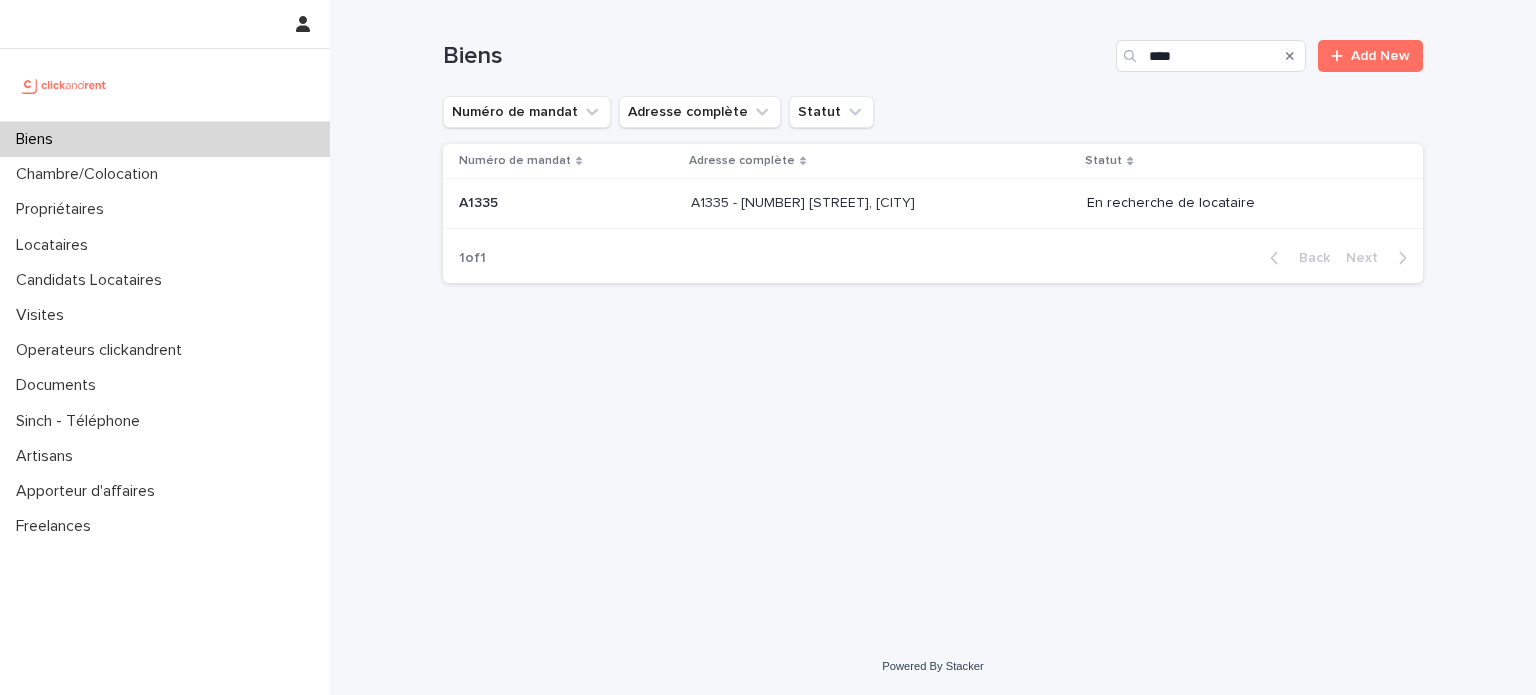 click on "A1335 - [NUMBER] [STREET], [CITY]" at bounding box center (805, 201) 